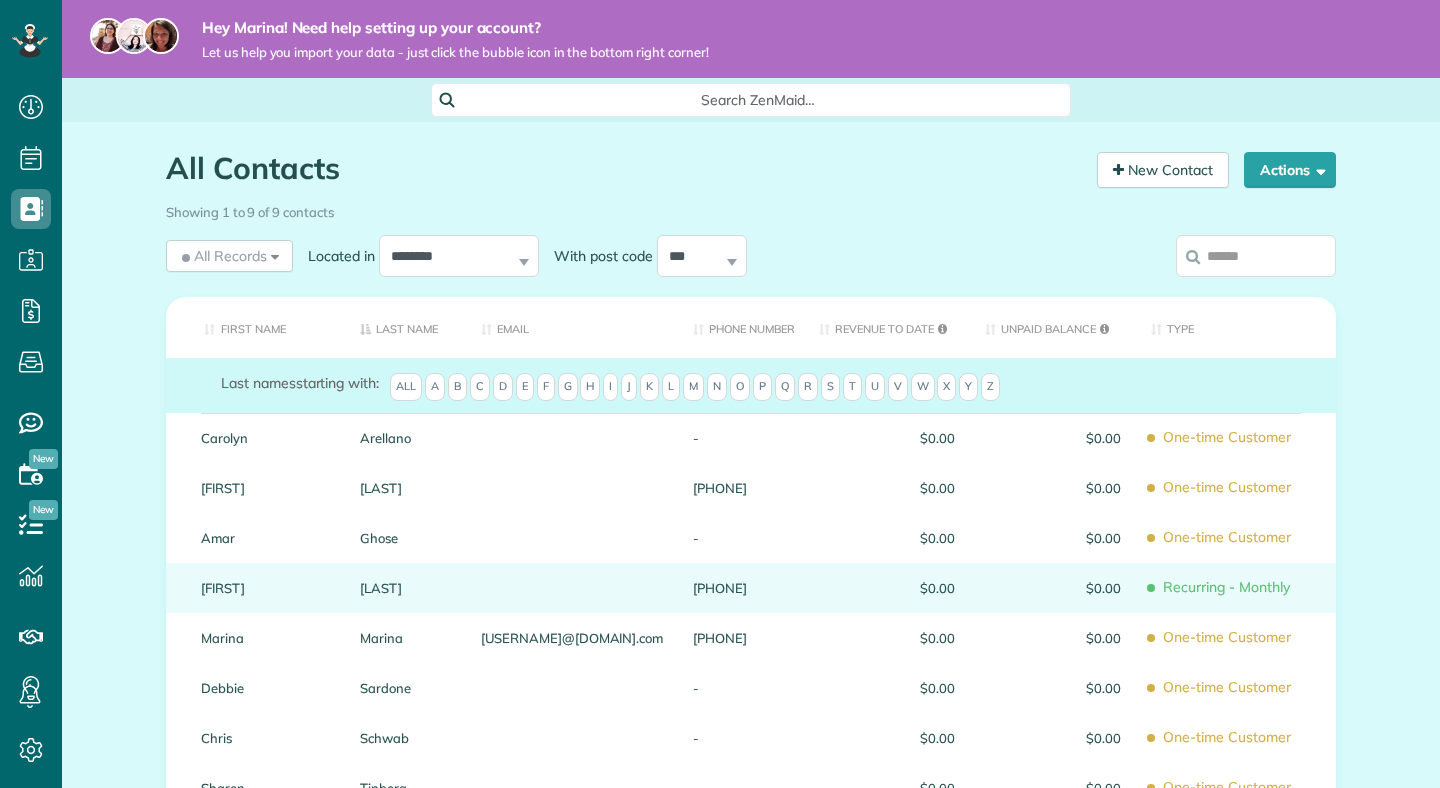 scroll, scrollTop: 0, scrollLeft: 0, axis: both 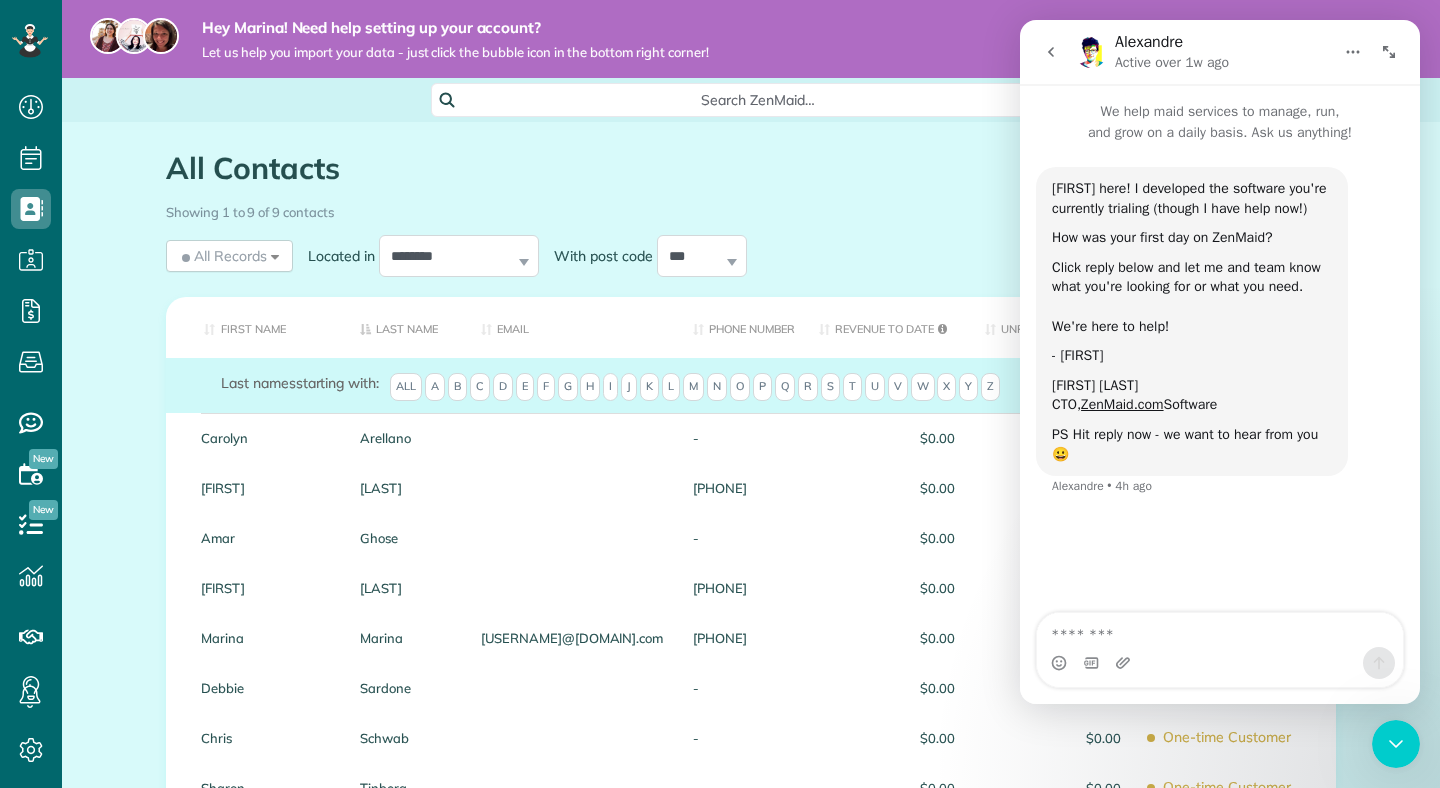 click on "All Contacts
Contacts in ZenMaid [2 min]" at bounding box center [624, 173] 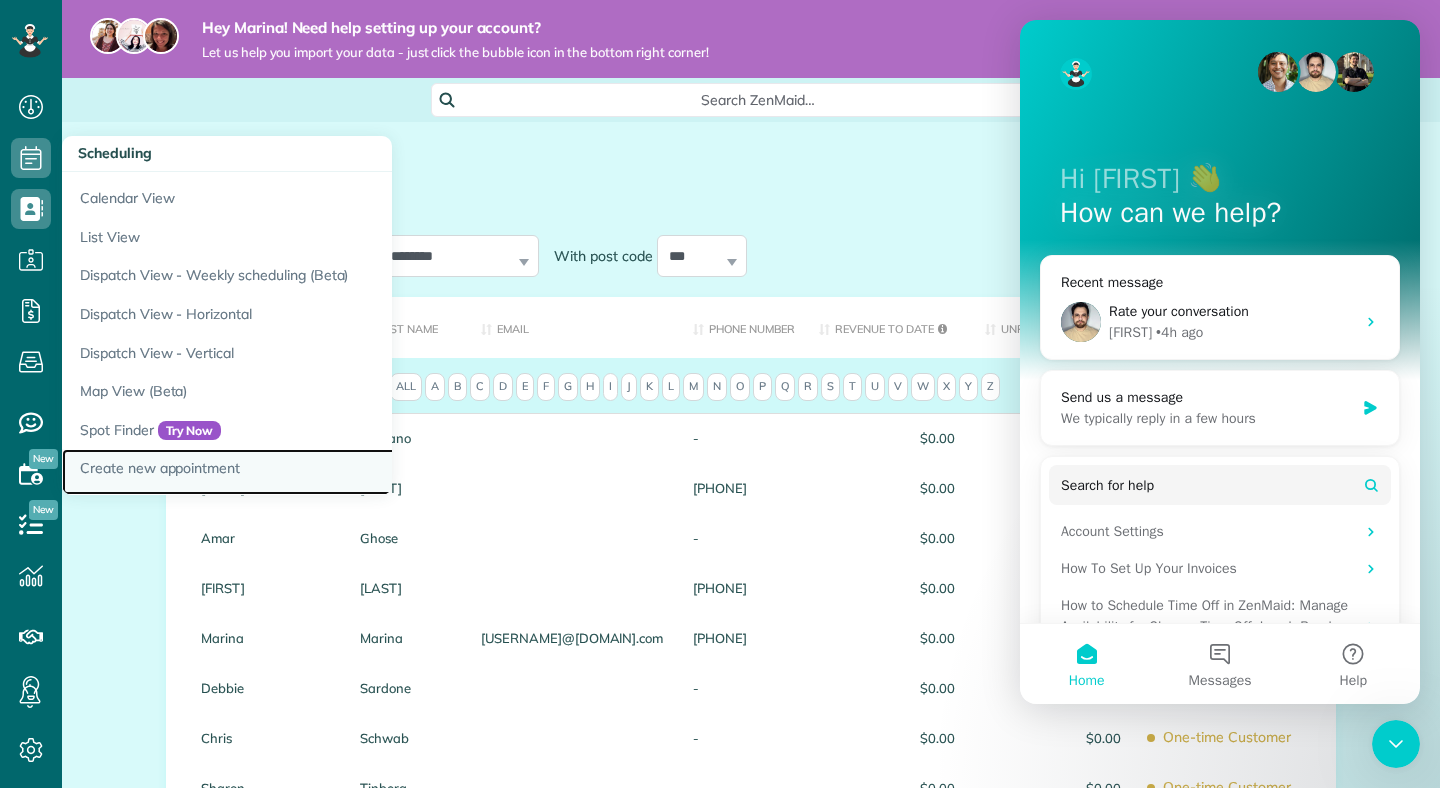 click on "Create new appointment" at bounding box center [312, 472] 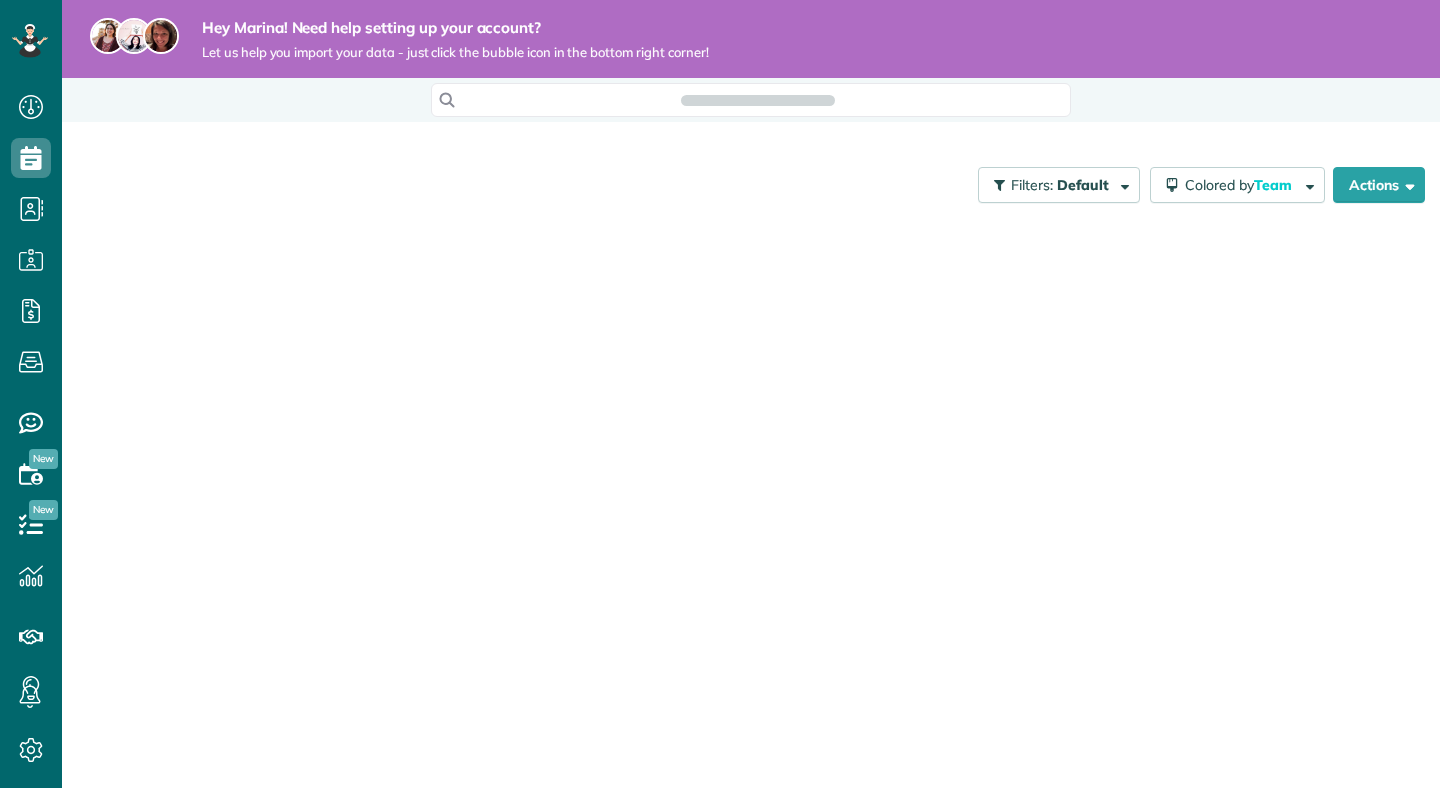 scroll, scrollTop: 0, scrollLeft: 0, axis: both 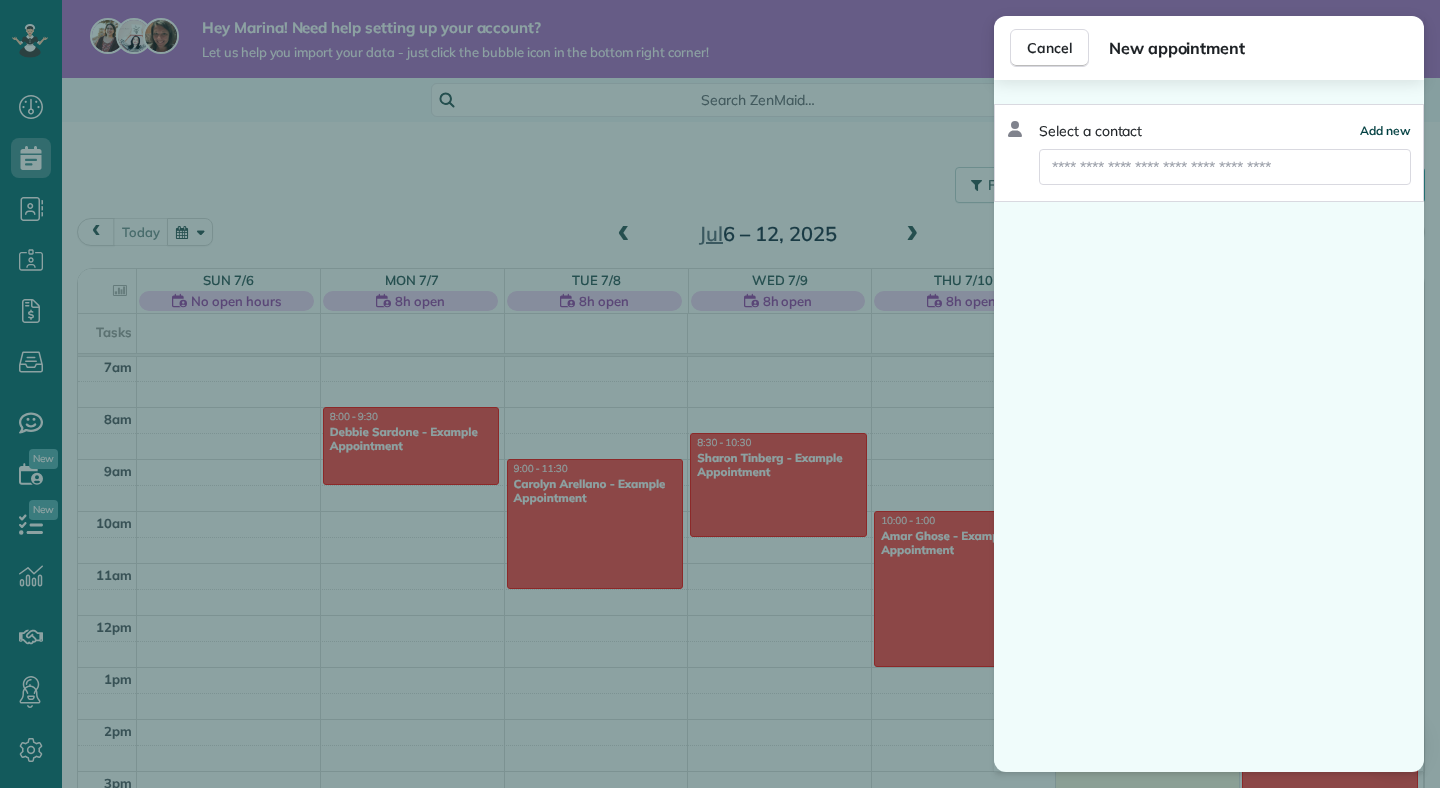 click on "Add new" at bounding box center (1385, 130) 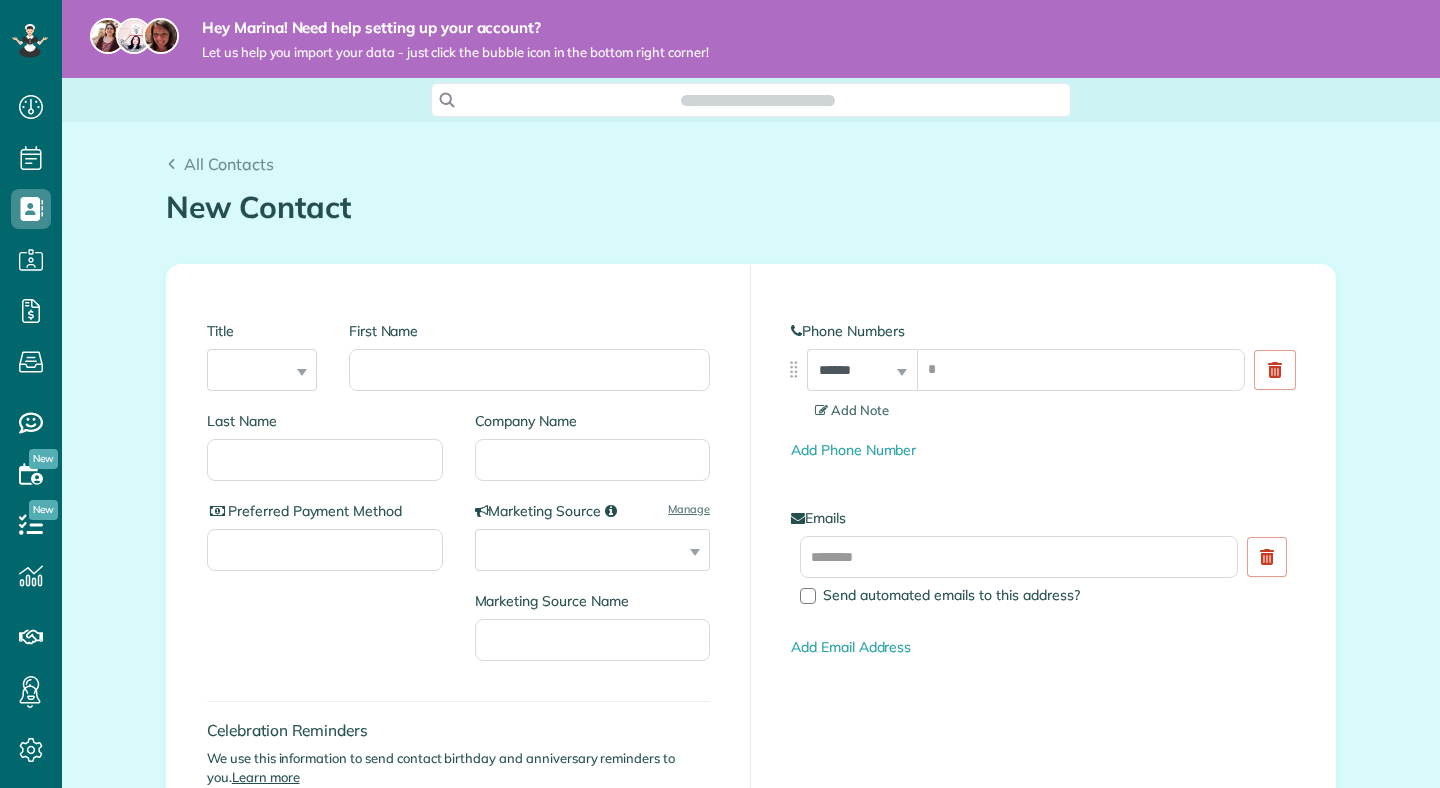 scroll, scrollTop: 0, scrollLeft: 0, axis: both 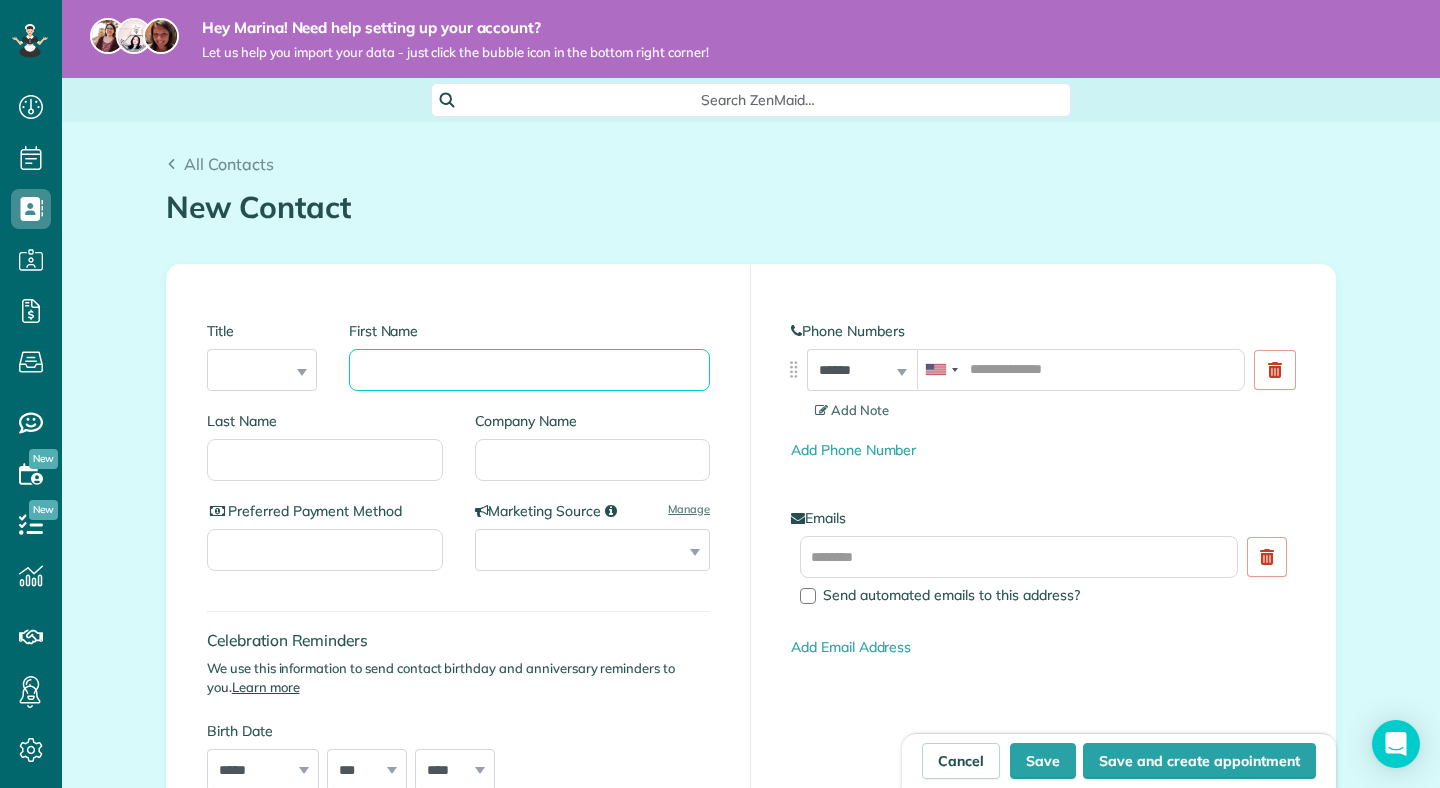 click on "First Name" at bounding box center [529, 370] 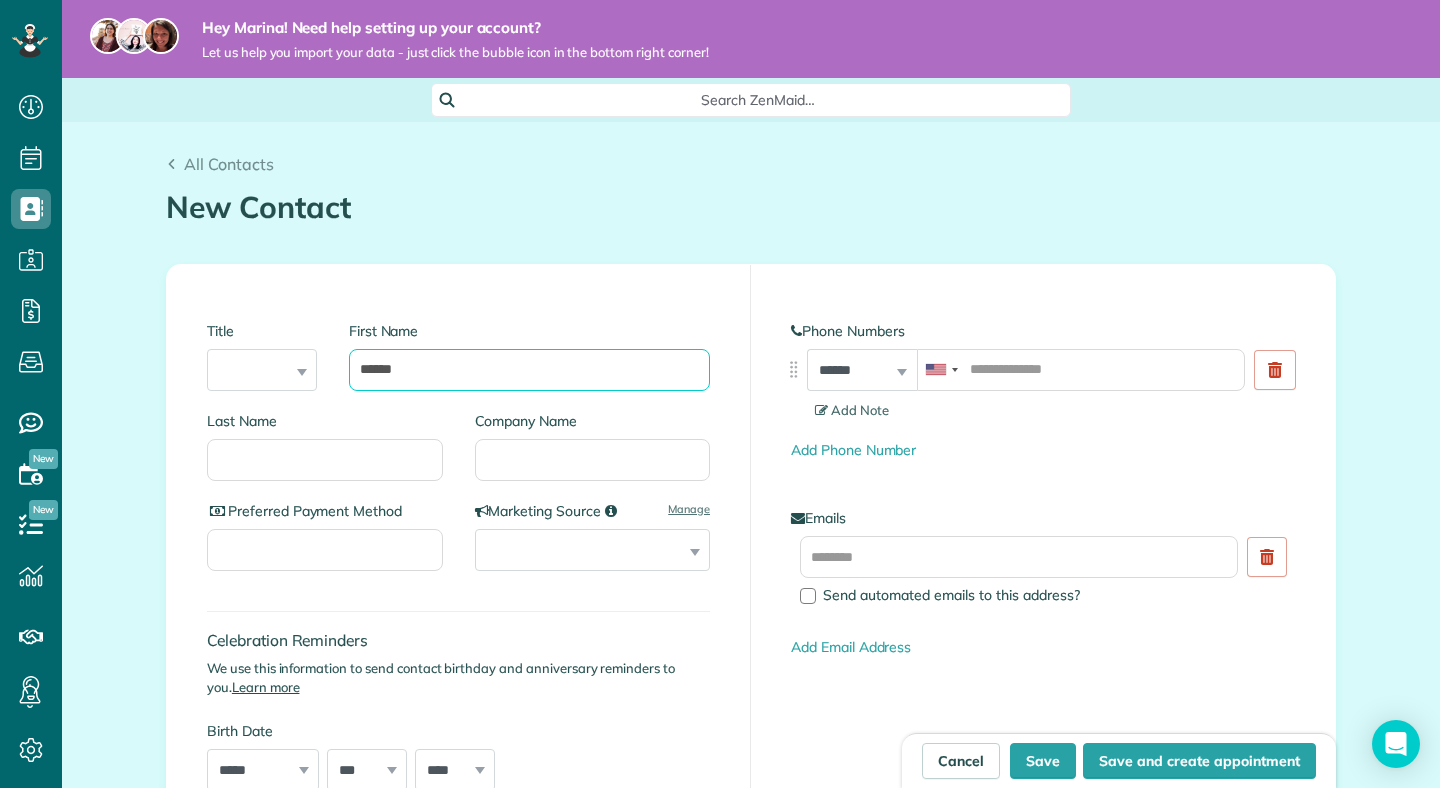 type on "*****" 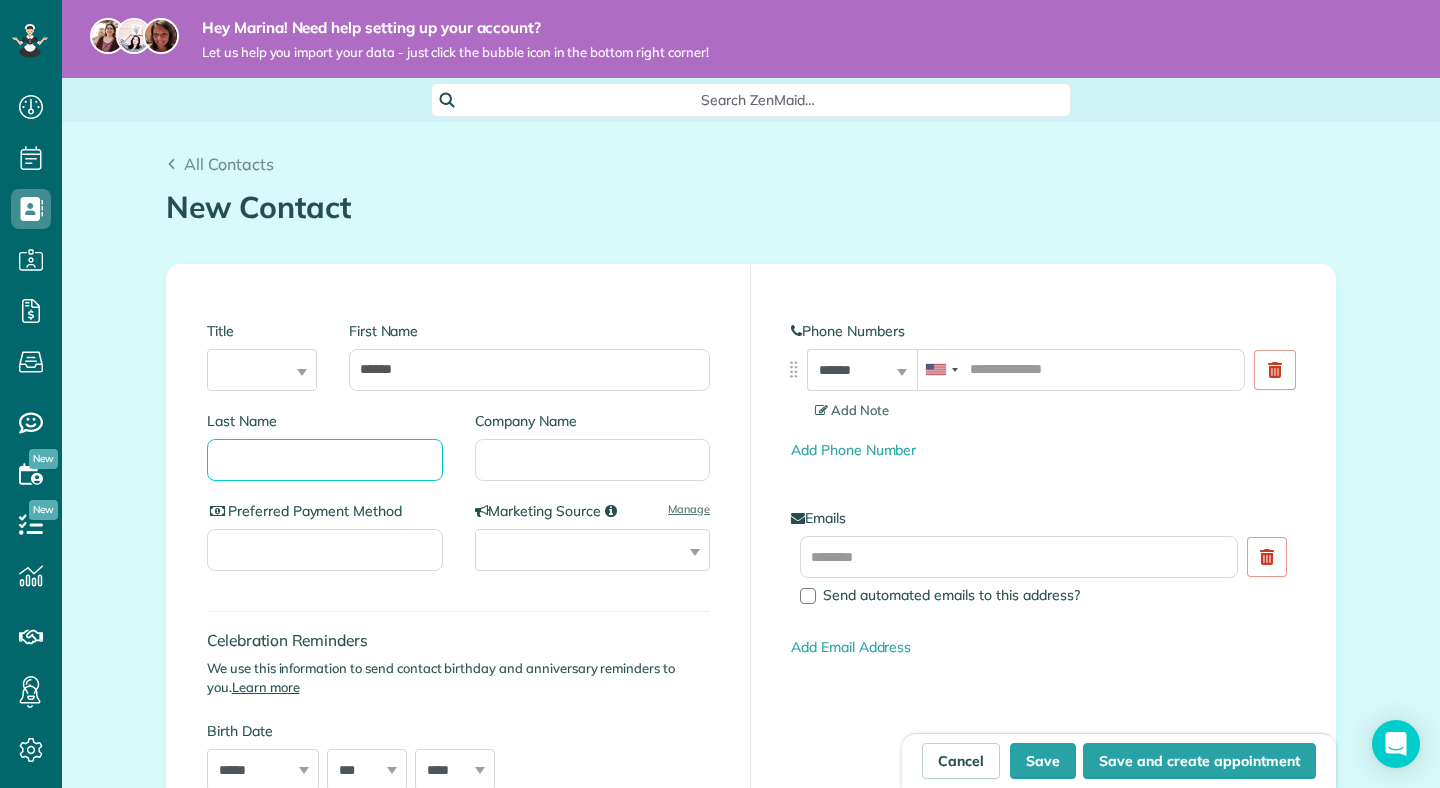 click on "Last Name" at bounding box center [325, 460] 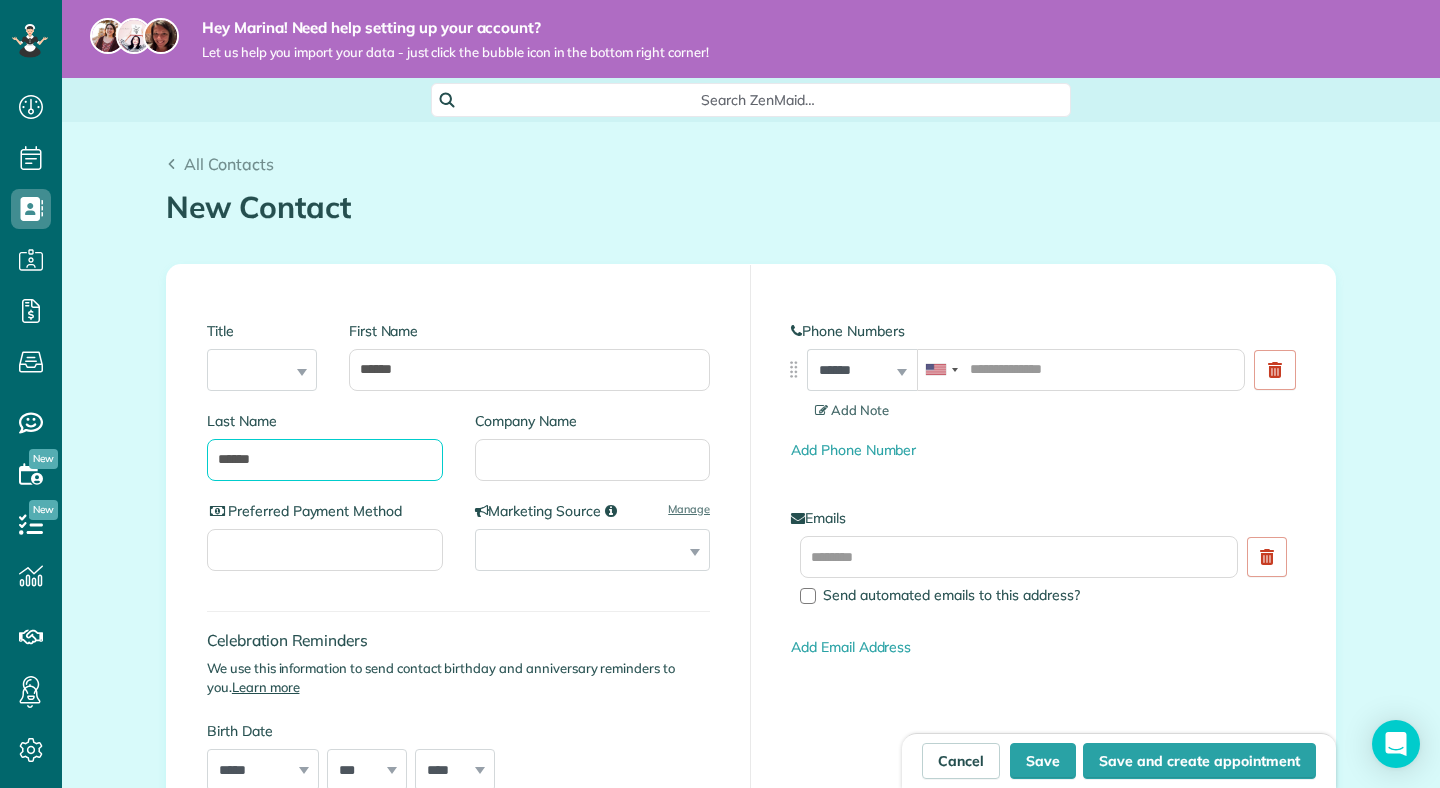 type on "******" 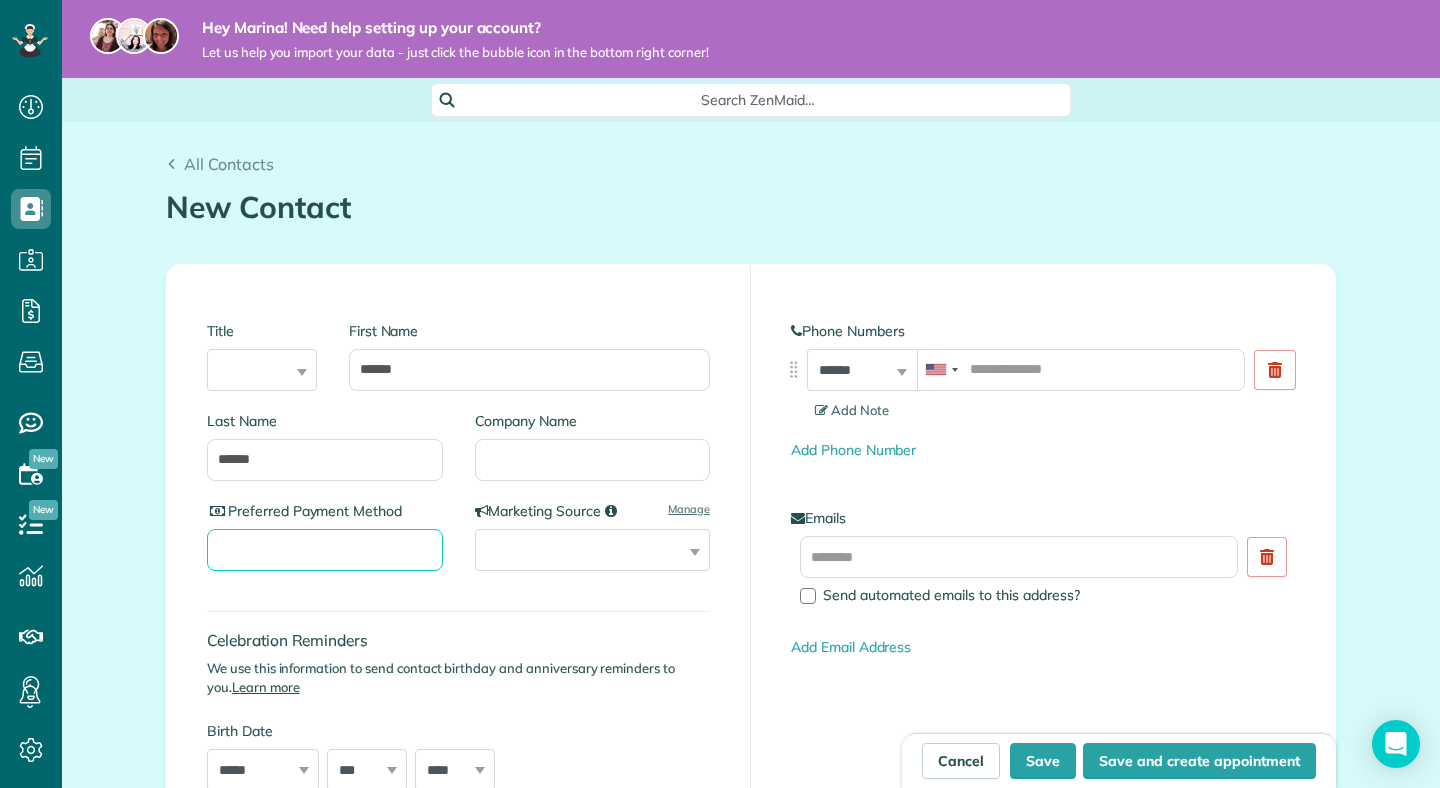 click on "Preferred Payment Method" at bounding box center [325, 550] 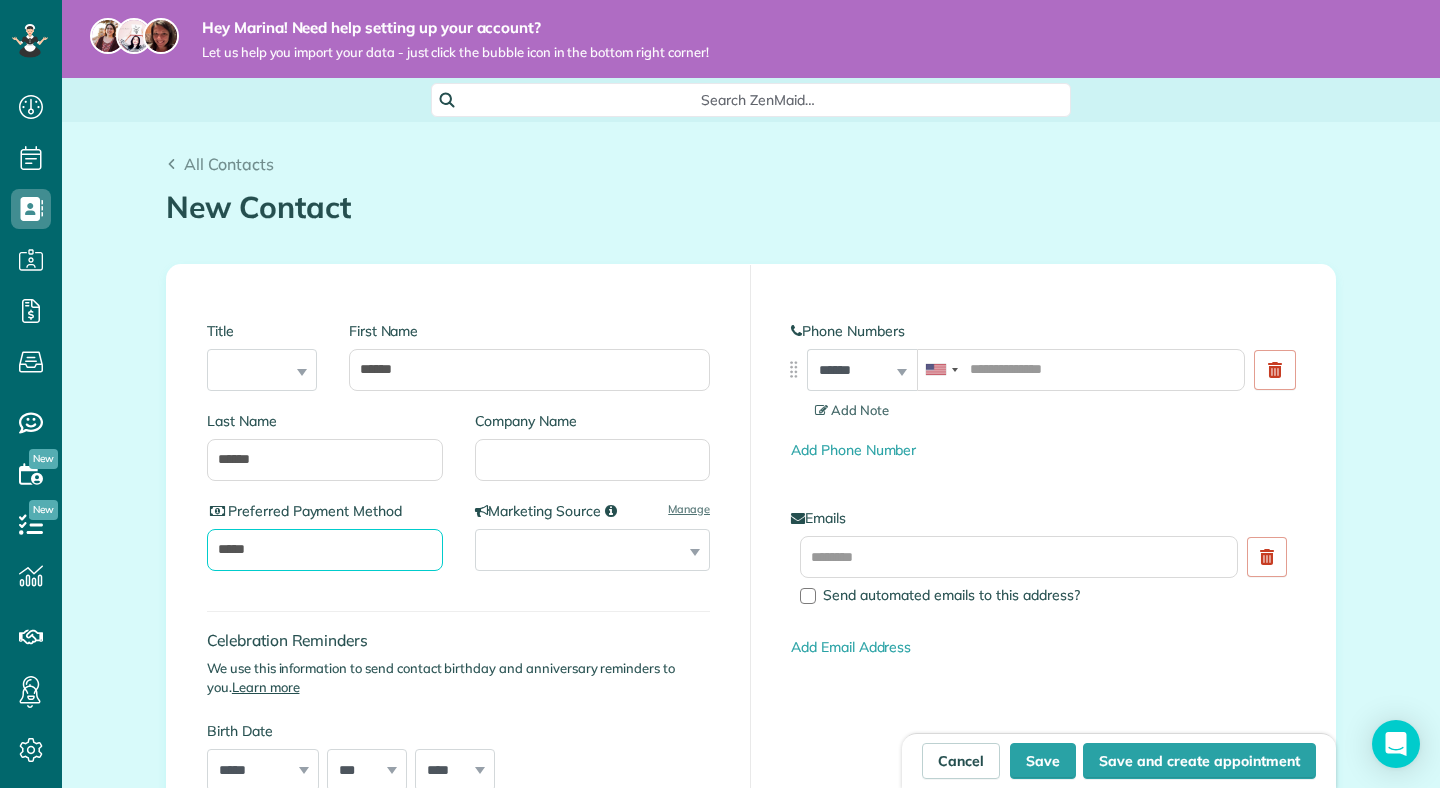 type on "*****" 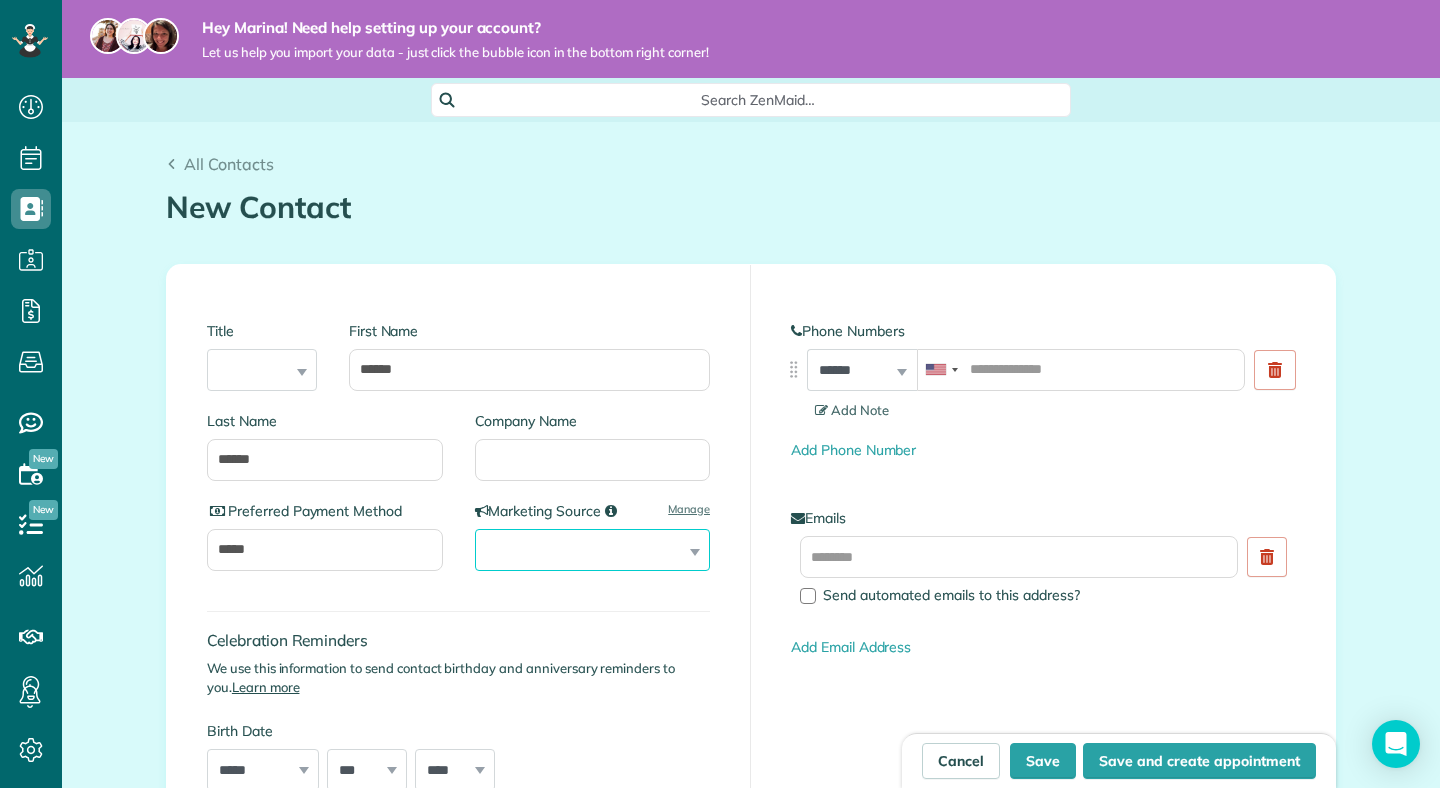 click on "**********" at bounding box center (593, 550) 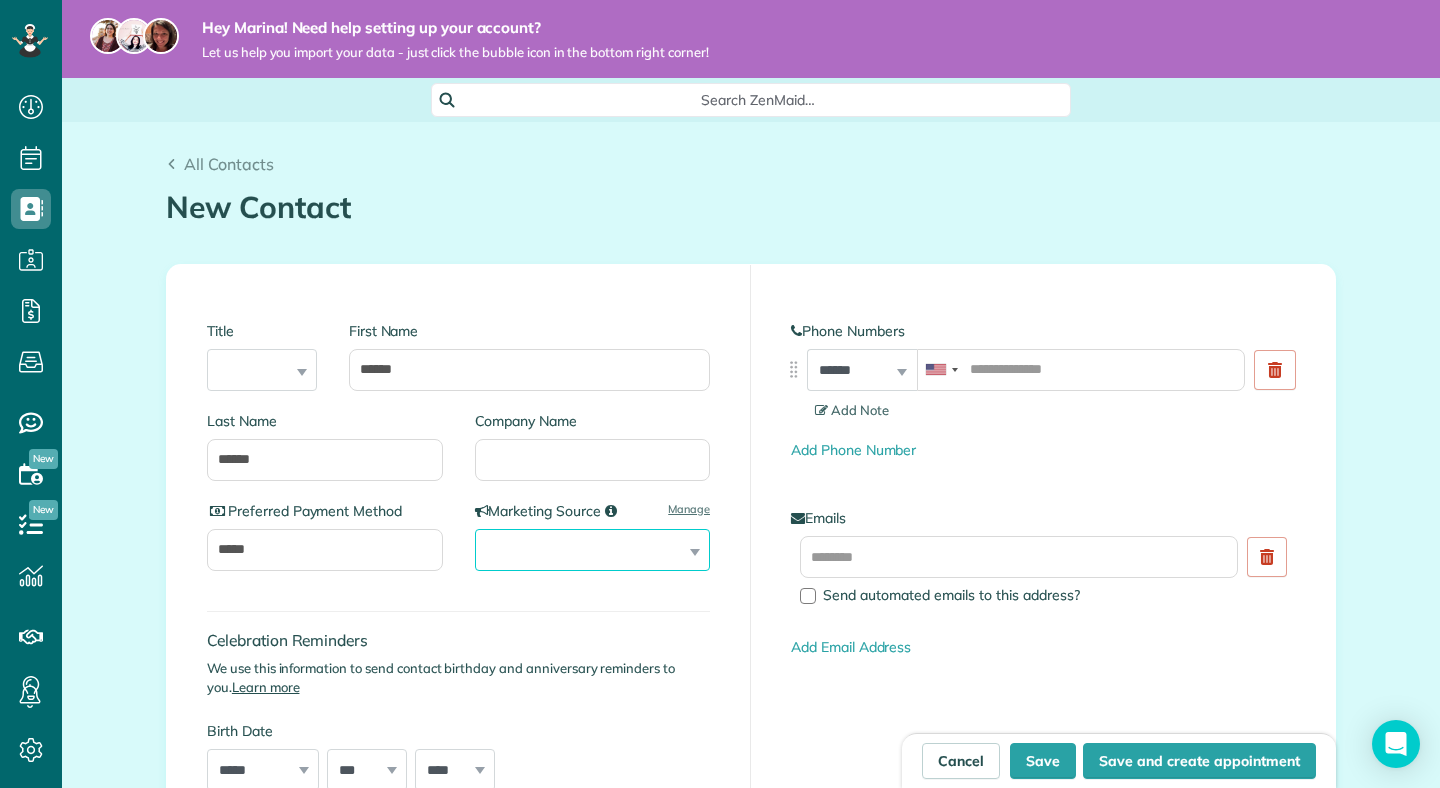 select on "****" 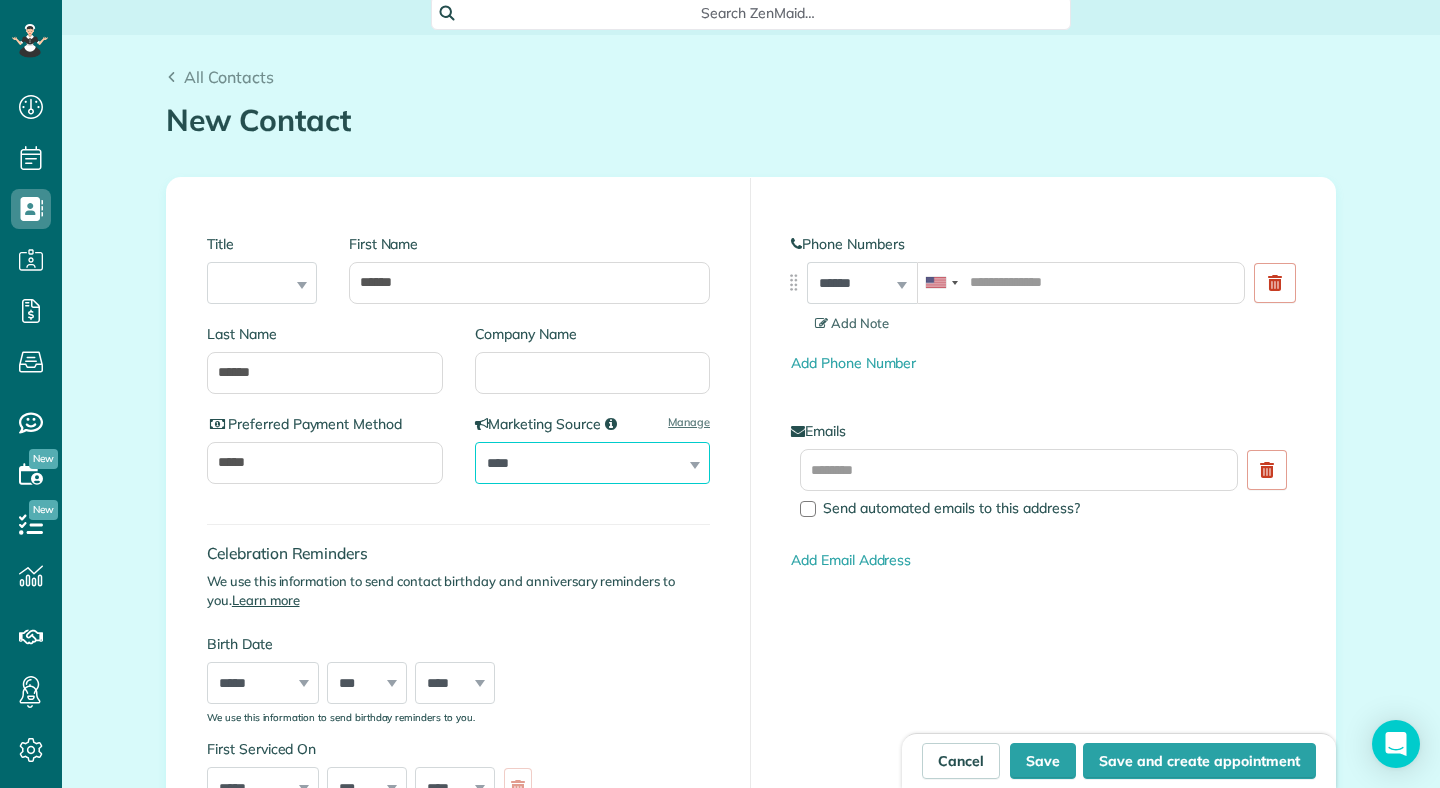 scroll, scrollTop: 84, scrollLeft: 0, axis: vertical 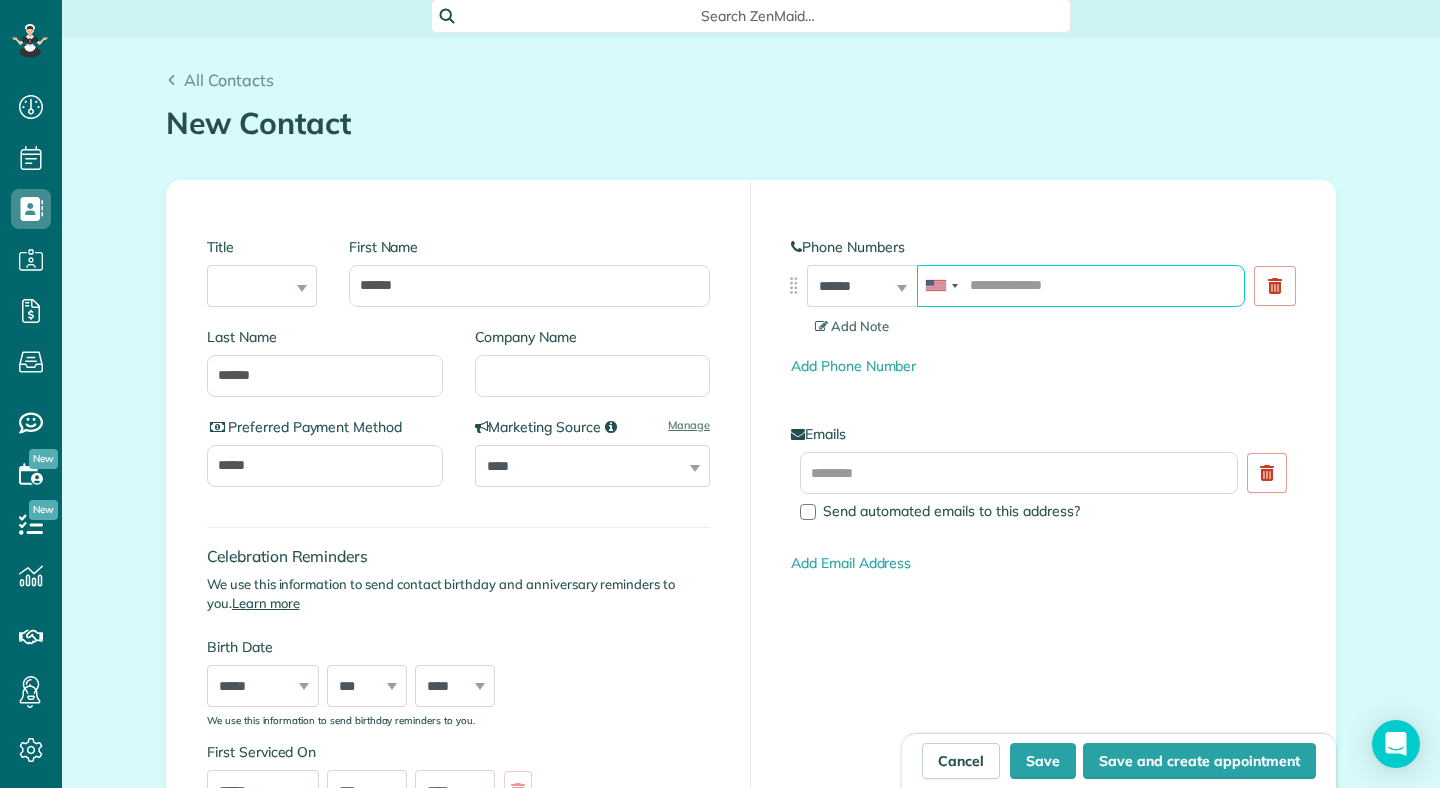 click at bounding box center (1081, 286) 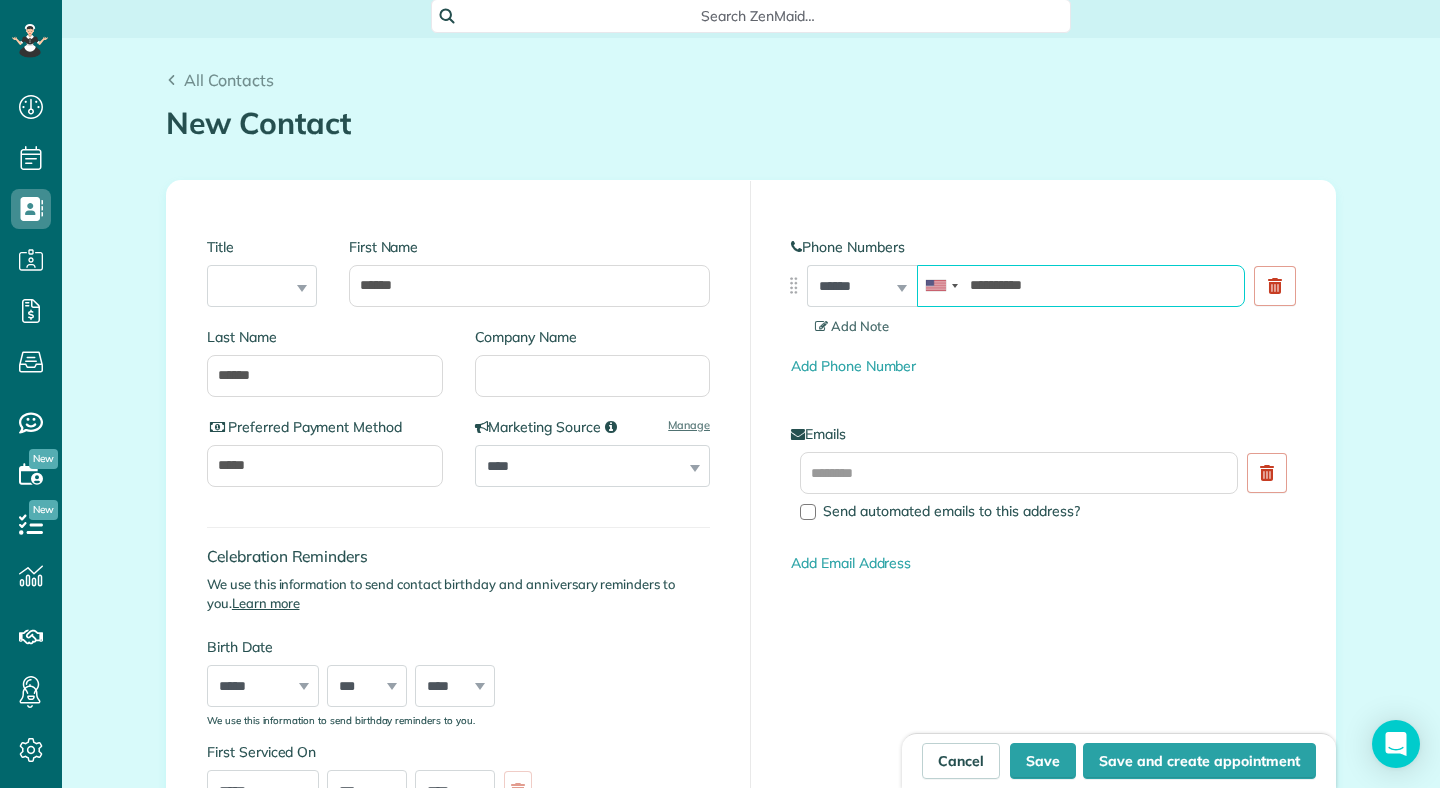 type on "**********" 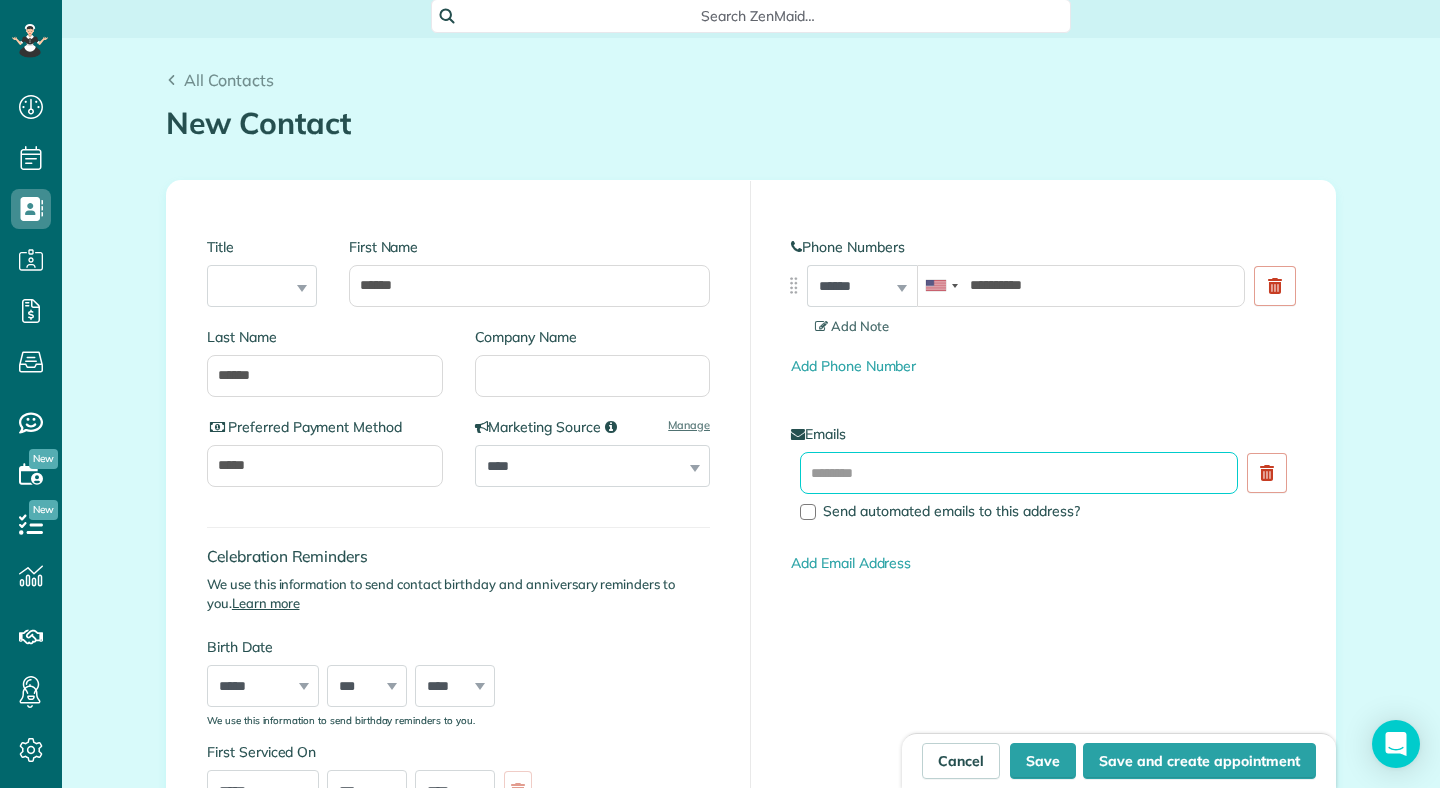 click at bounding box center (1019, 473) 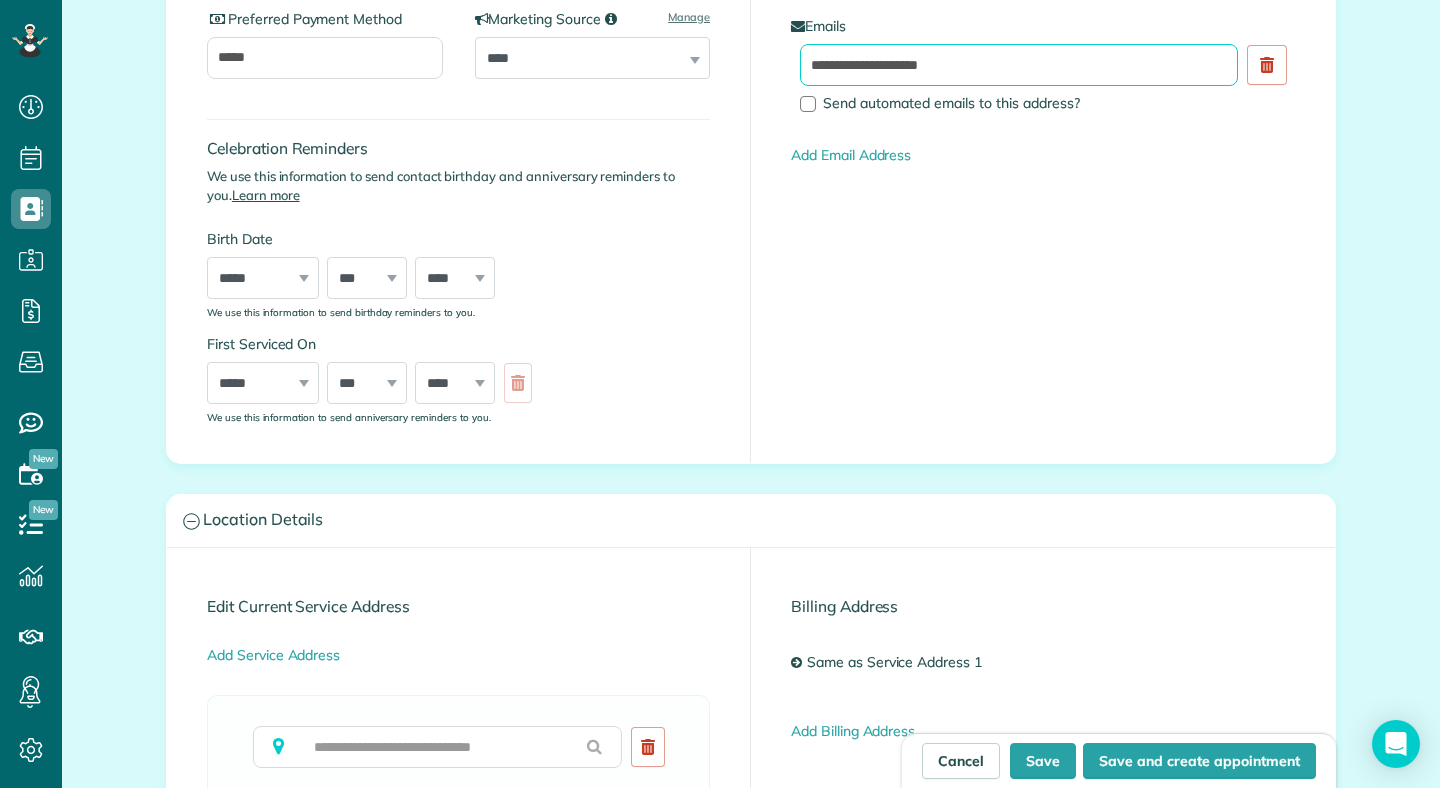 scroll, scrollTop: 719, scrollLeft: 0, axis: vertical 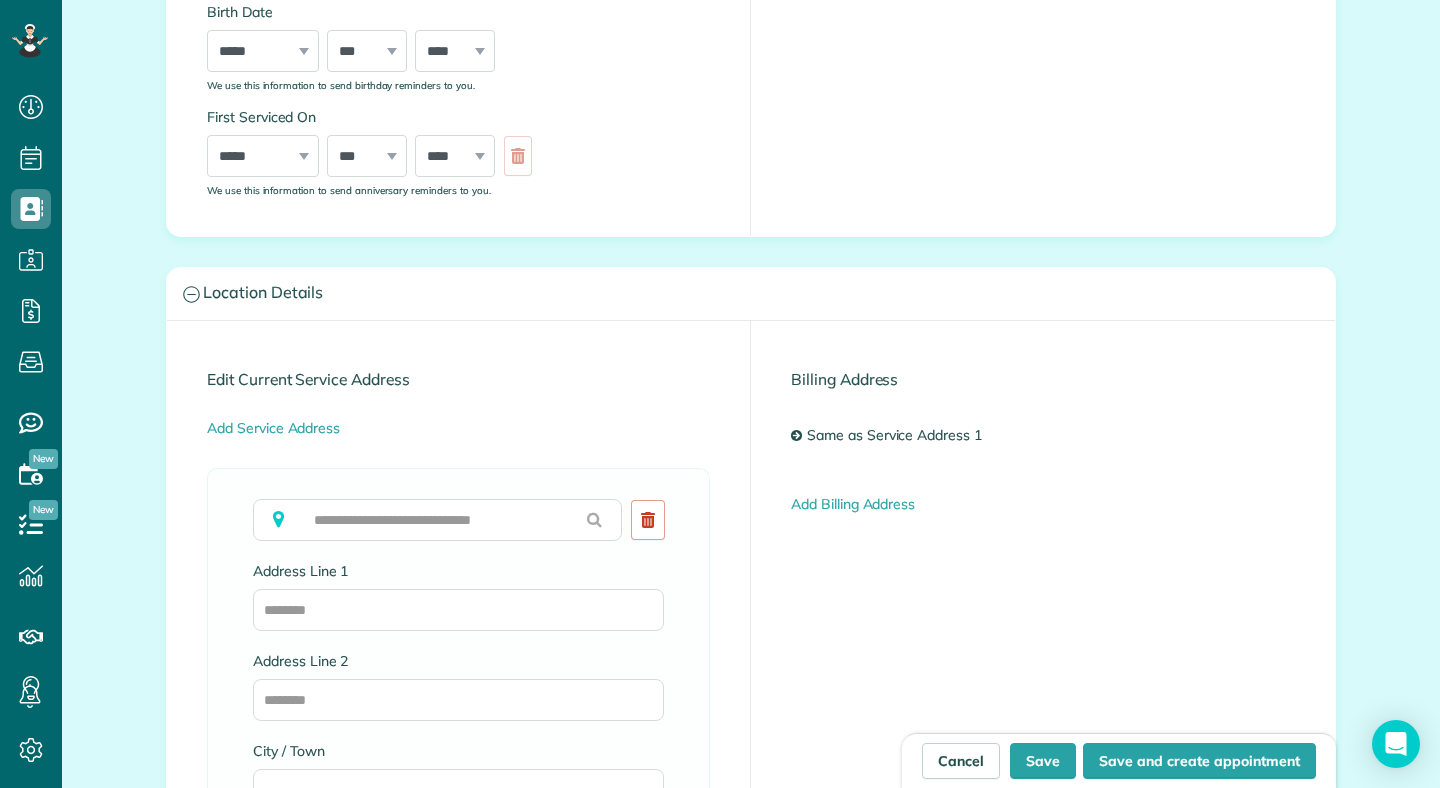 type on "**********" 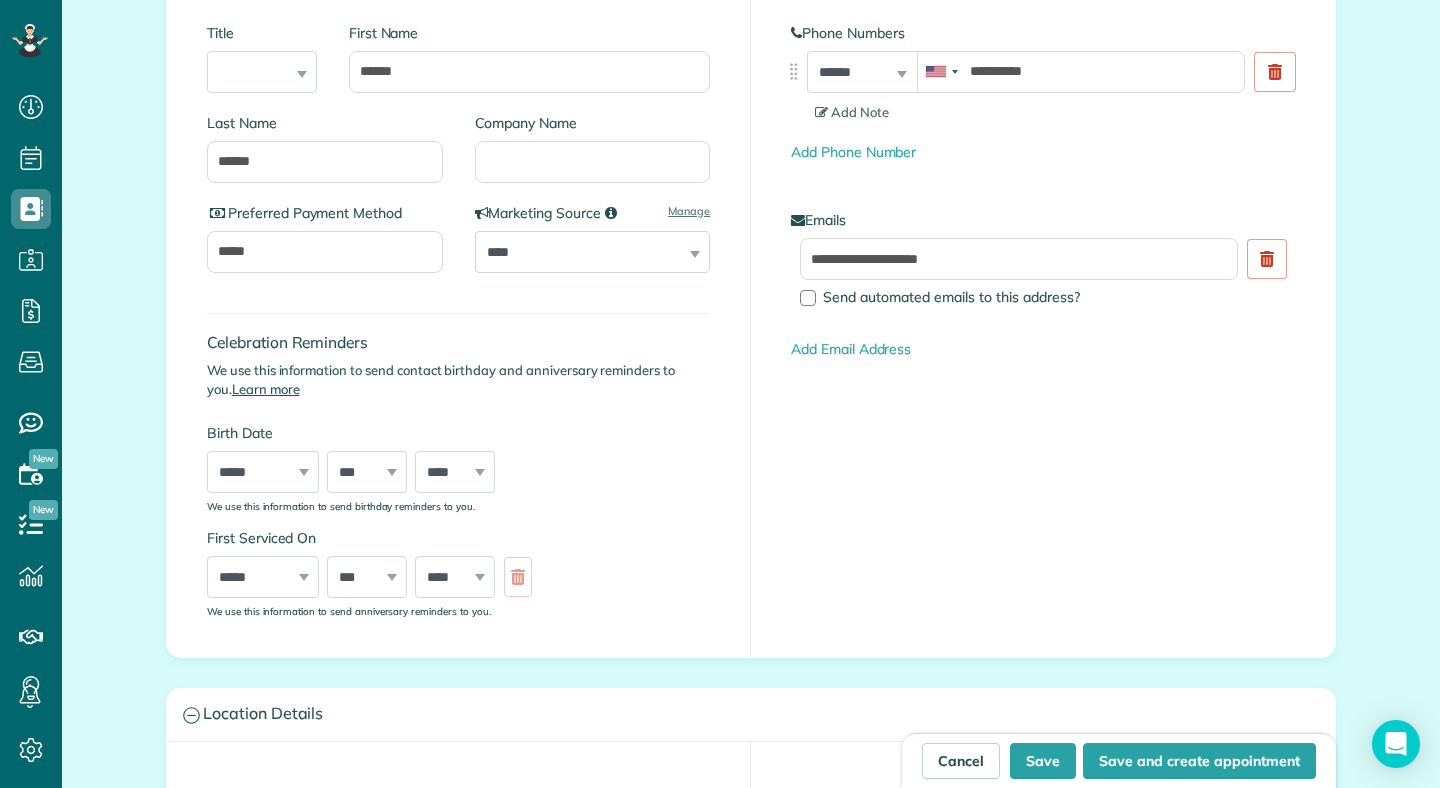 scroll, scrollTop: 675, scrollLeft: 0, axis: vertical 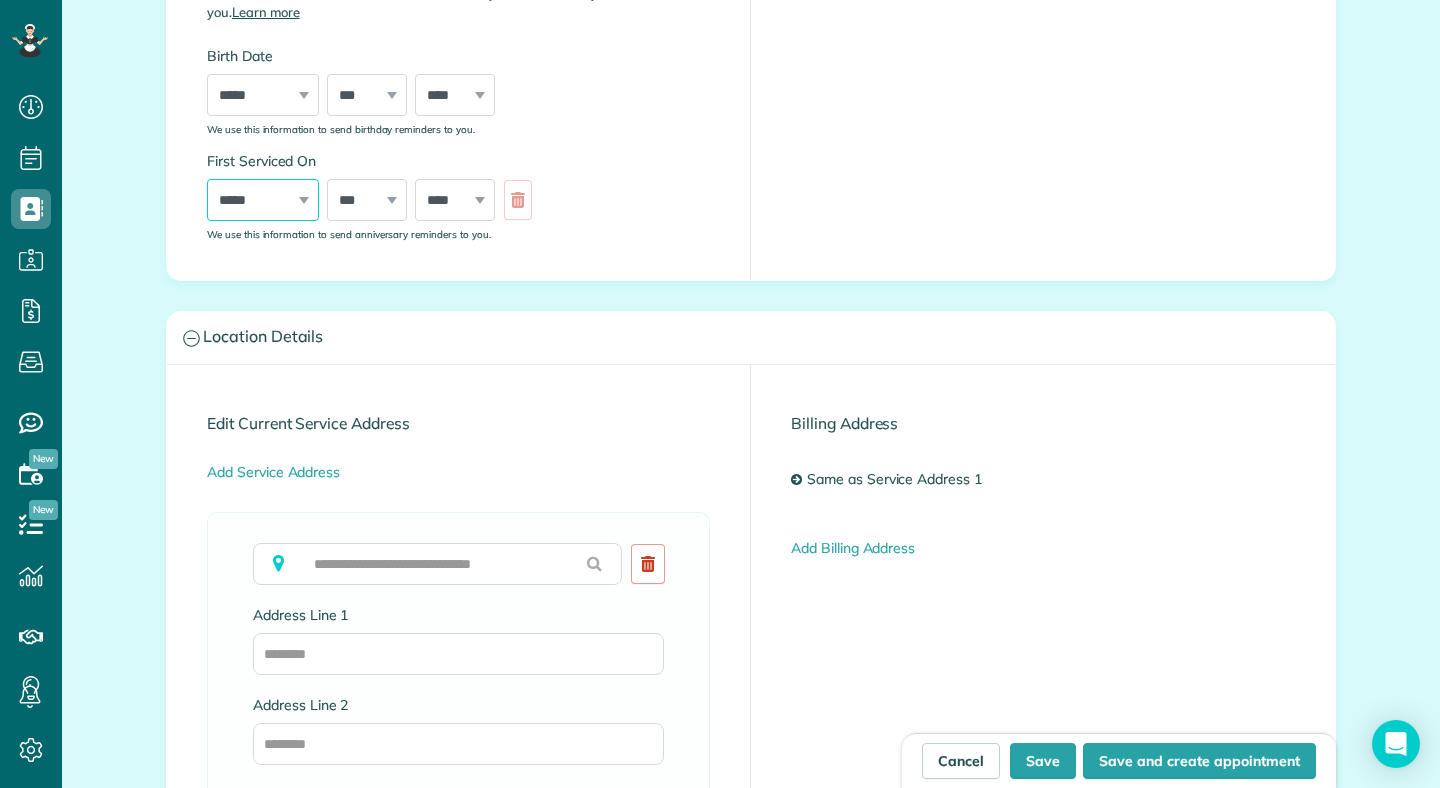 click on "*****
*******
********
*****
*****
***
****
****
******
*********
*******
********
********" at bounding box center [263, 200] 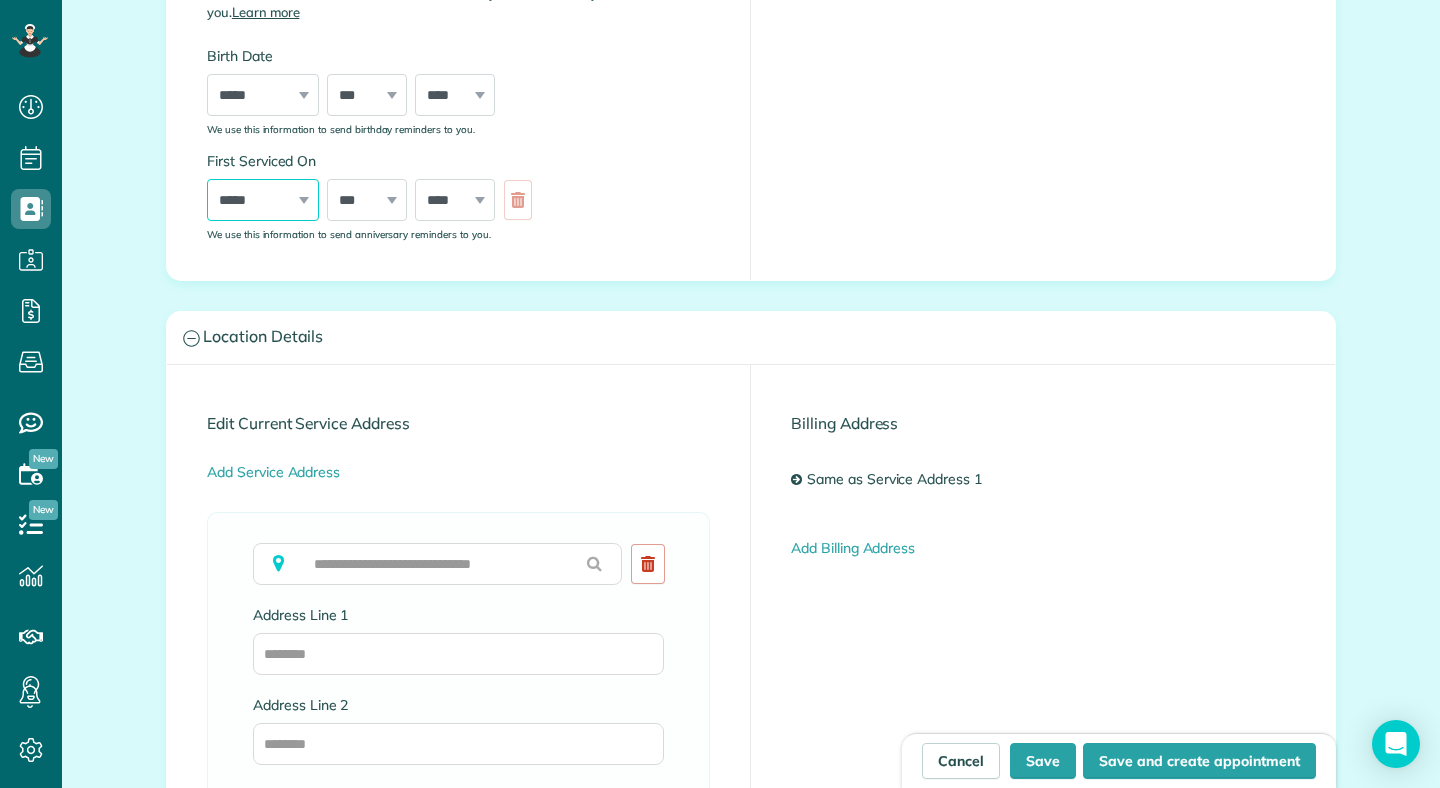select on "*" 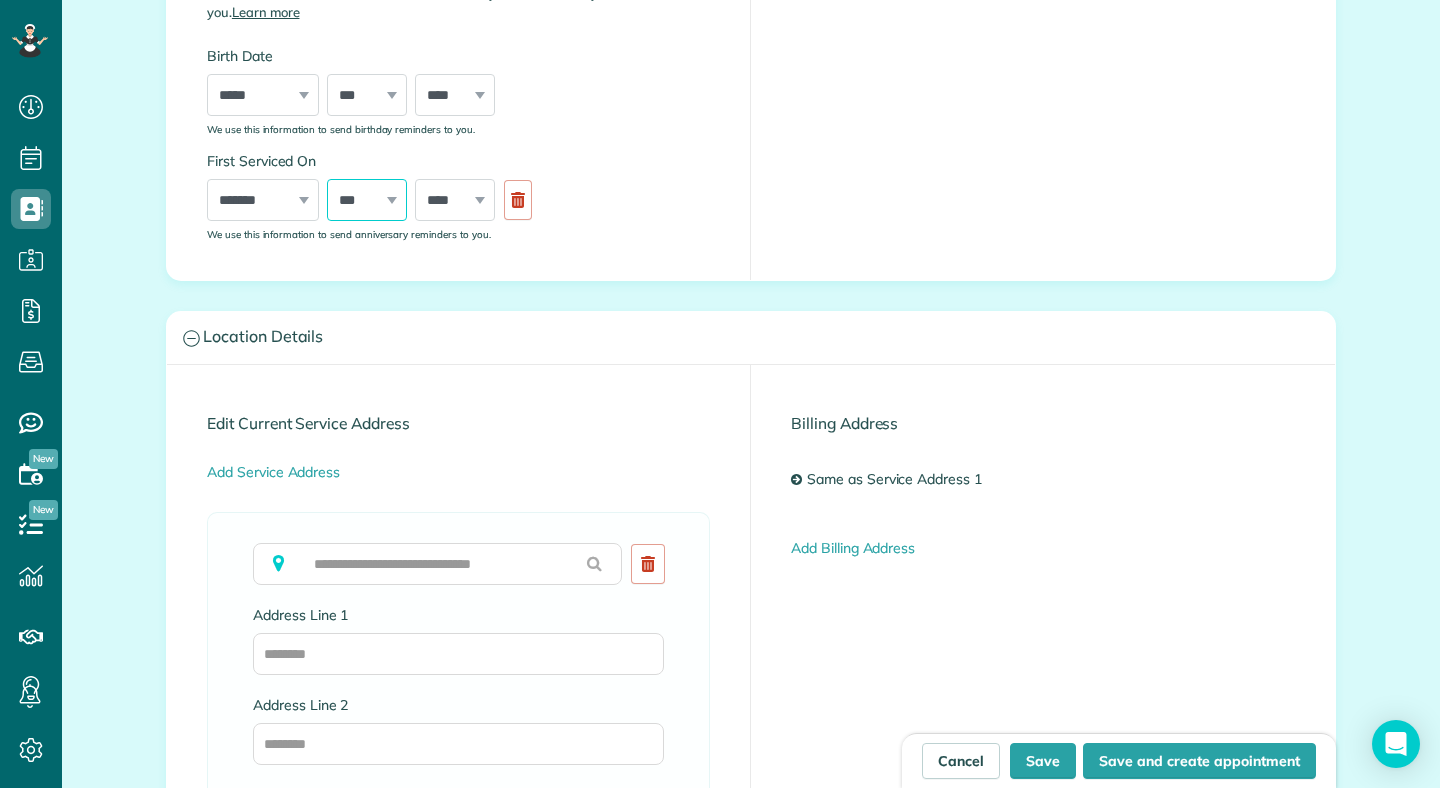 click on "***
*
*
*
*
*
*
*
*
*
**
**
**
**
**
**
**
**
**
**
**
**
**
**
**
**
**
**
**
**
**
**" at bounding box center (367, 200) 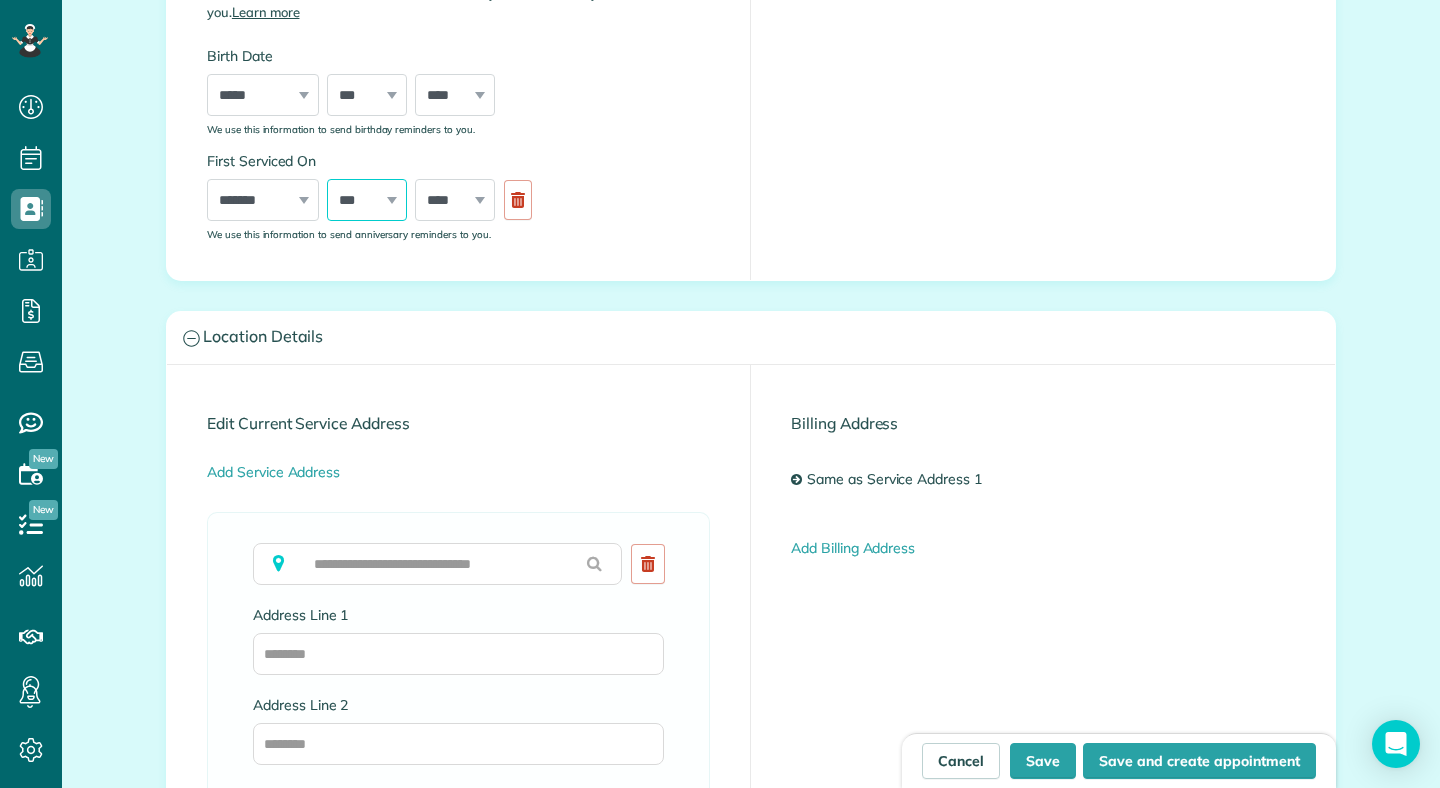 select on "**" 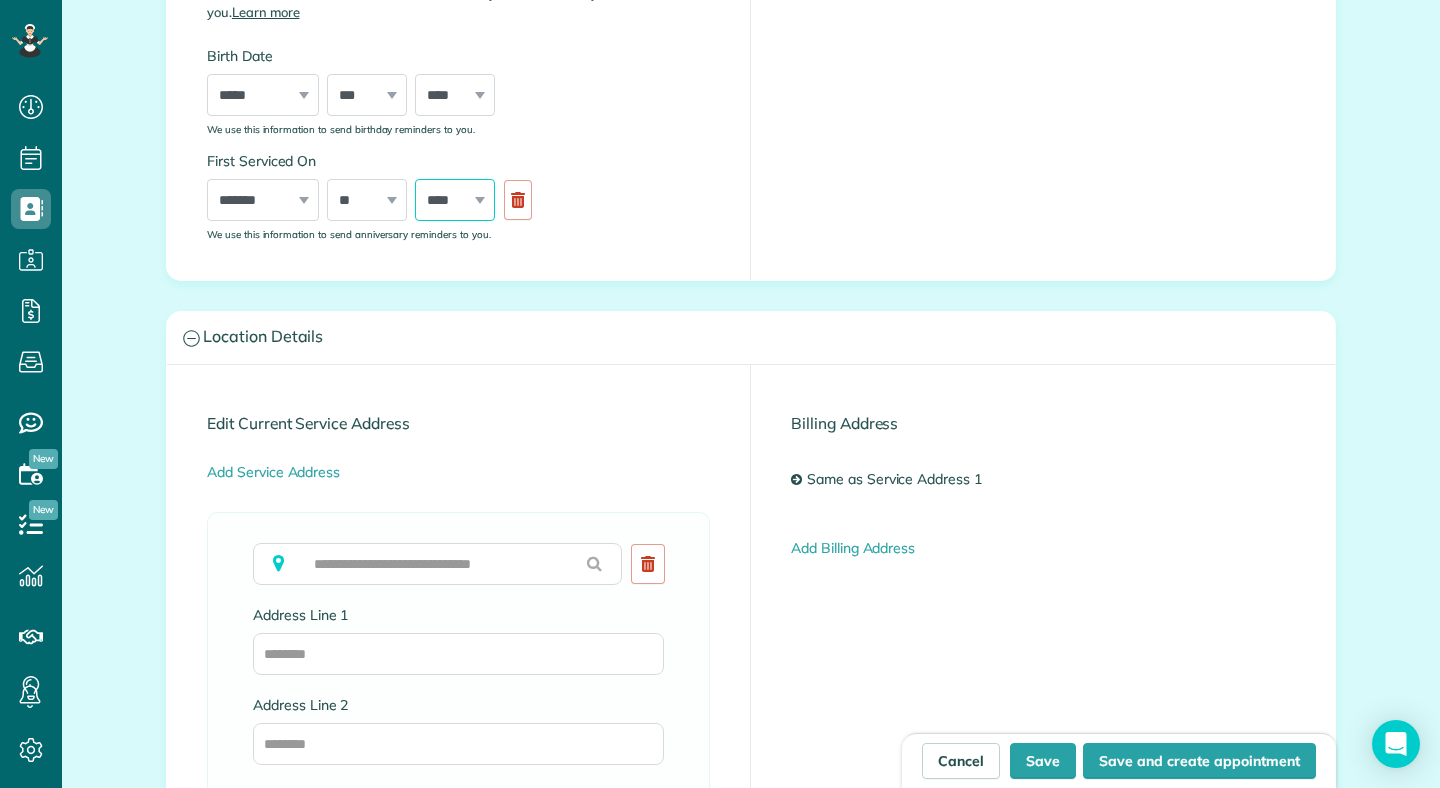 click on "****
****
****
****
****
****
****
****
****
****
****
****
****
****
****
****
****
****
****
****
****
****
****
****
****
****
****
****
****
****
****
****
****
****
****
****
****
****
****
****
****
****
****
****
****
****
****
****
****
****
****
****" at bounding box center [455, 200] 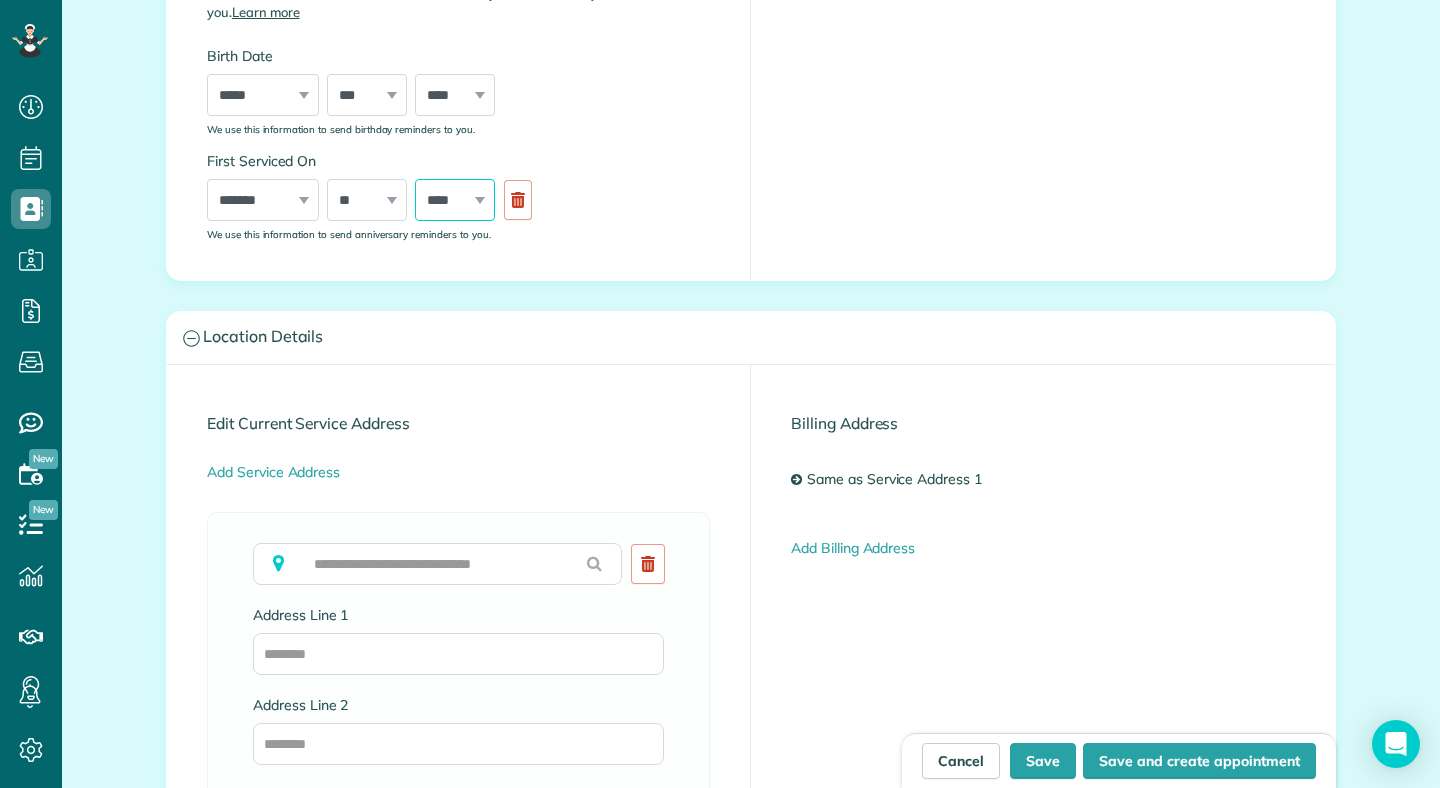select on "****" 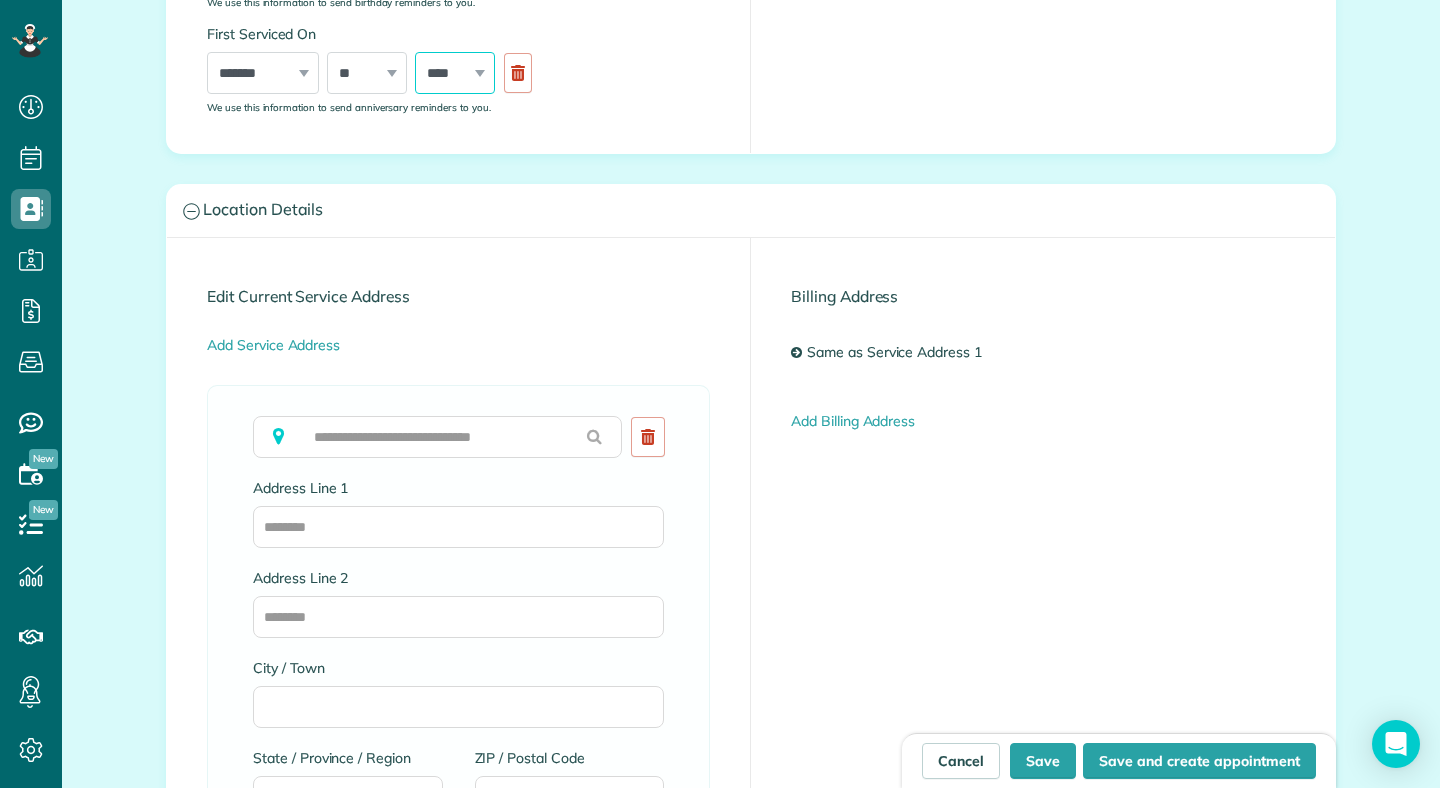 scroll, scrollTop: 806, scrollLeft: 0, axis: vertical 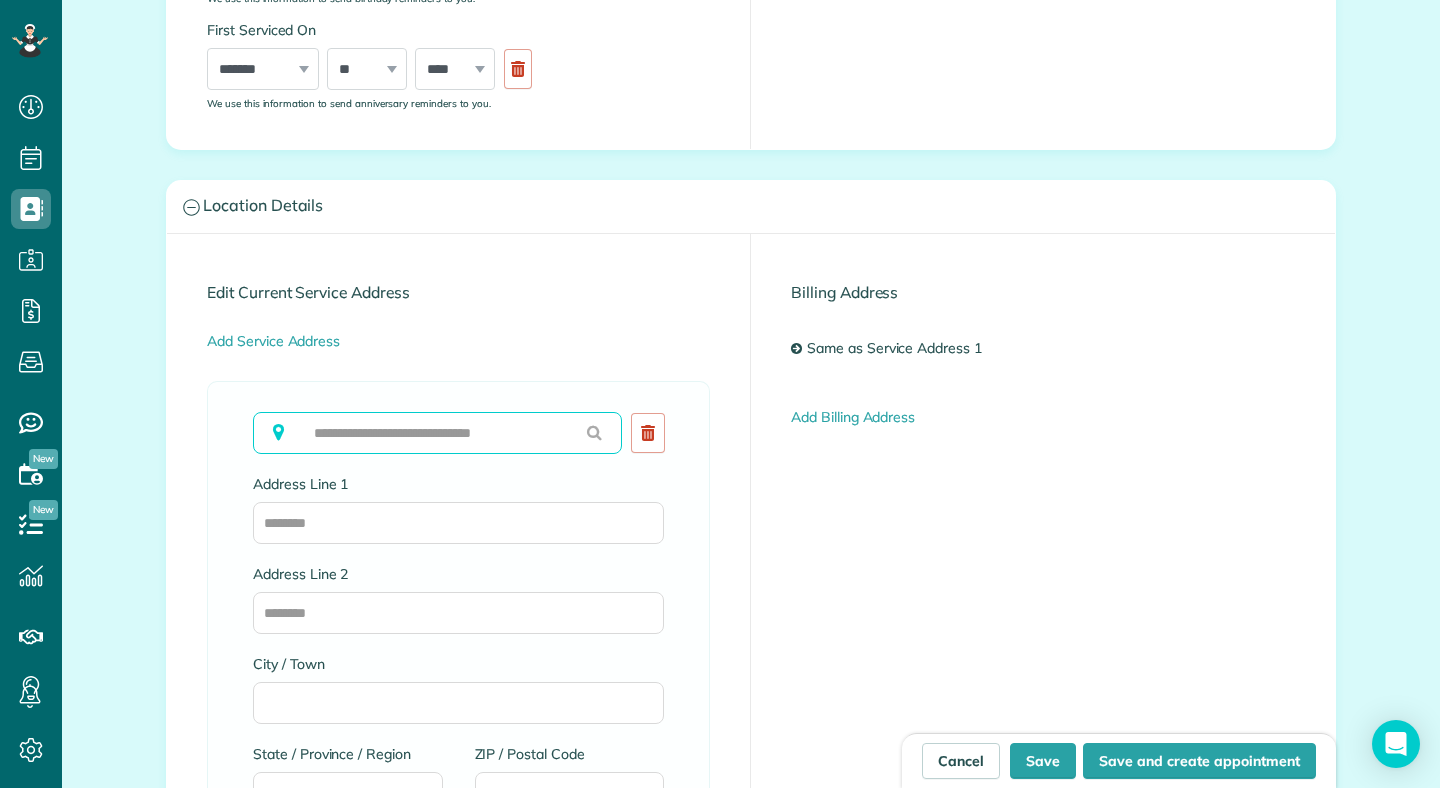 click at bounding box center (437, 433) 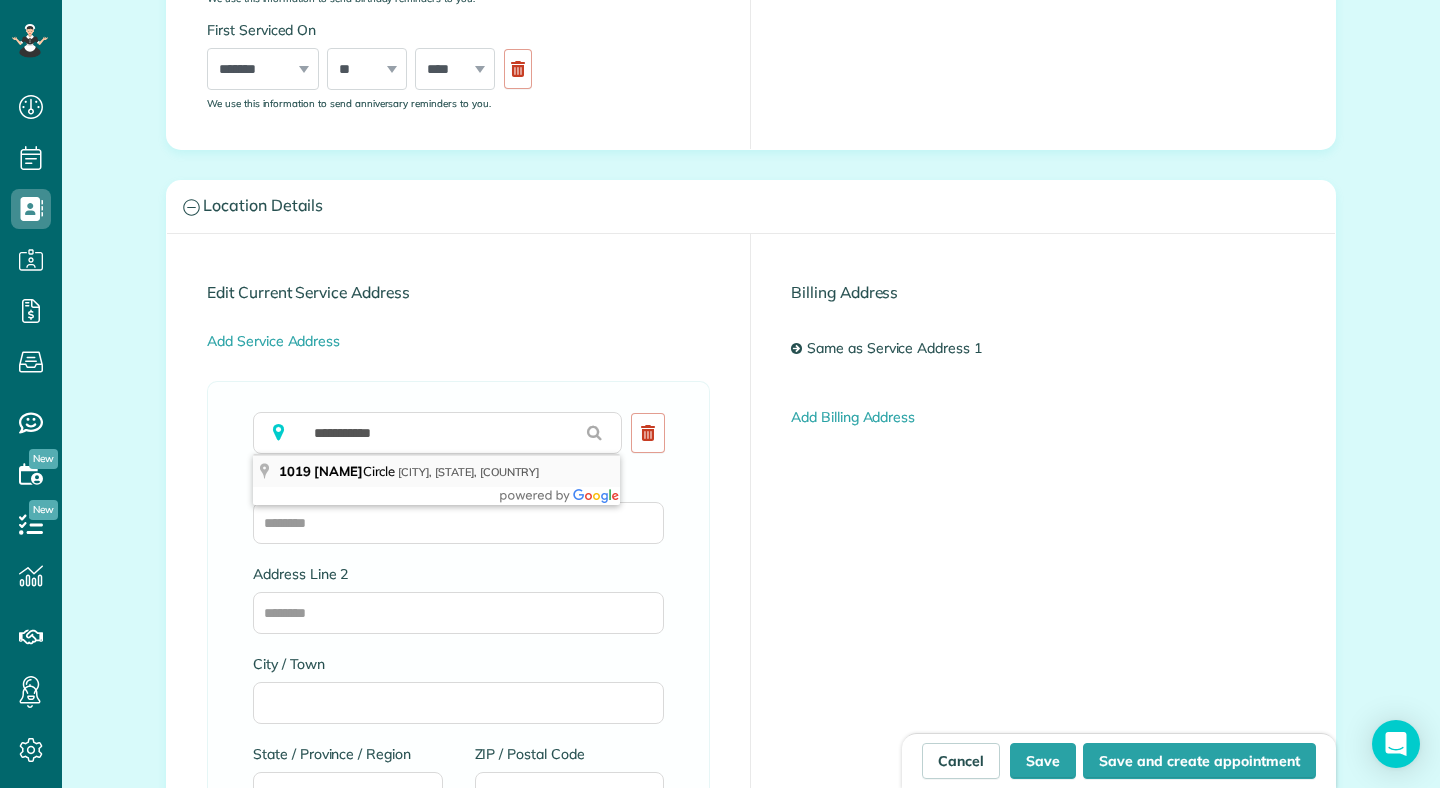 type on "**********" 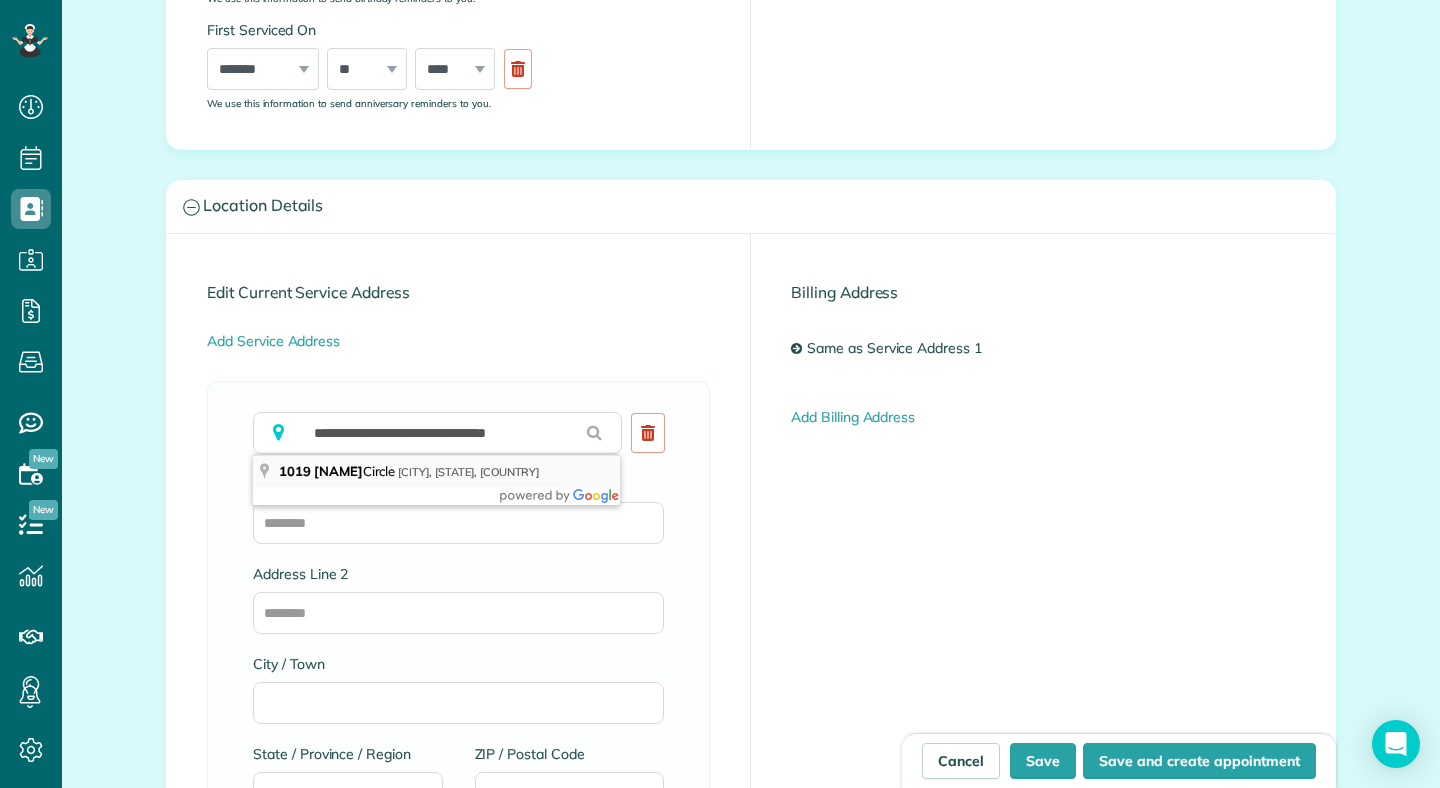 type on "**********" 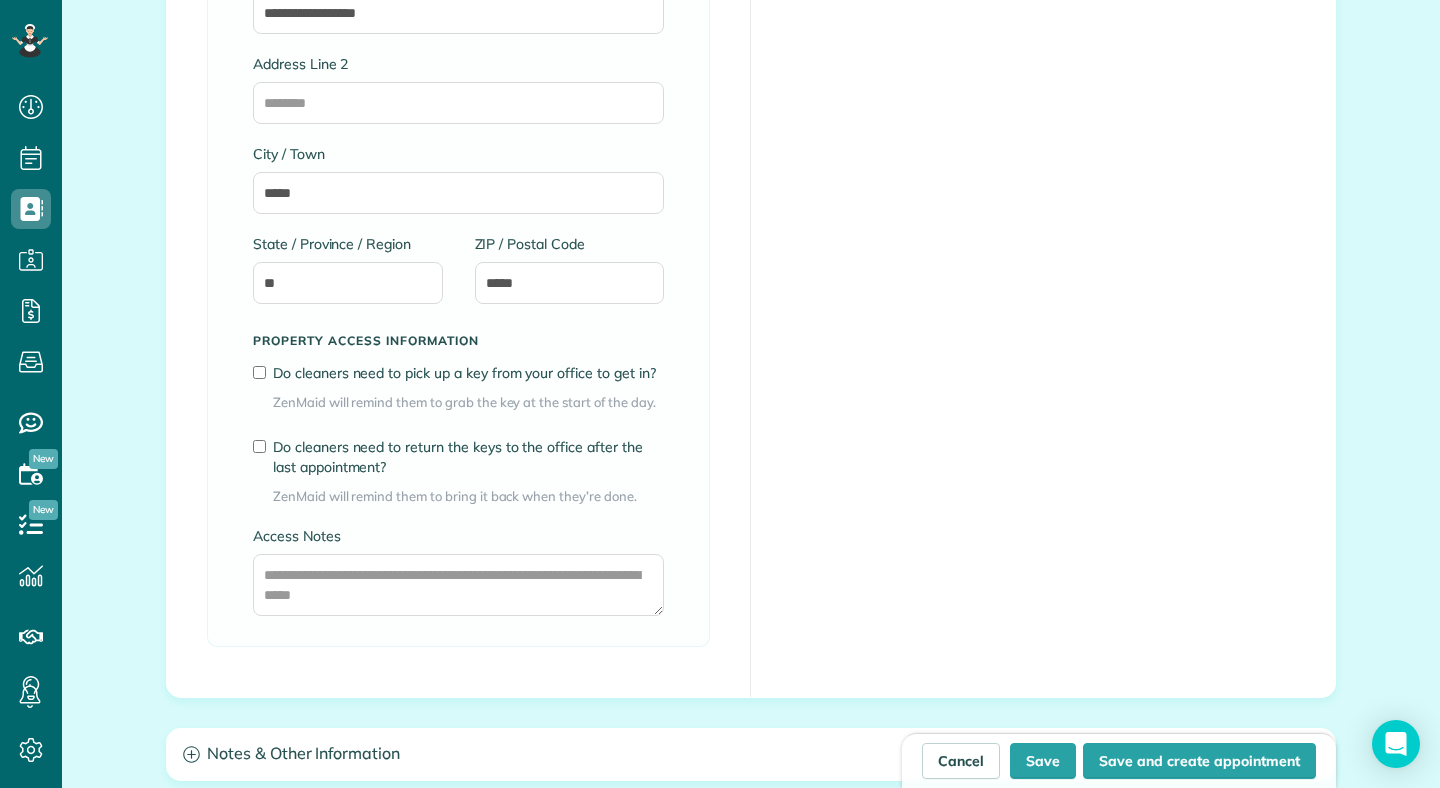 scroll, scrollTop: 1315, scrollLeft: 0, axis: vertical 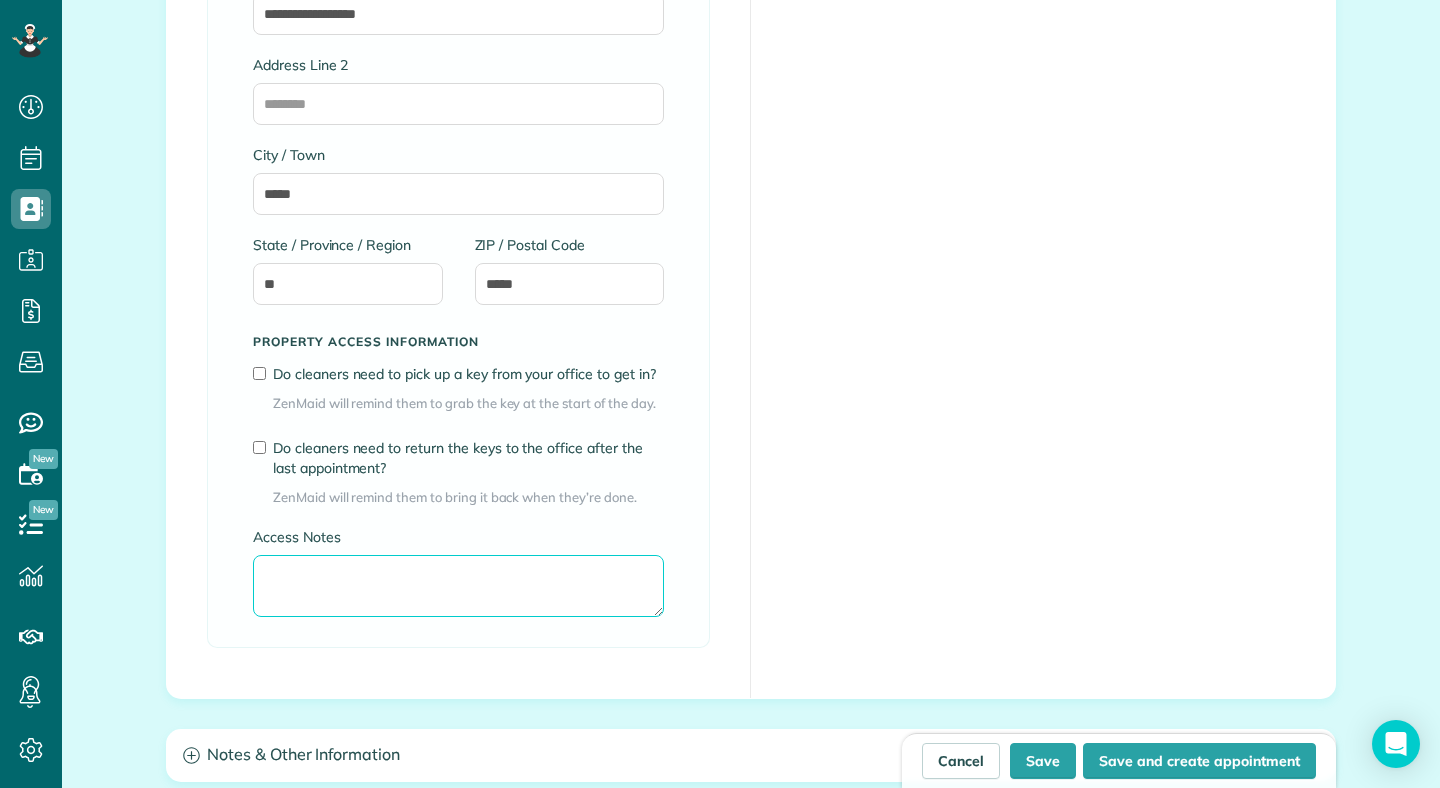 click on "Access Notes" at bounding box center [458, 586] 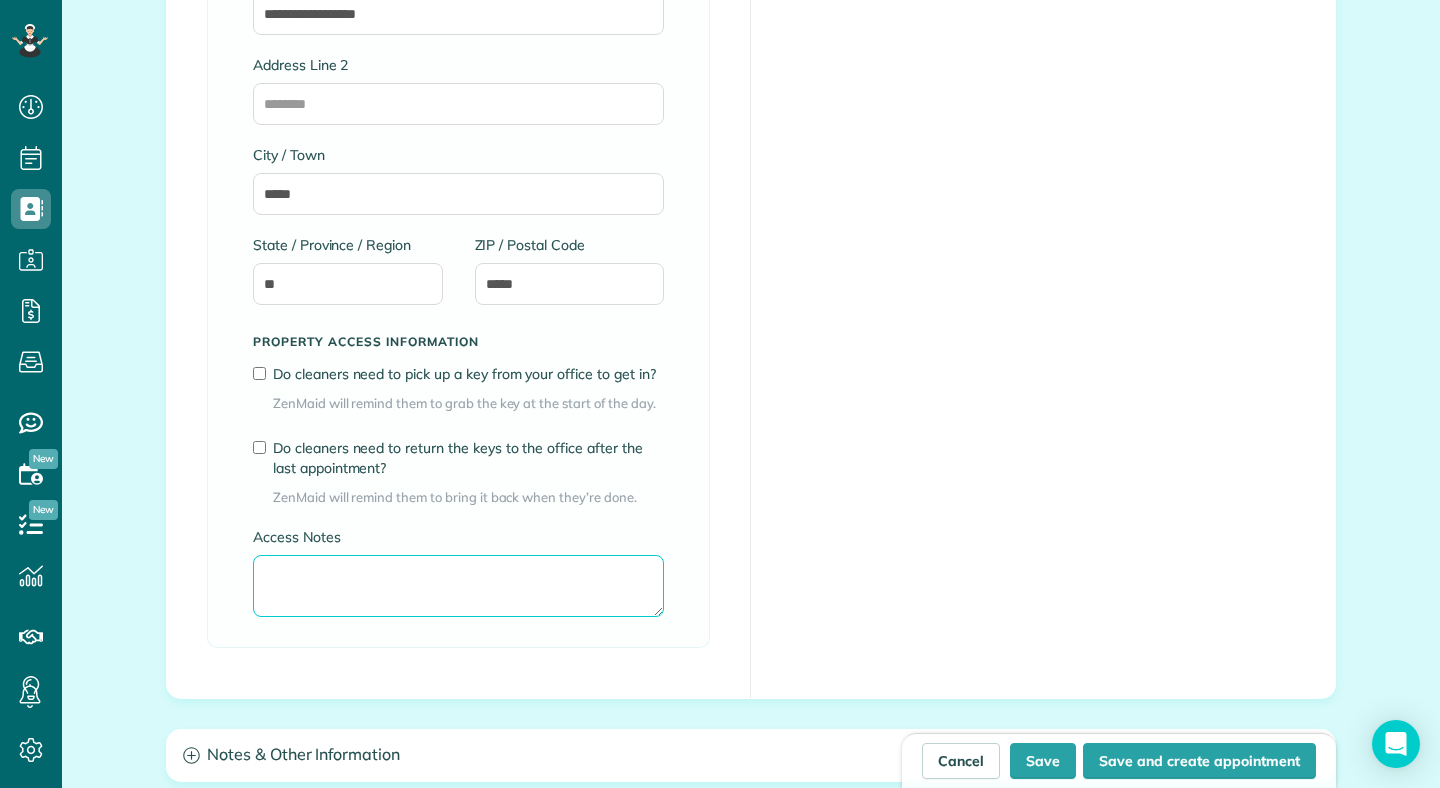 type on "*" 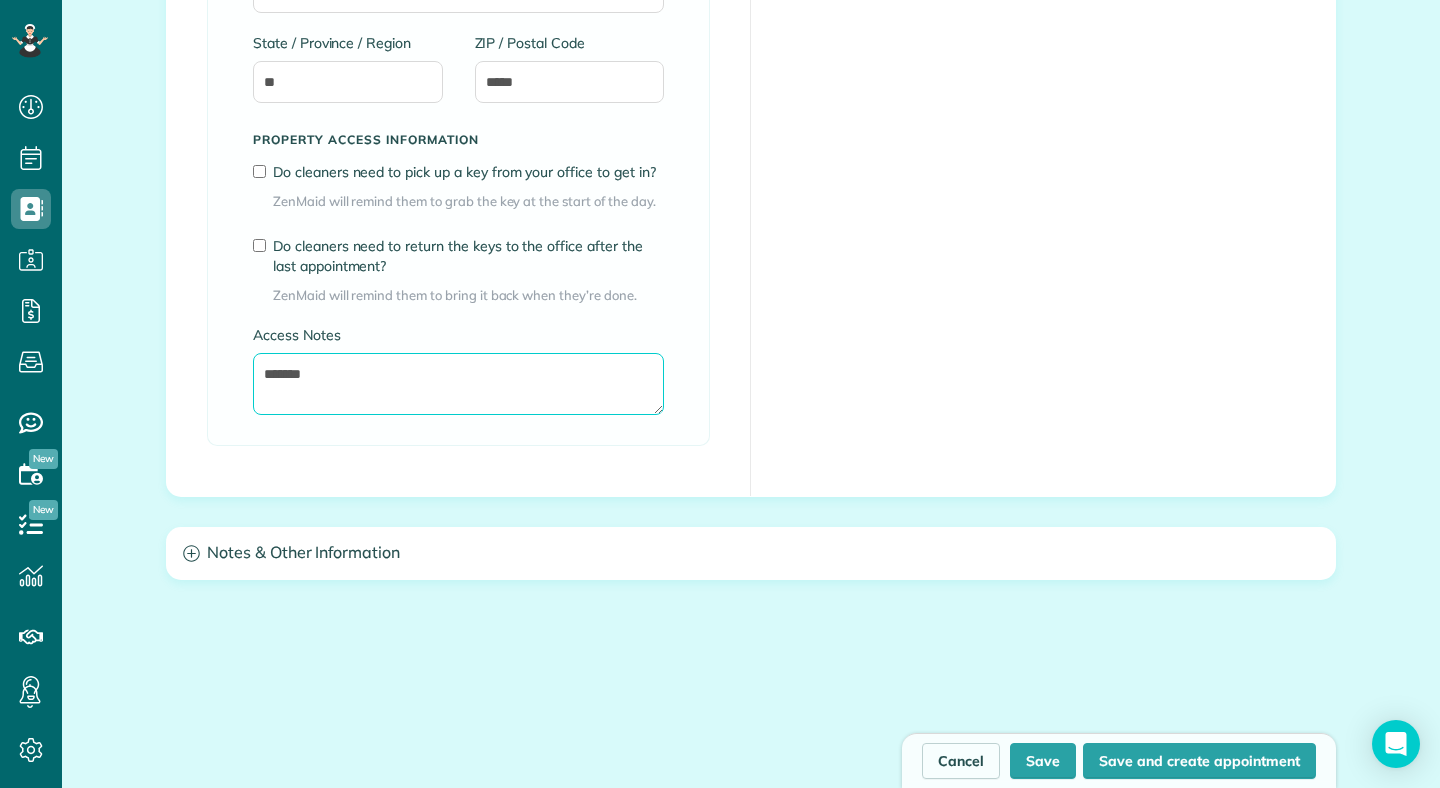 scroll, scrollTop: 1513, scrollLeft: 0, axis: vertical 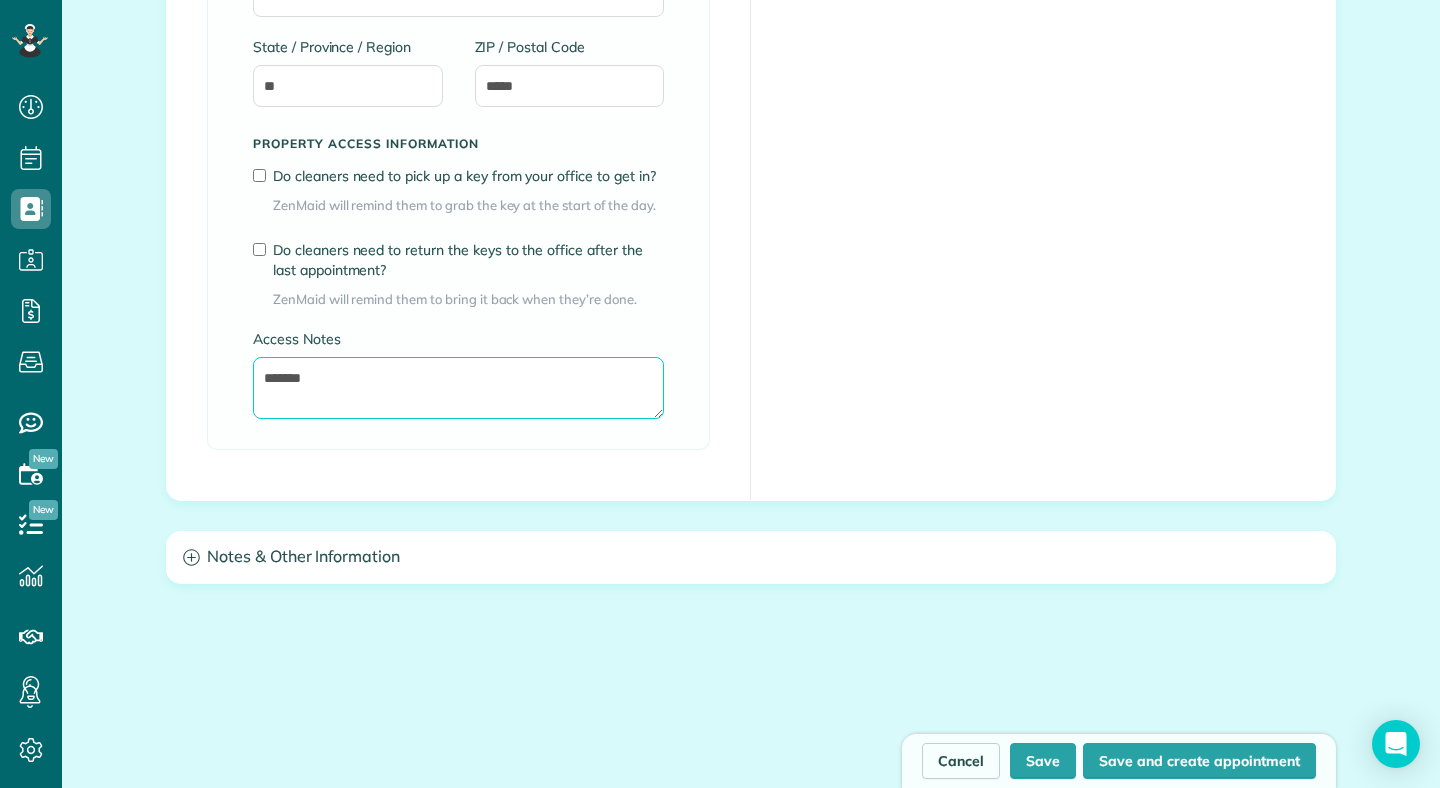 type on "*******" 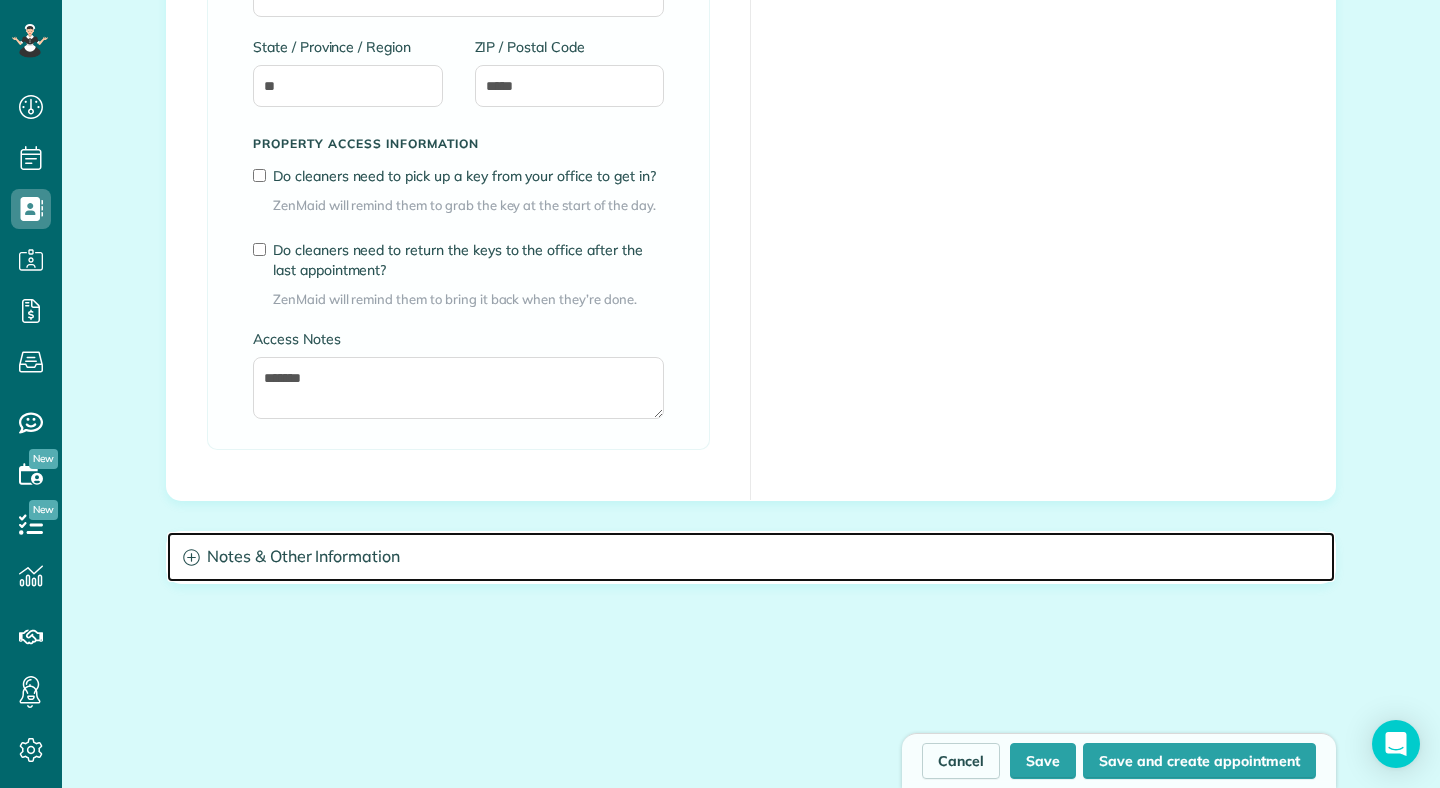click on "Notes & Other Information" at bounding box center [751, 557] 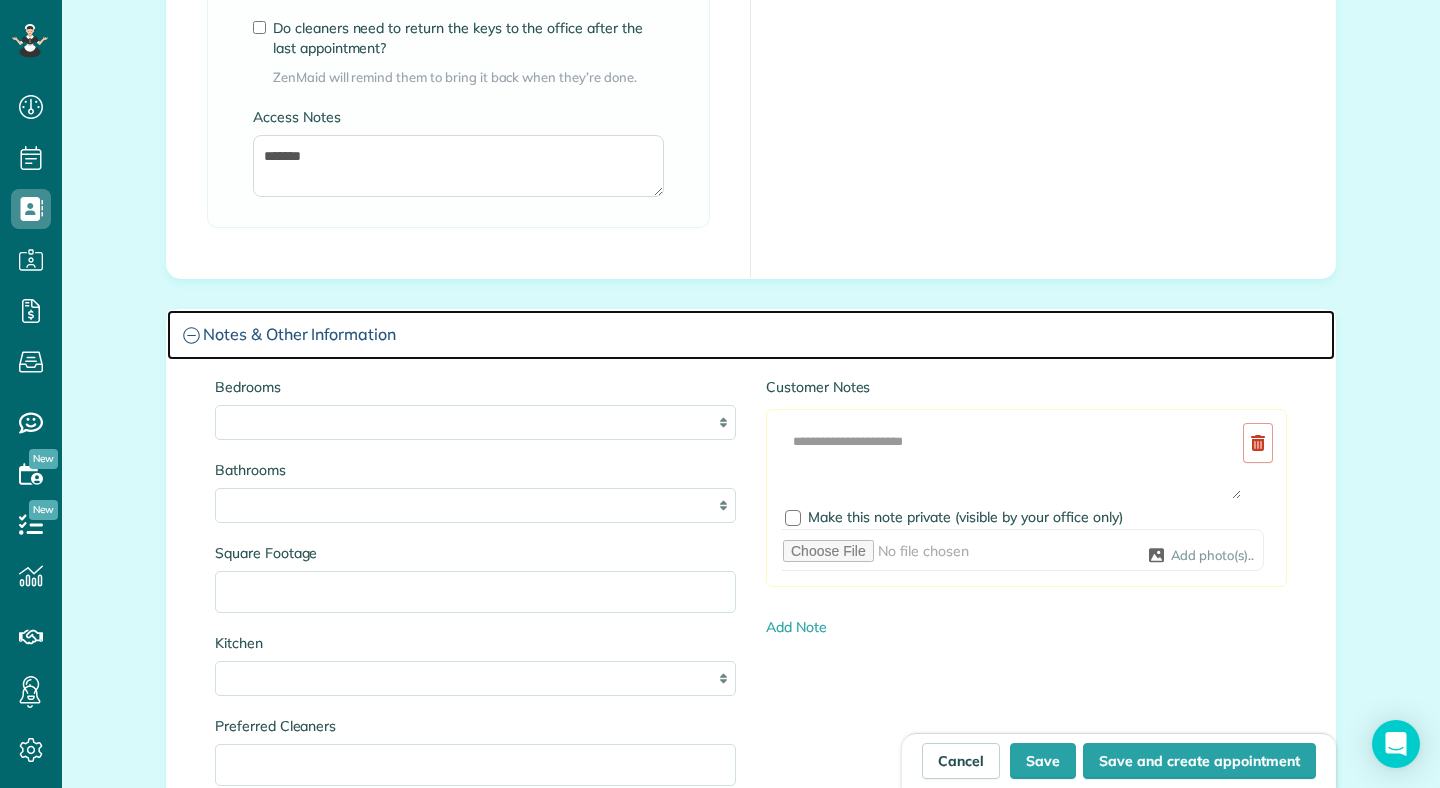 scroll, scrollTop: 1748, scrollLeft: 0, axis: vertical 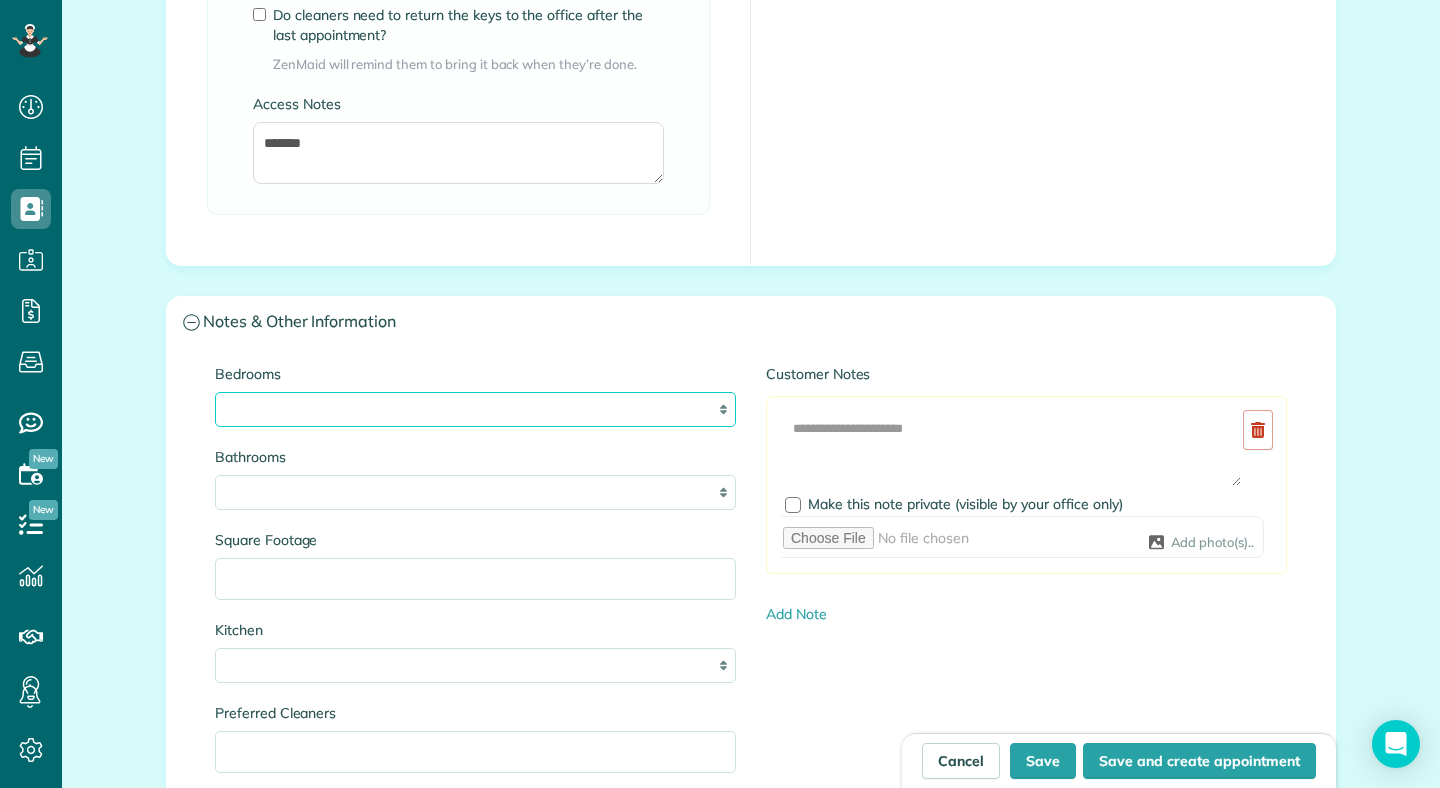 click on "*
*
*
*
**" at bounding box center (475, 409) 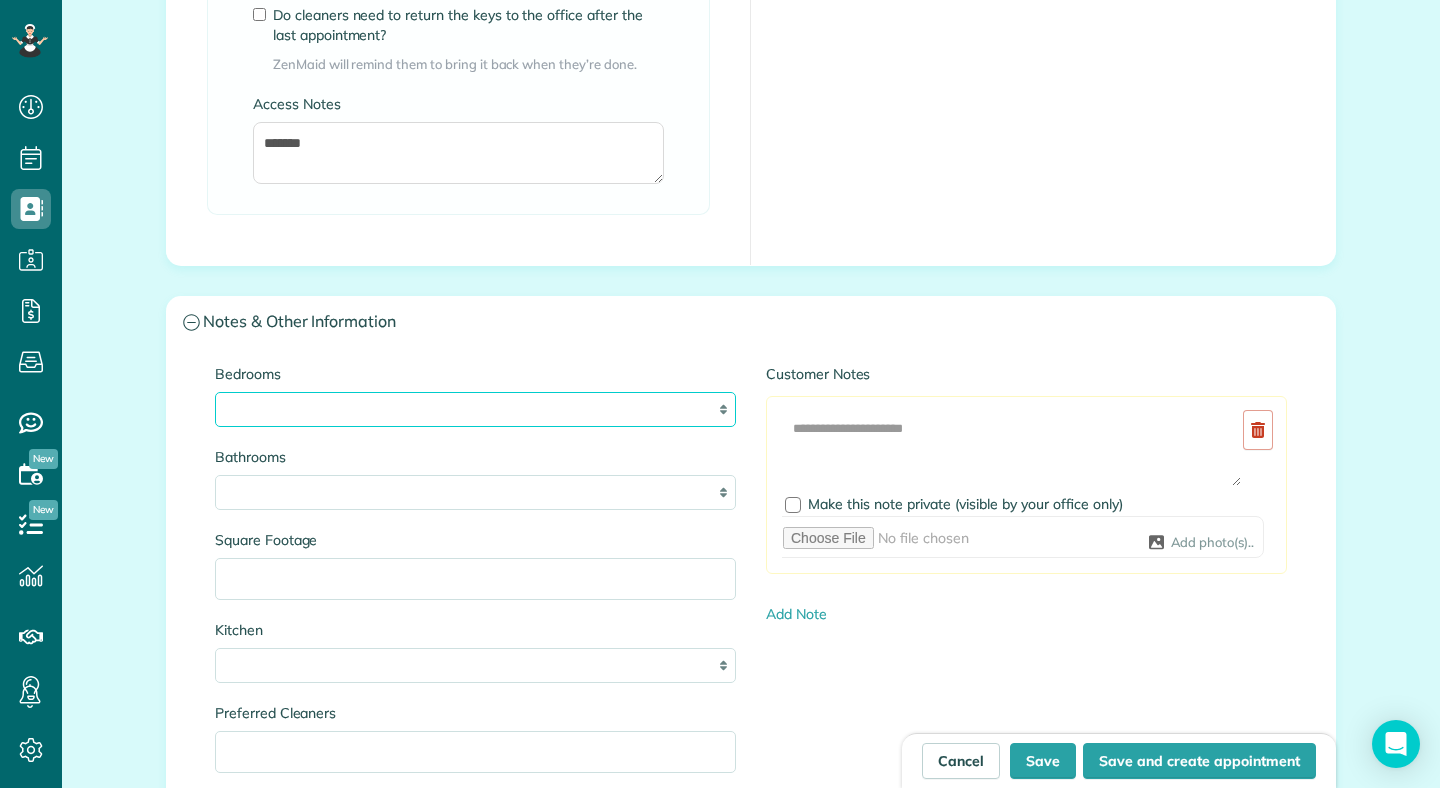 select on "*" 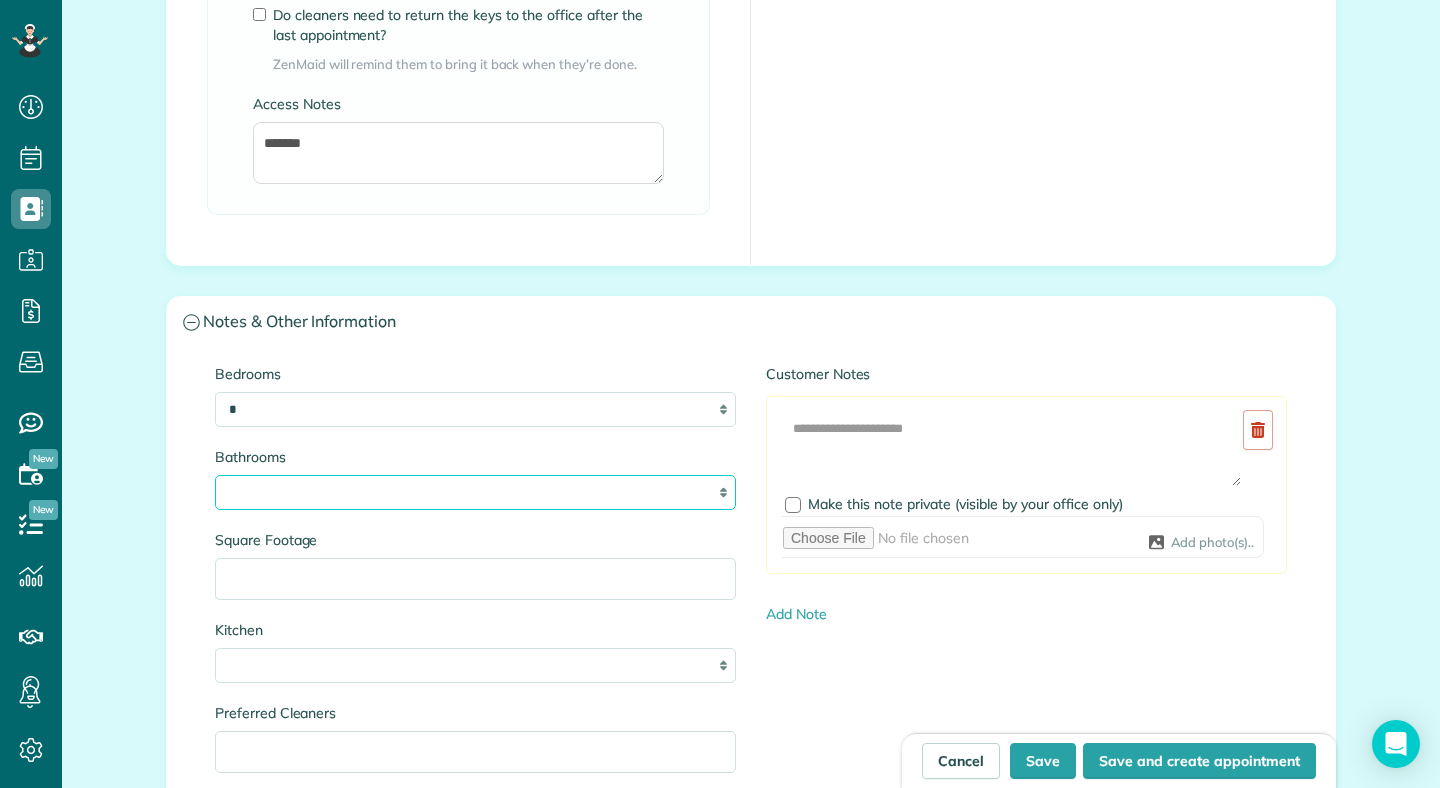 click on "*
***
*
***
*
***
*
***
**" at bounding box center (475, 492) 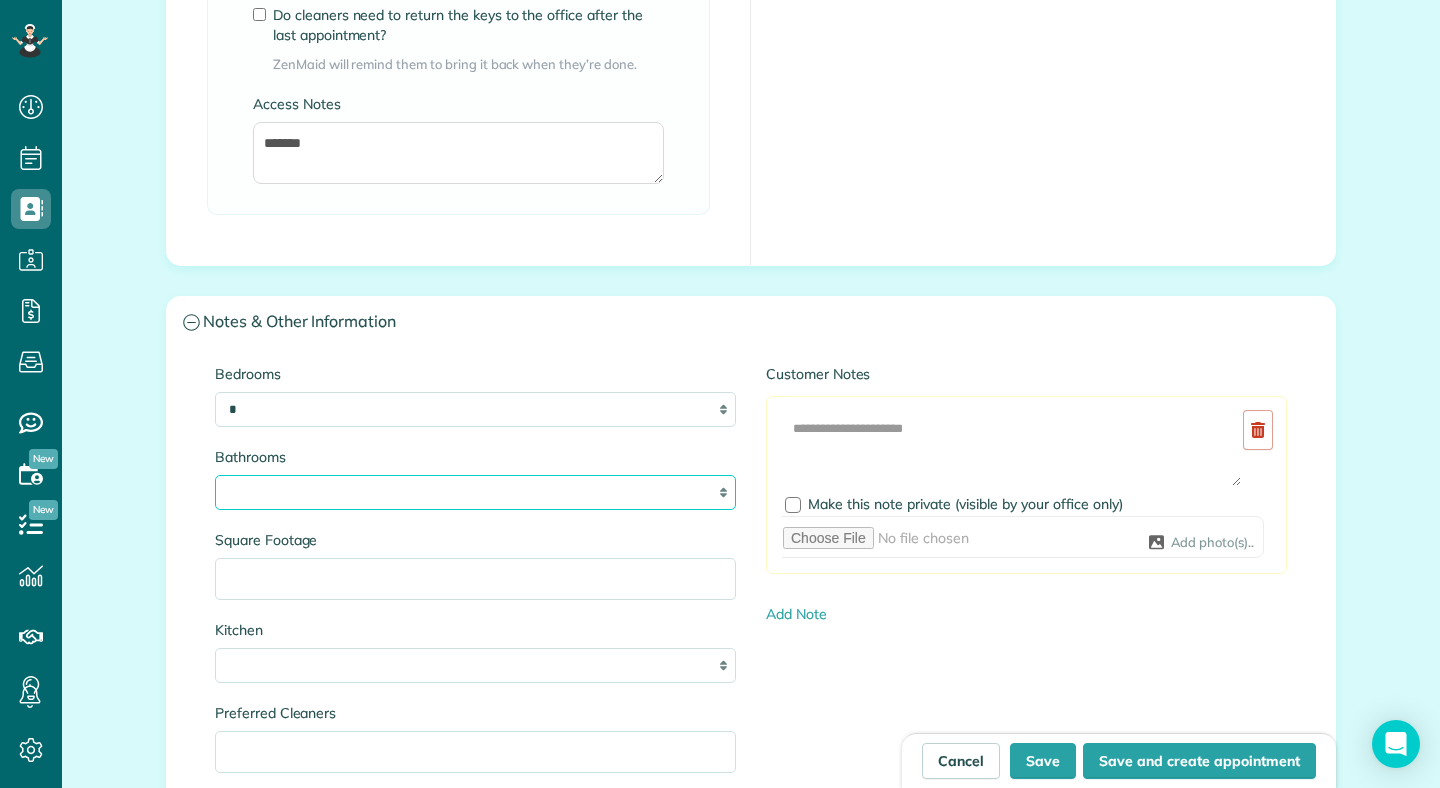 select on "*" 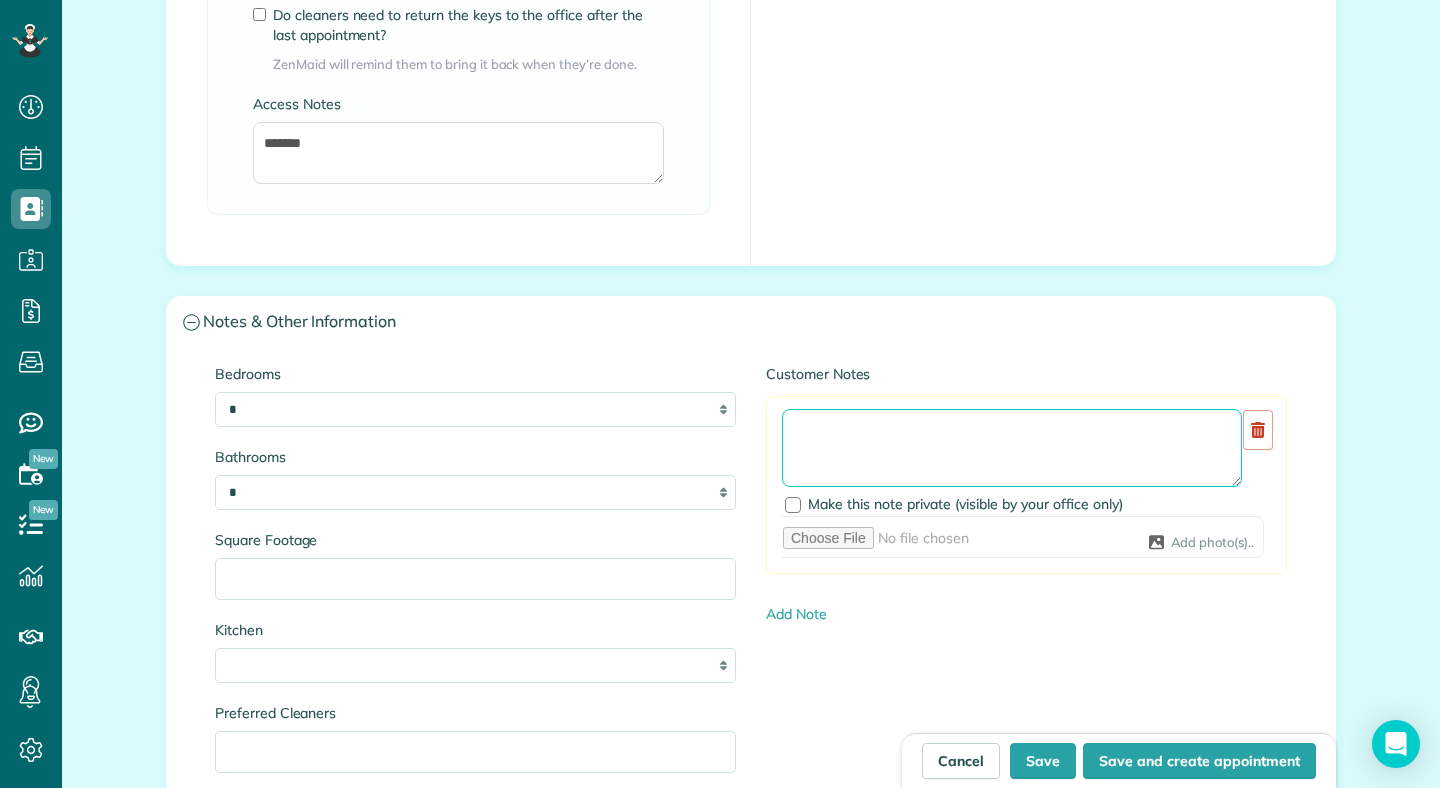 click at bounding box center (1012, 448) 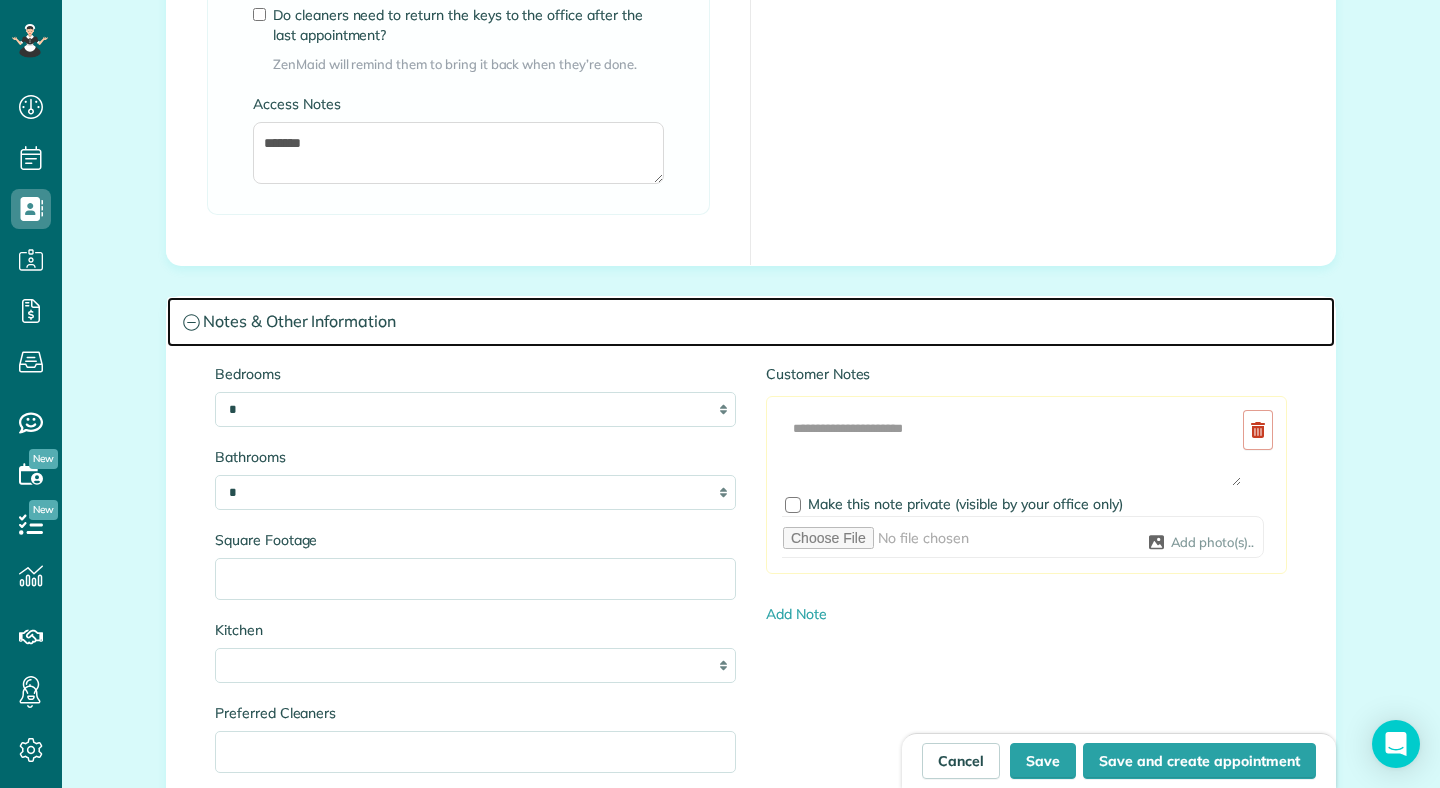 click on "Notes & Other Information" at bounding box center (751, 322) 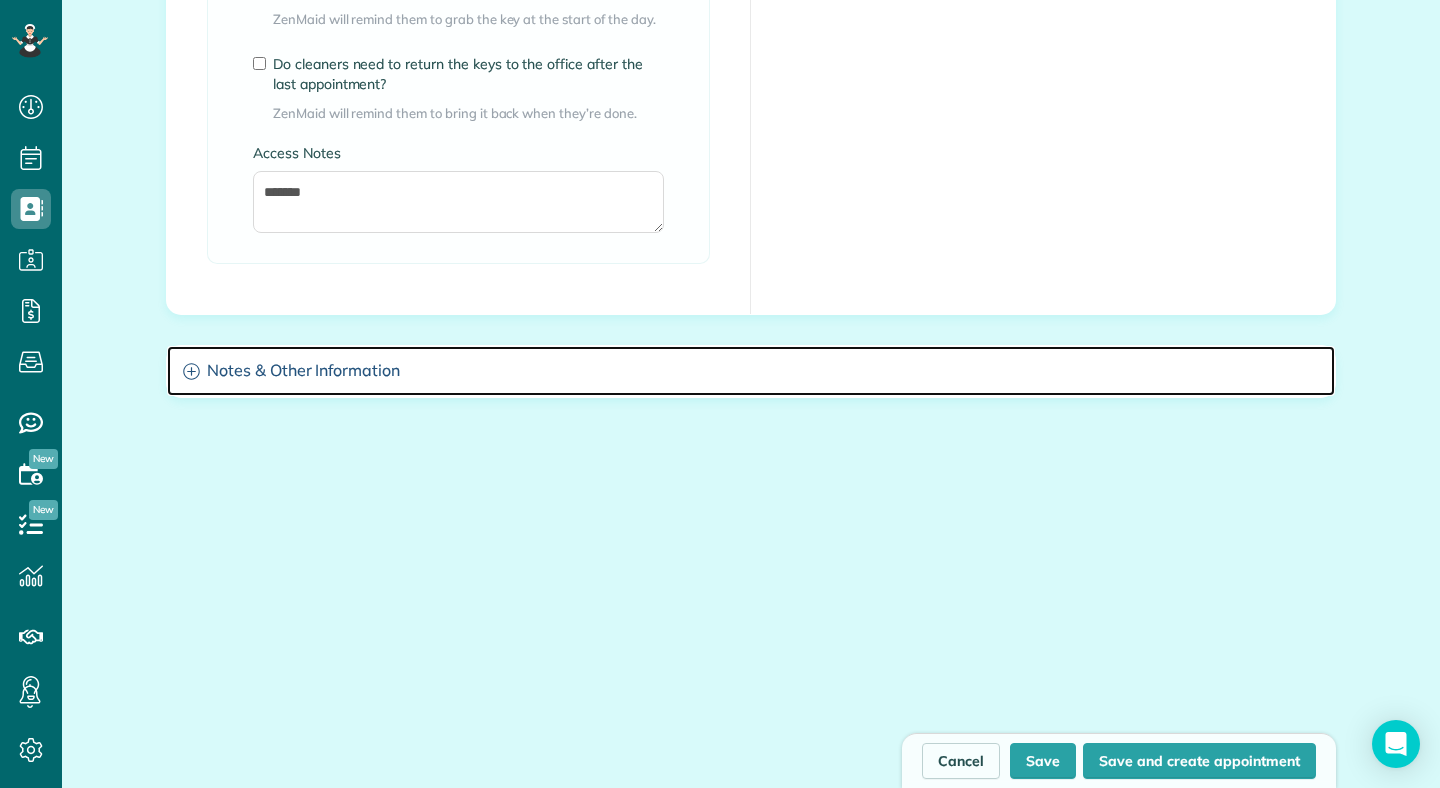 scroll, scrollTop: 1700, scrollLeft: 0, axis: vertical 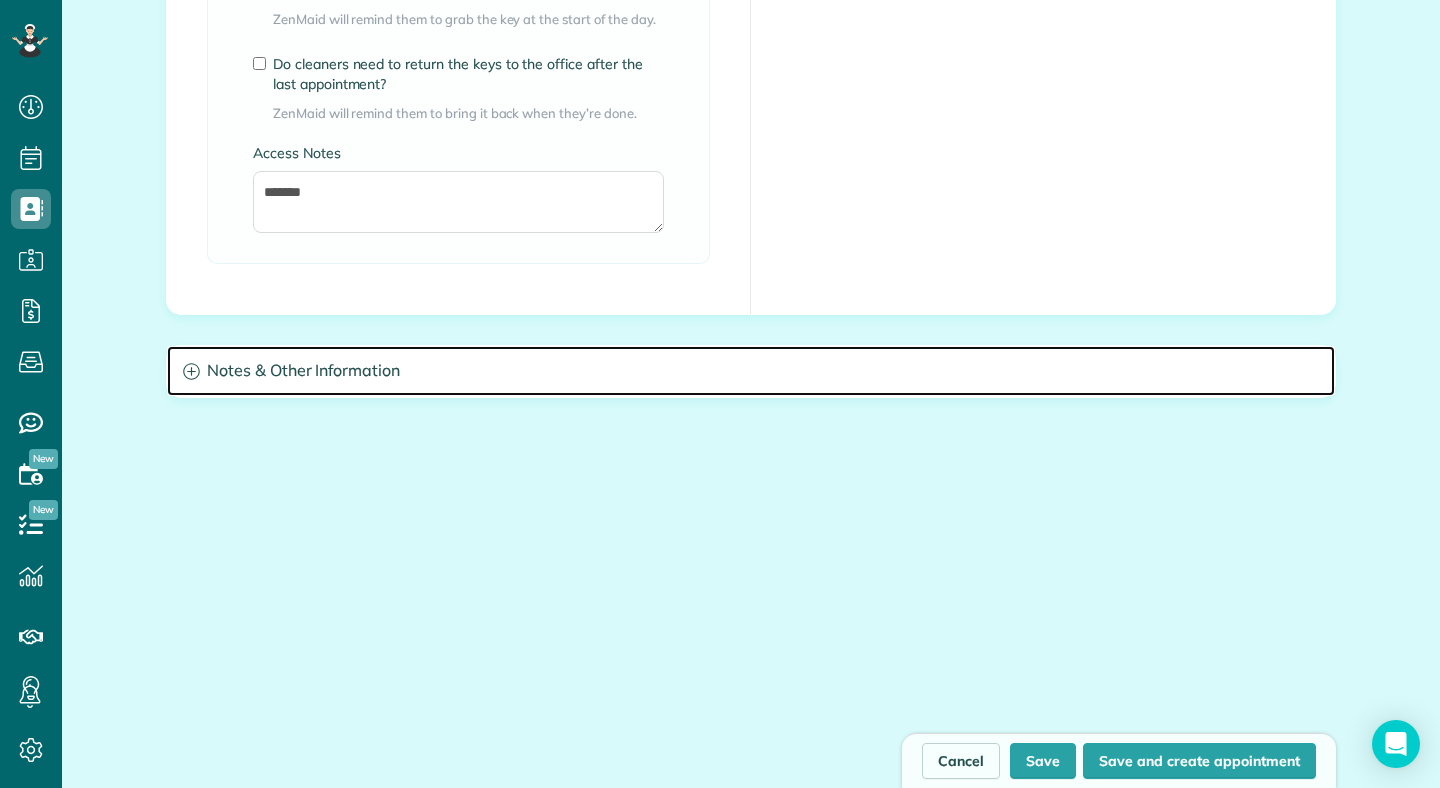 click on "Notes & Other Information" at bounding box center [751, 371] 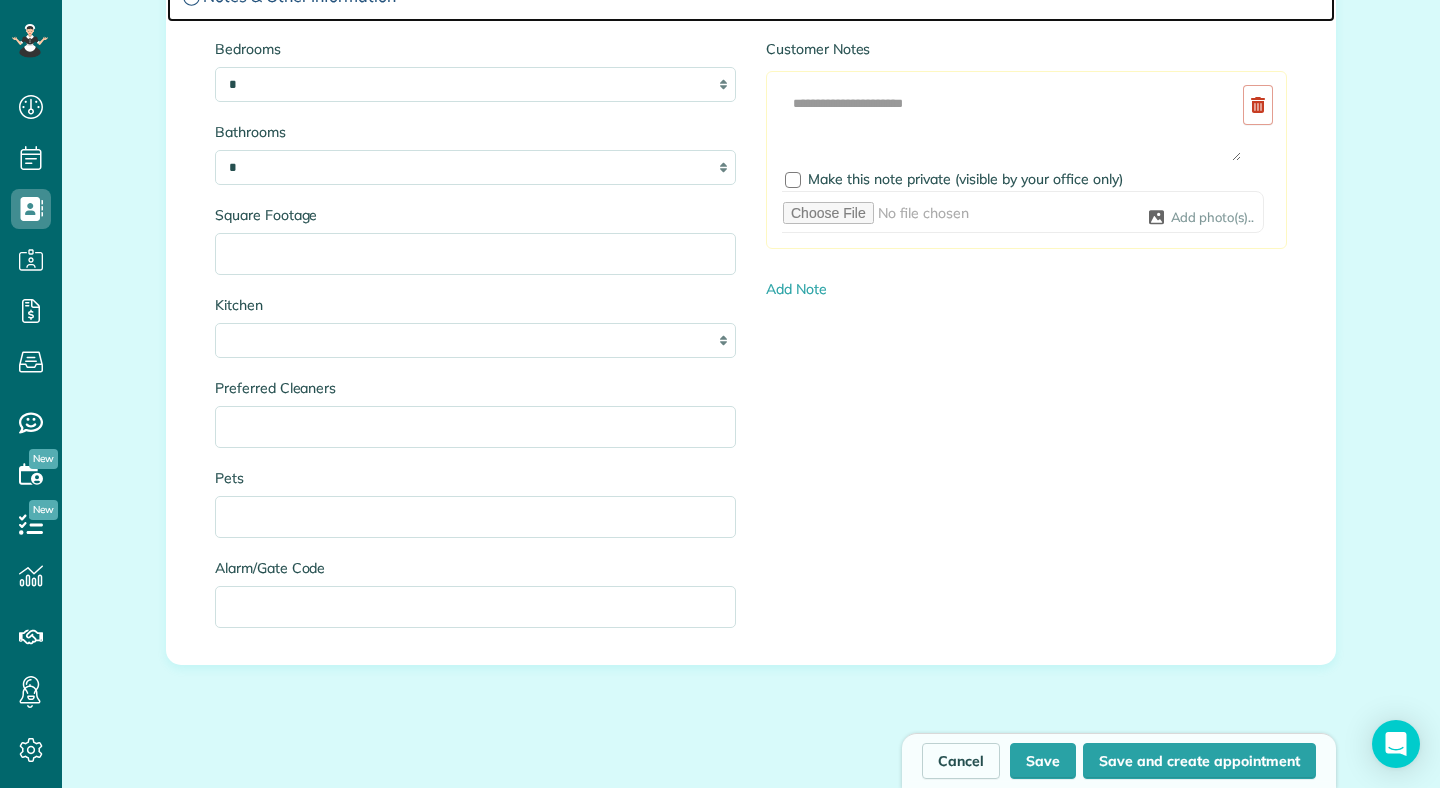 scroll, scrollTop: 2074, scrollLeft: 0, axis: vertical 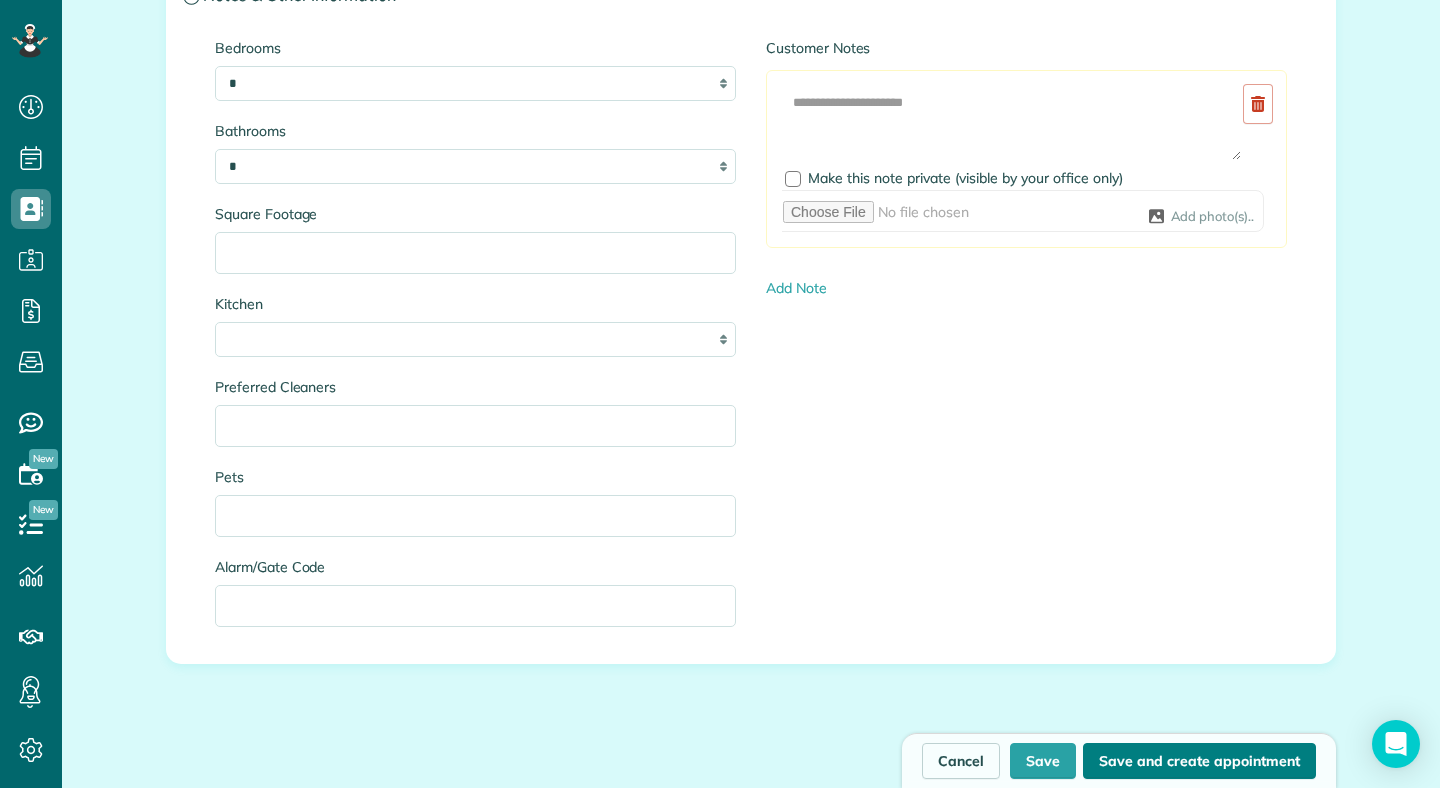 click on "Save and create appointment" at bounding box center [1199, 761] 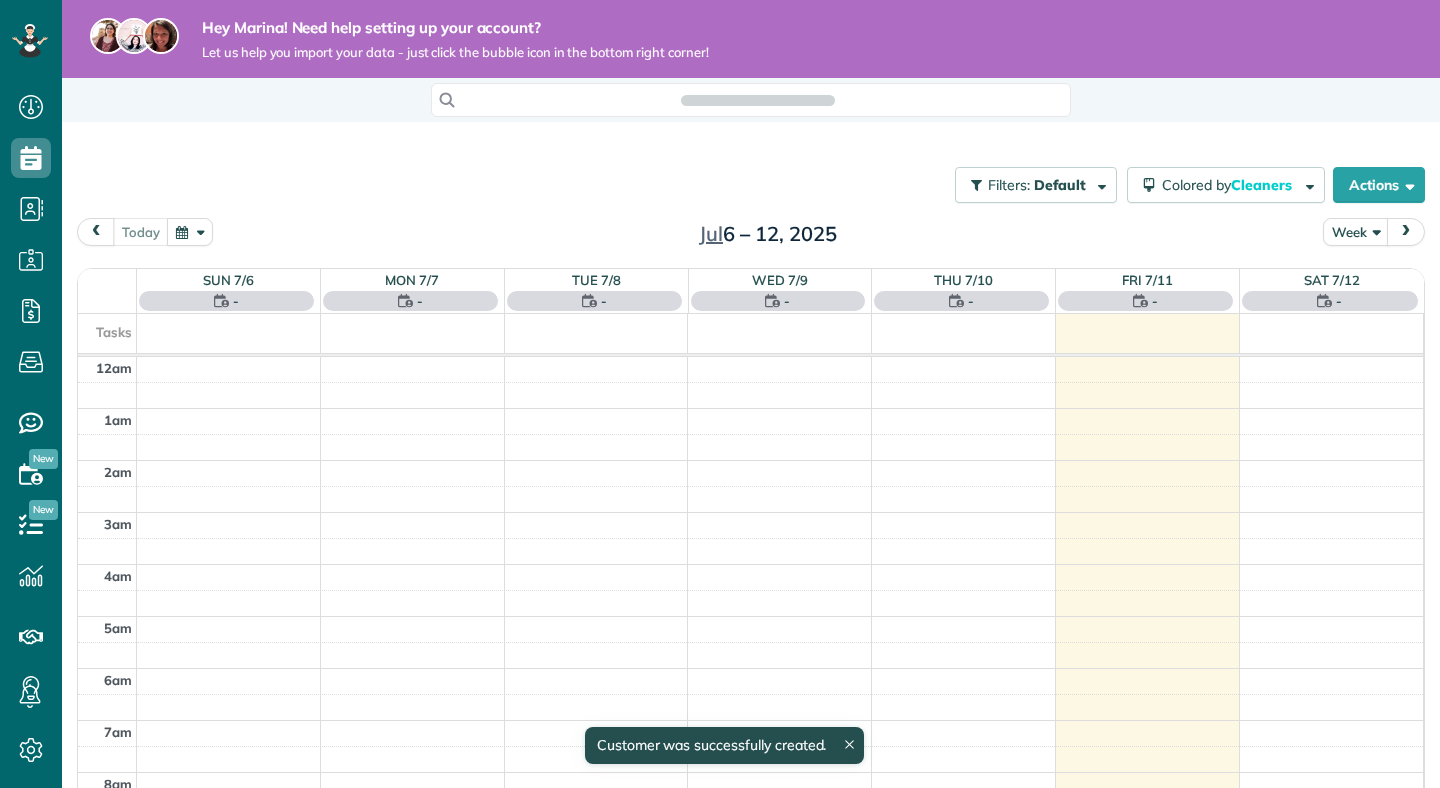 scroll, scrollTop: 0, scrollLeft: 0, axis: both 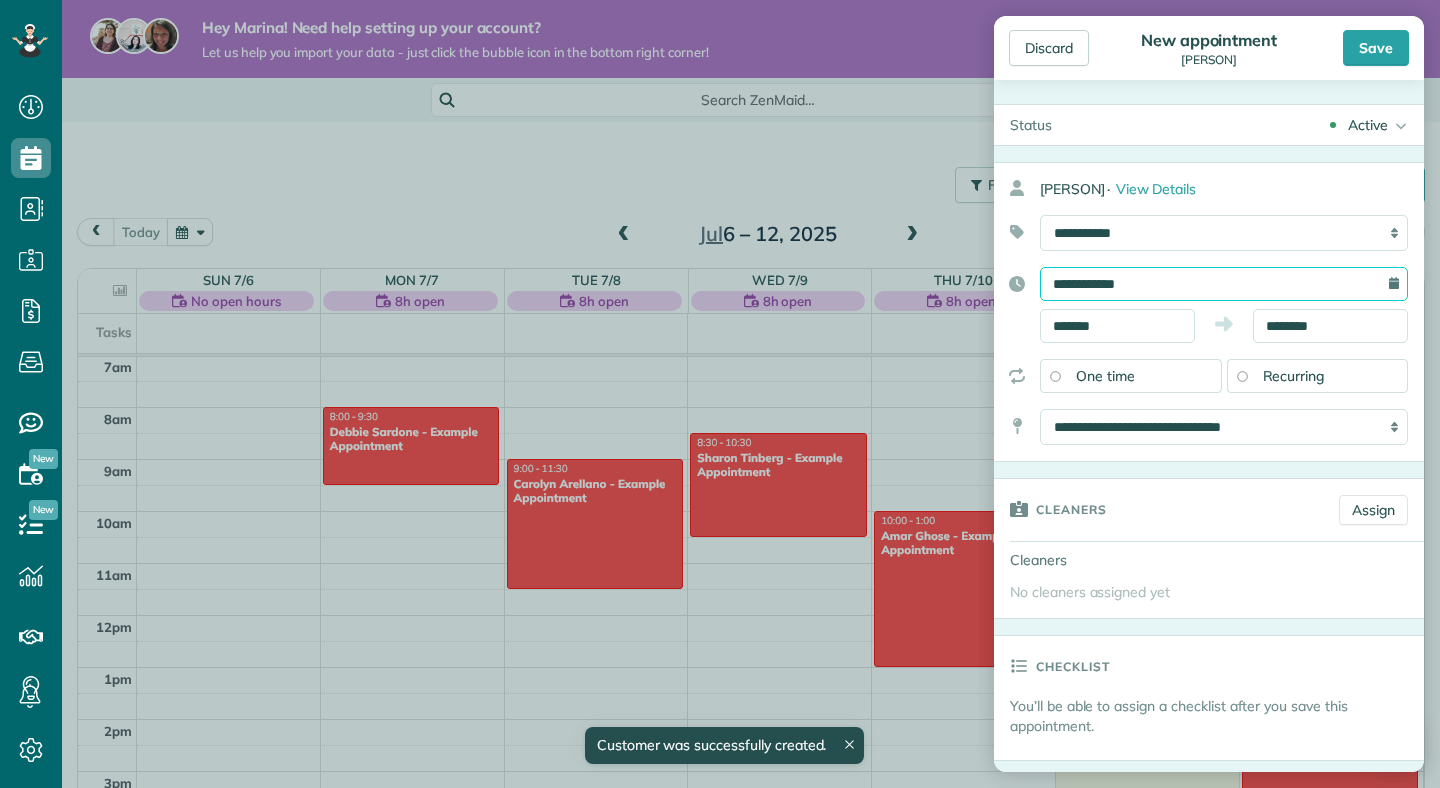 click on "**********" at bounding box center [1224, 284] 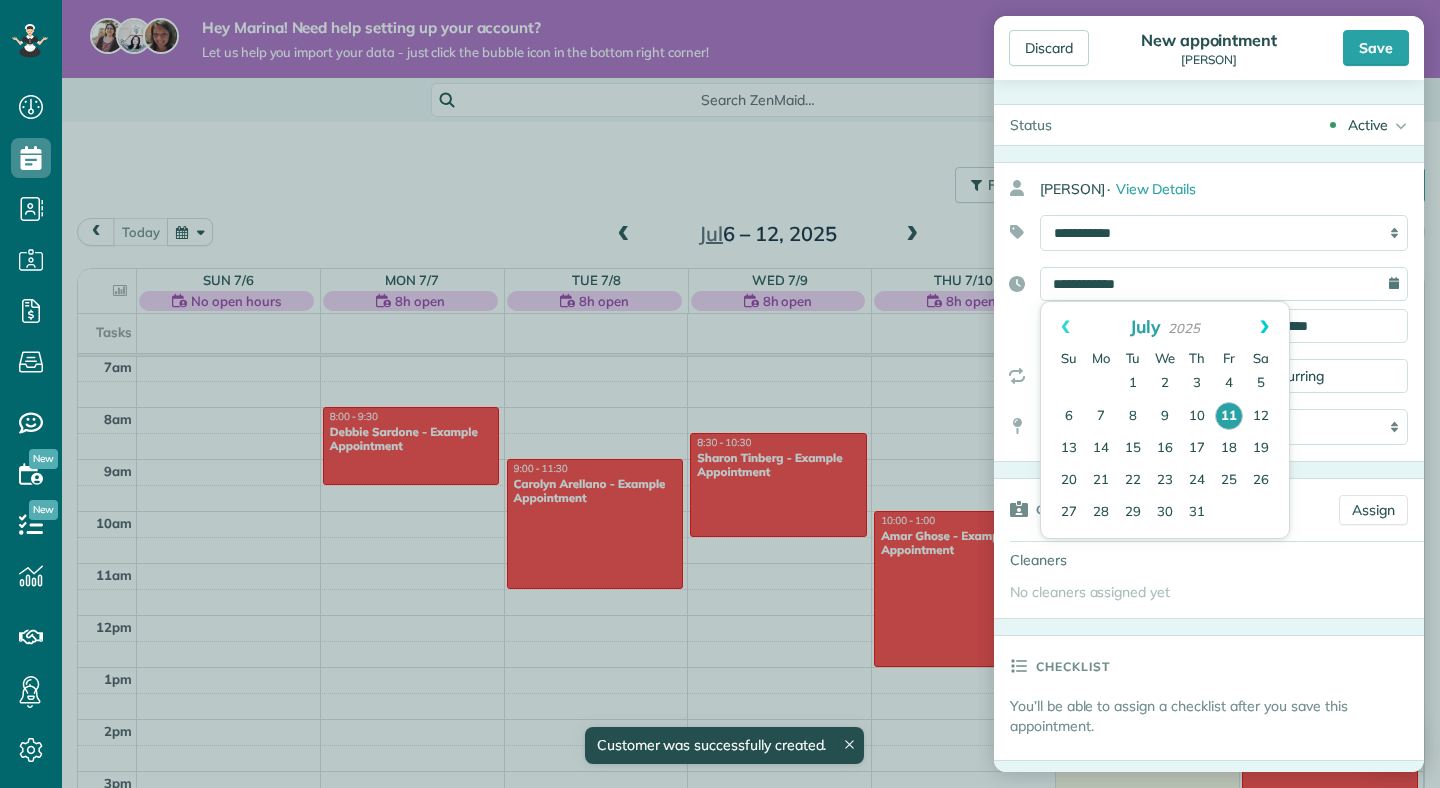 click on "Next" at bounding box center [1264, 327] 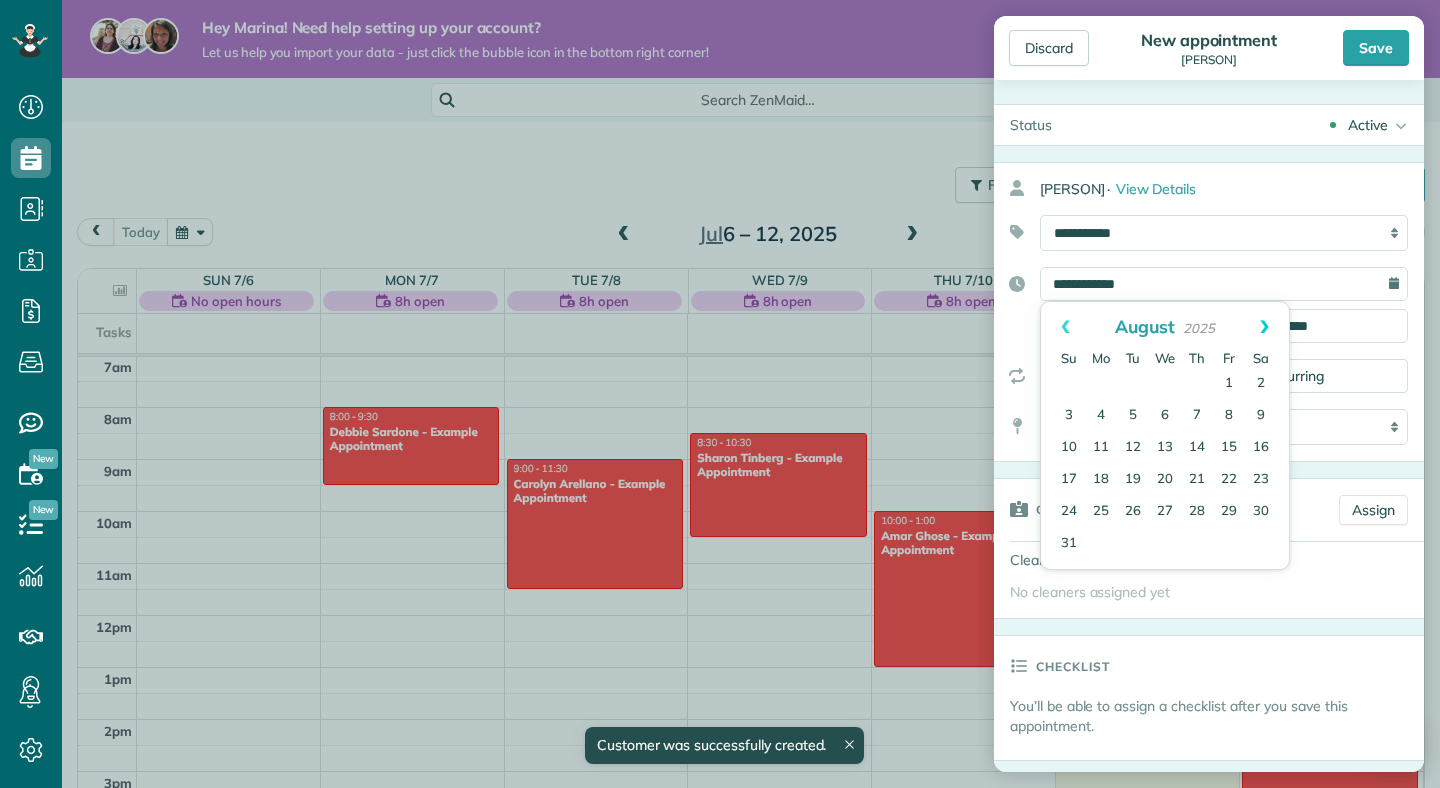 click on "Next" at bounding box center (1264, 327) 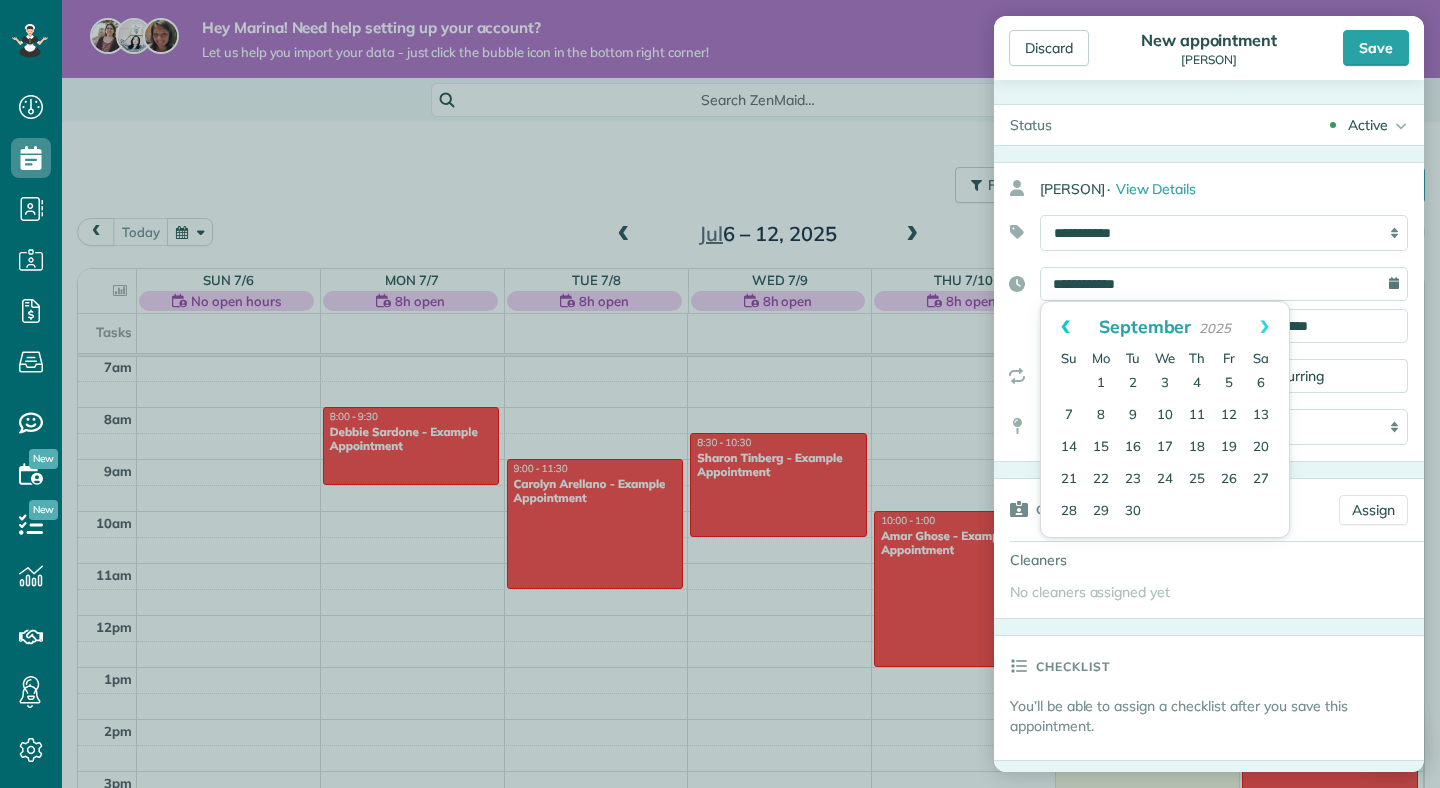 click on "Prev" at bounding box center [1065, 327] 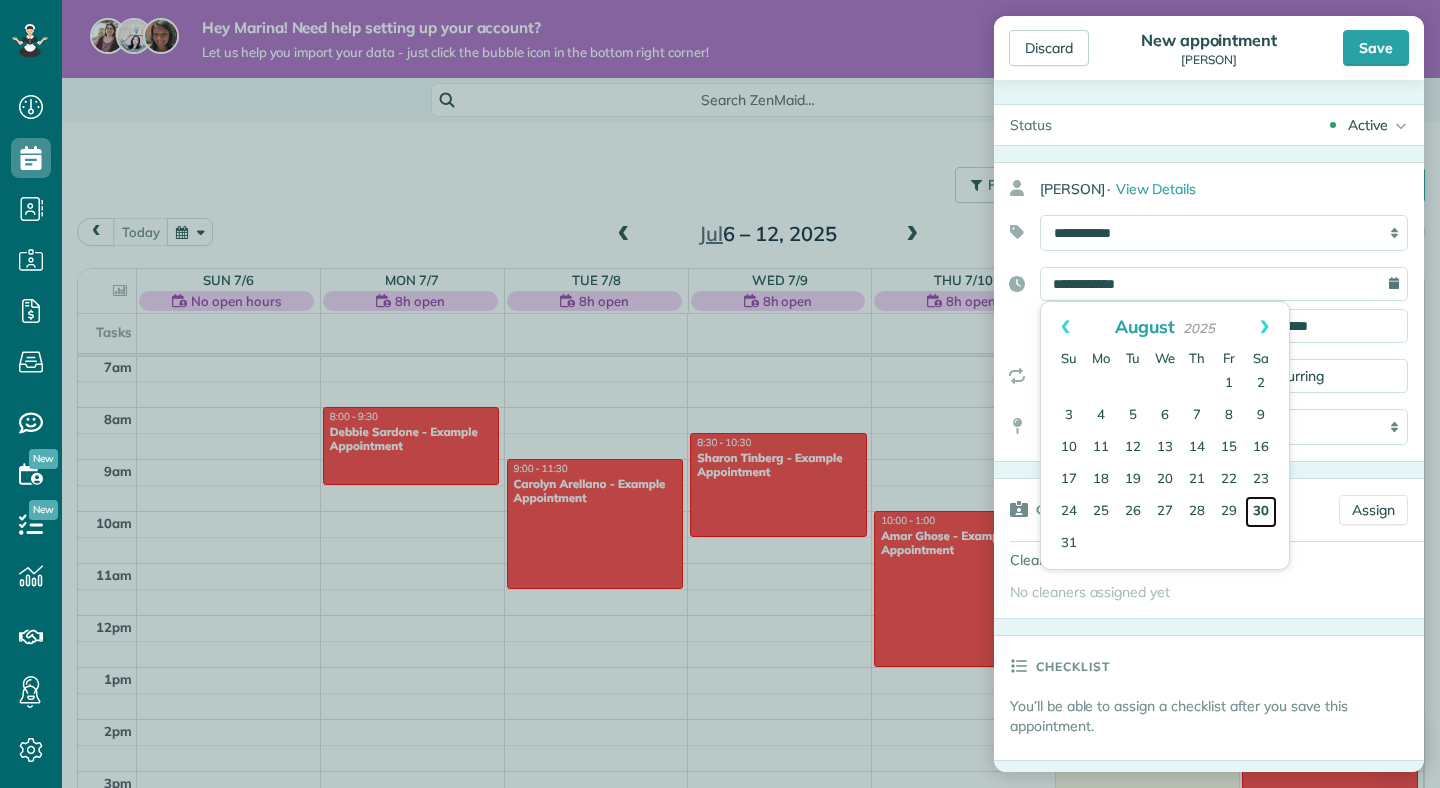 click on "30" at bounding box center (1261, 512) 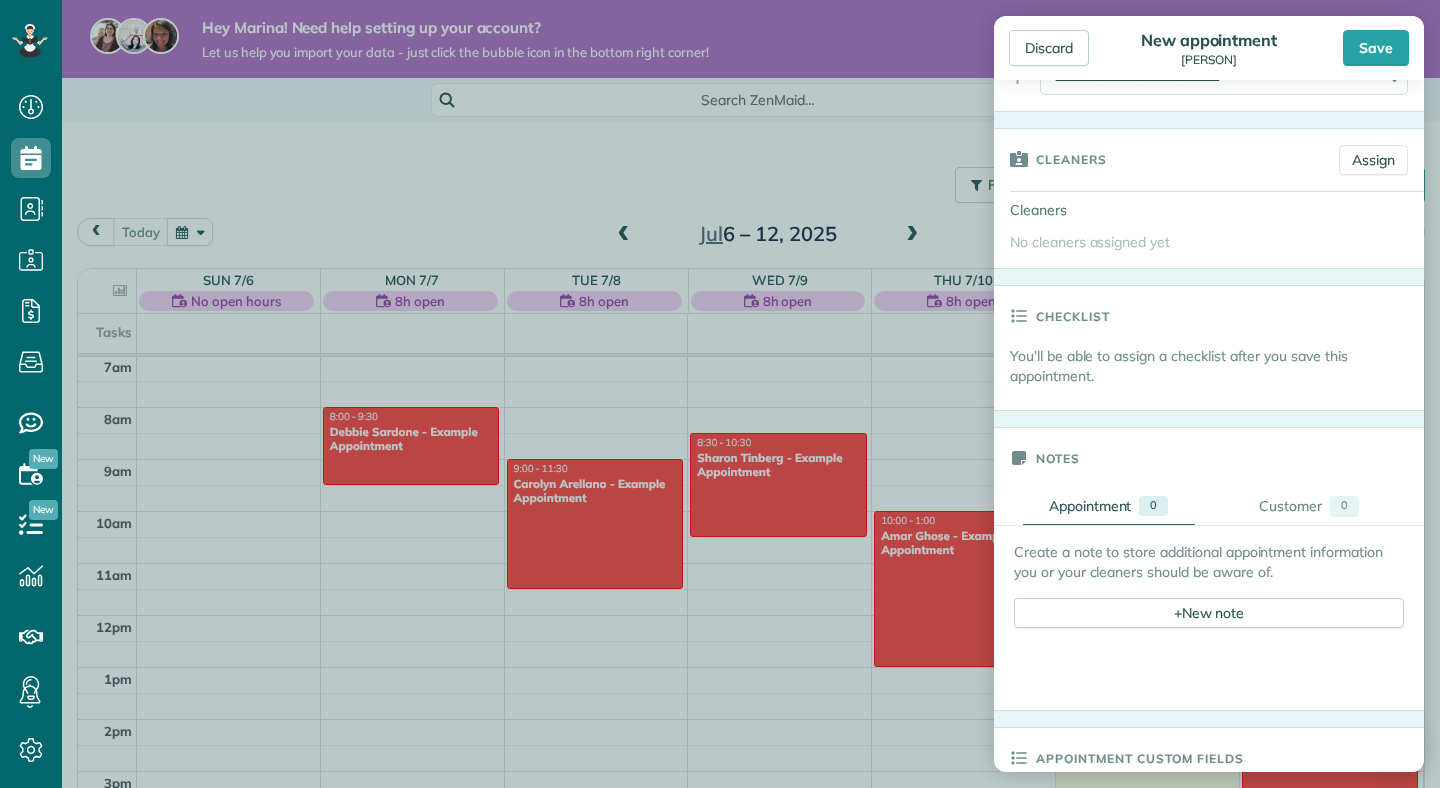 scroll, scrollTop: 289, scrollLeft: 0, axis: vertical 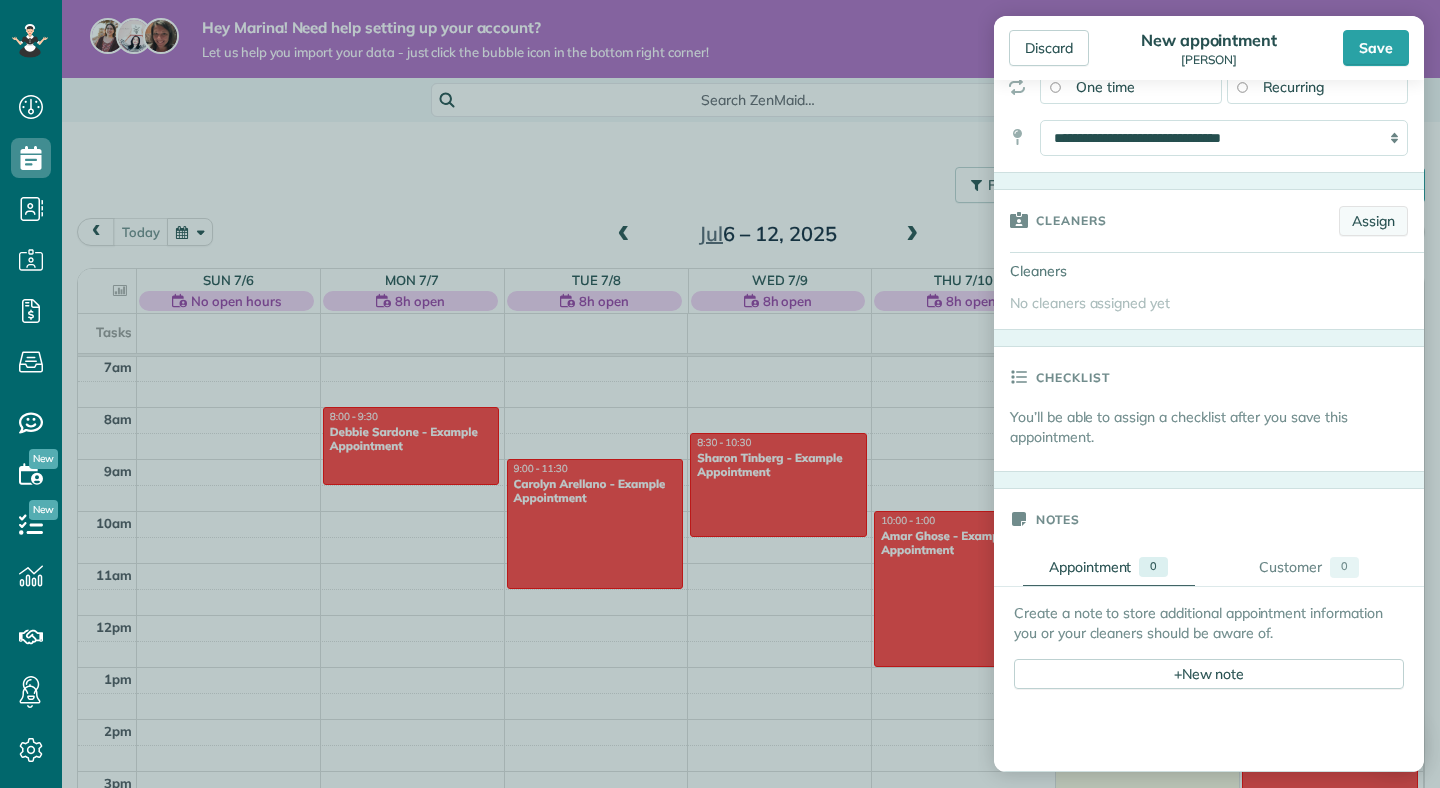 click on "Assign" at bounding box center [1373, 221] 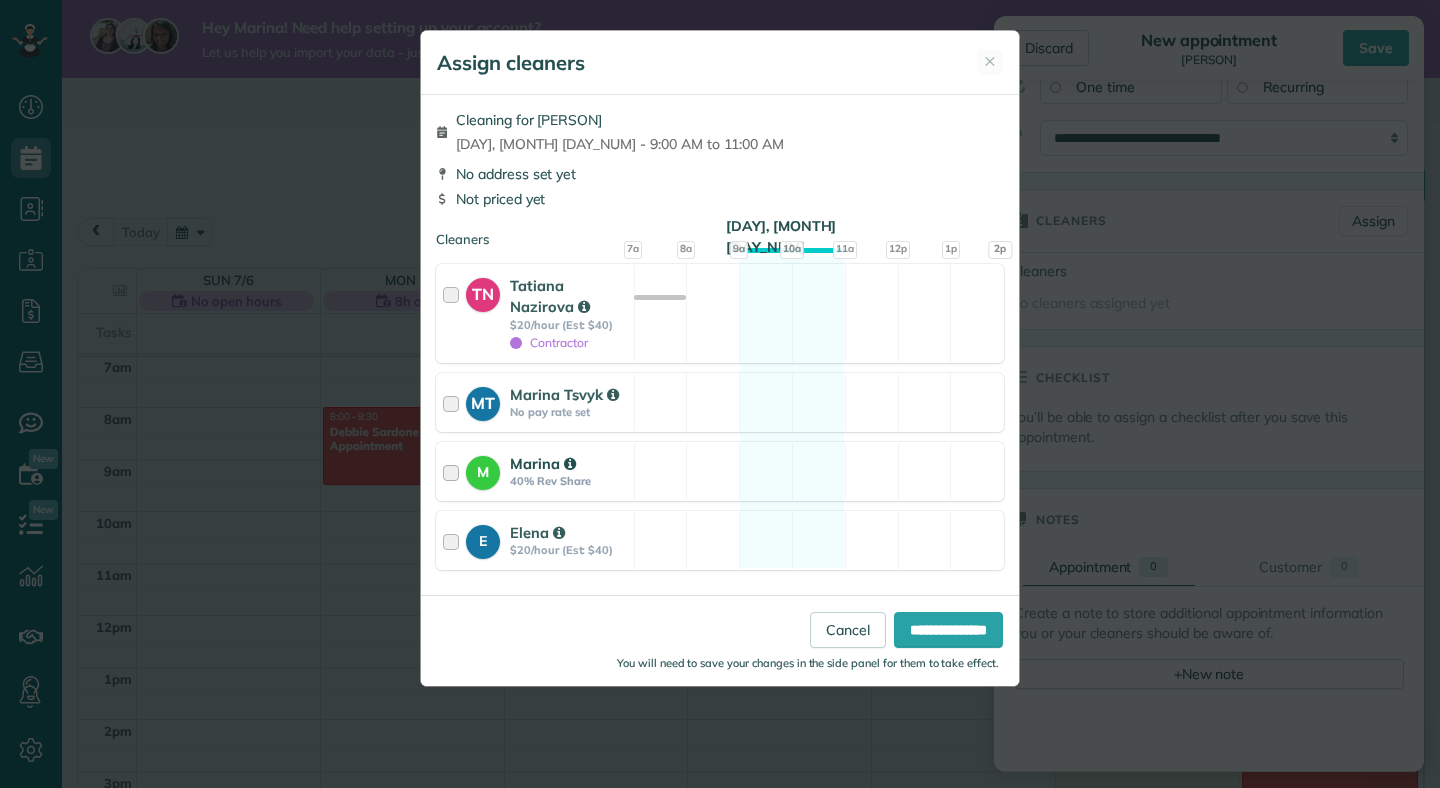 click at bounding box center [454, 471] 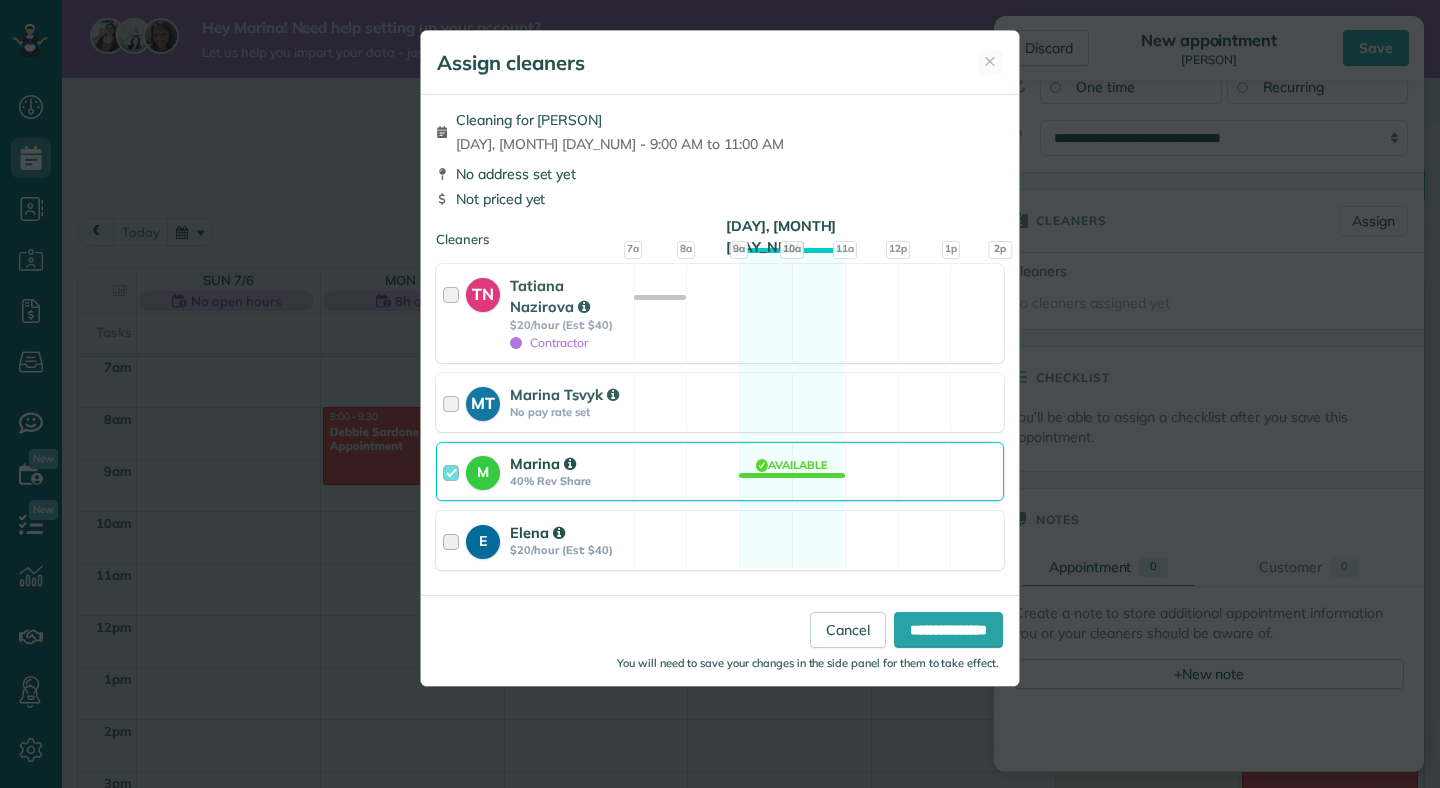 click at bounding box center (454, 540) 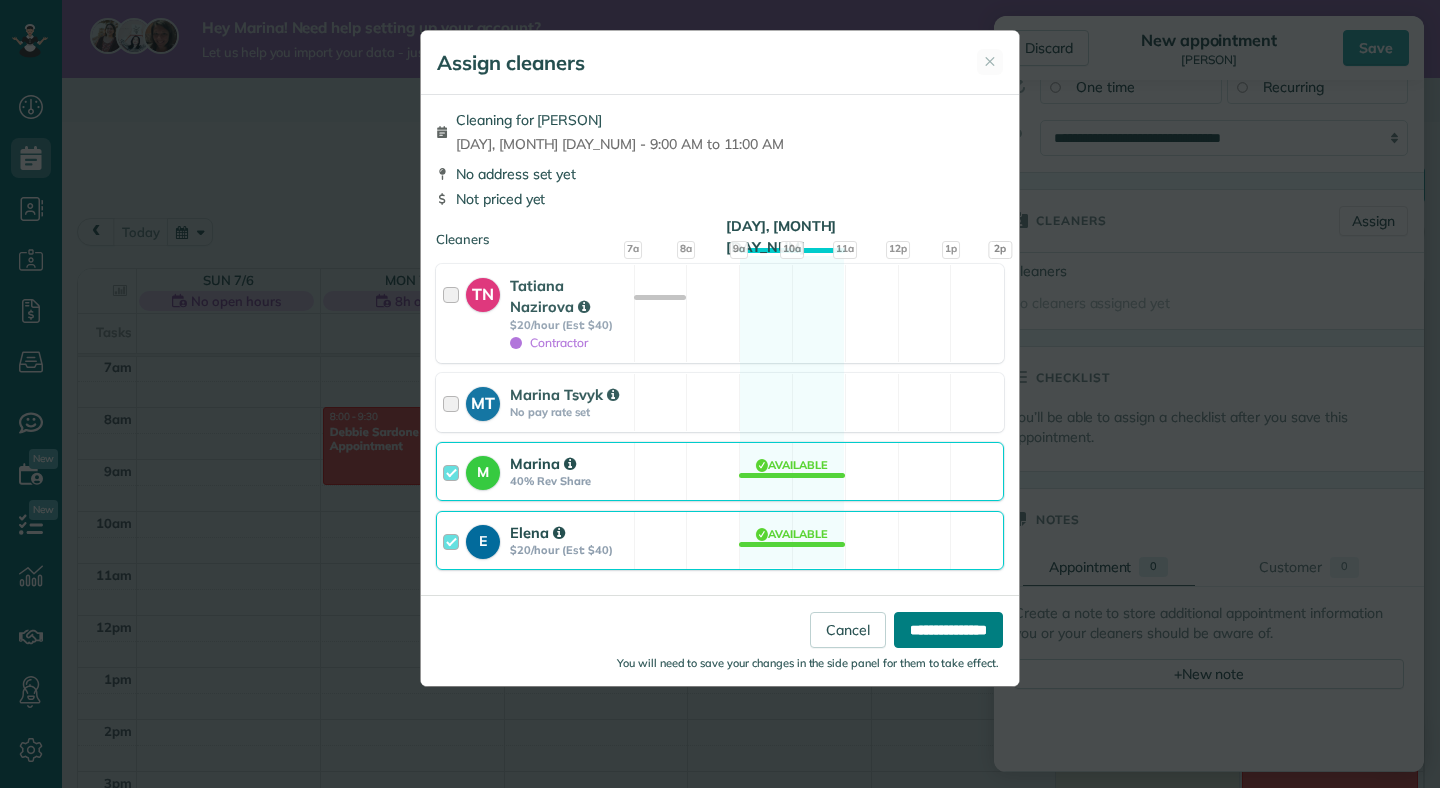 click on "**********" at bounding box center [948, 630] 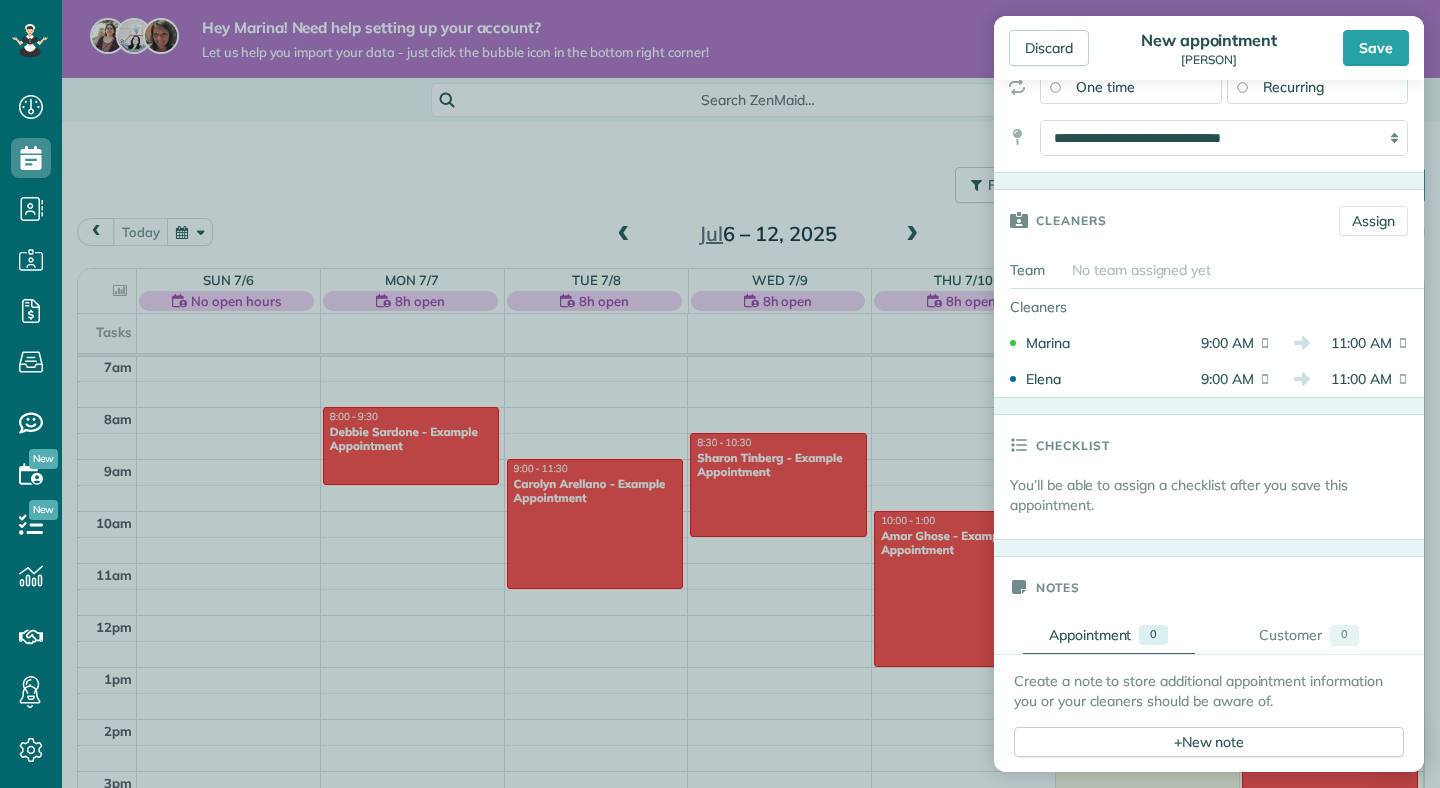 click 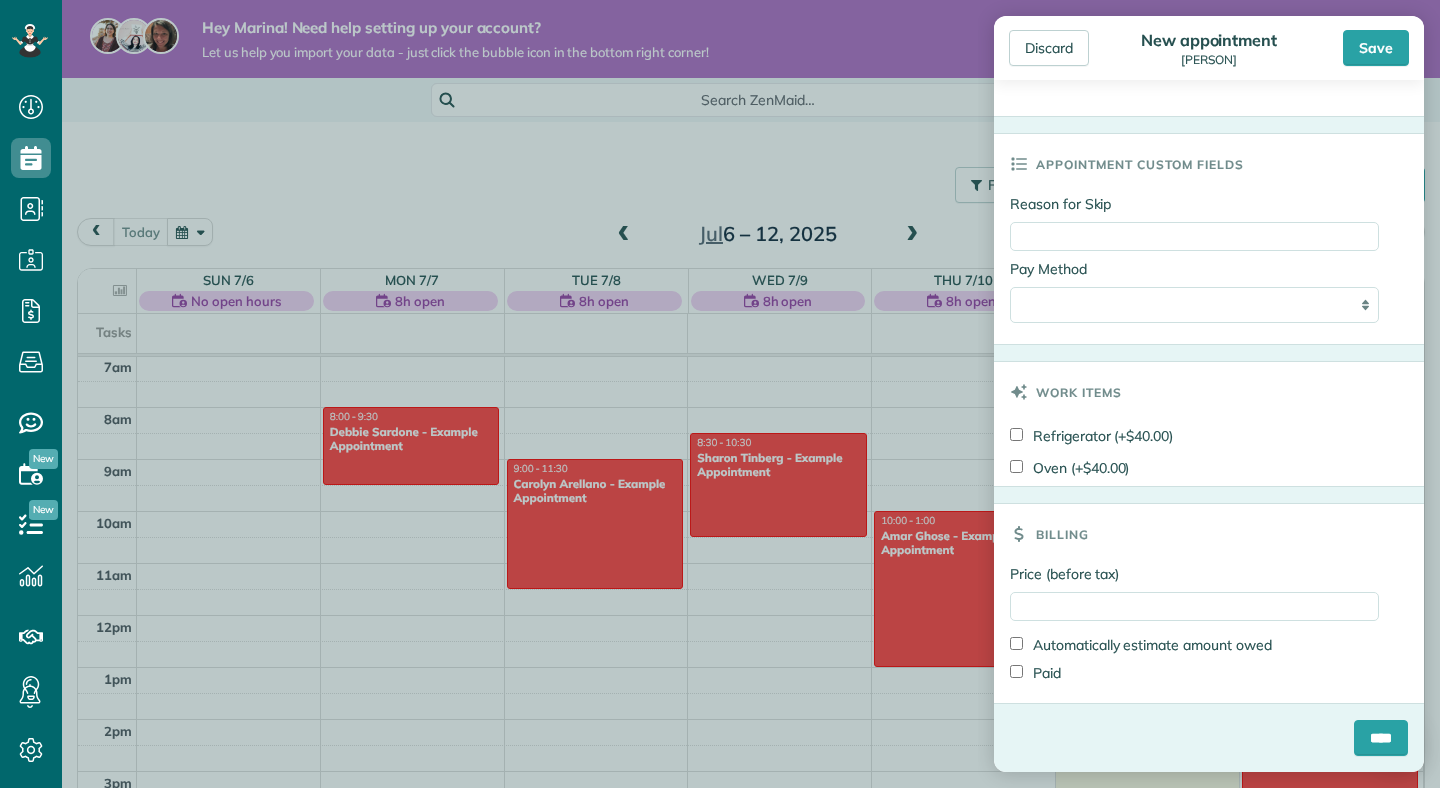 scroll, scrollTop: 1015, scrollLeft: 0, axis: vertical 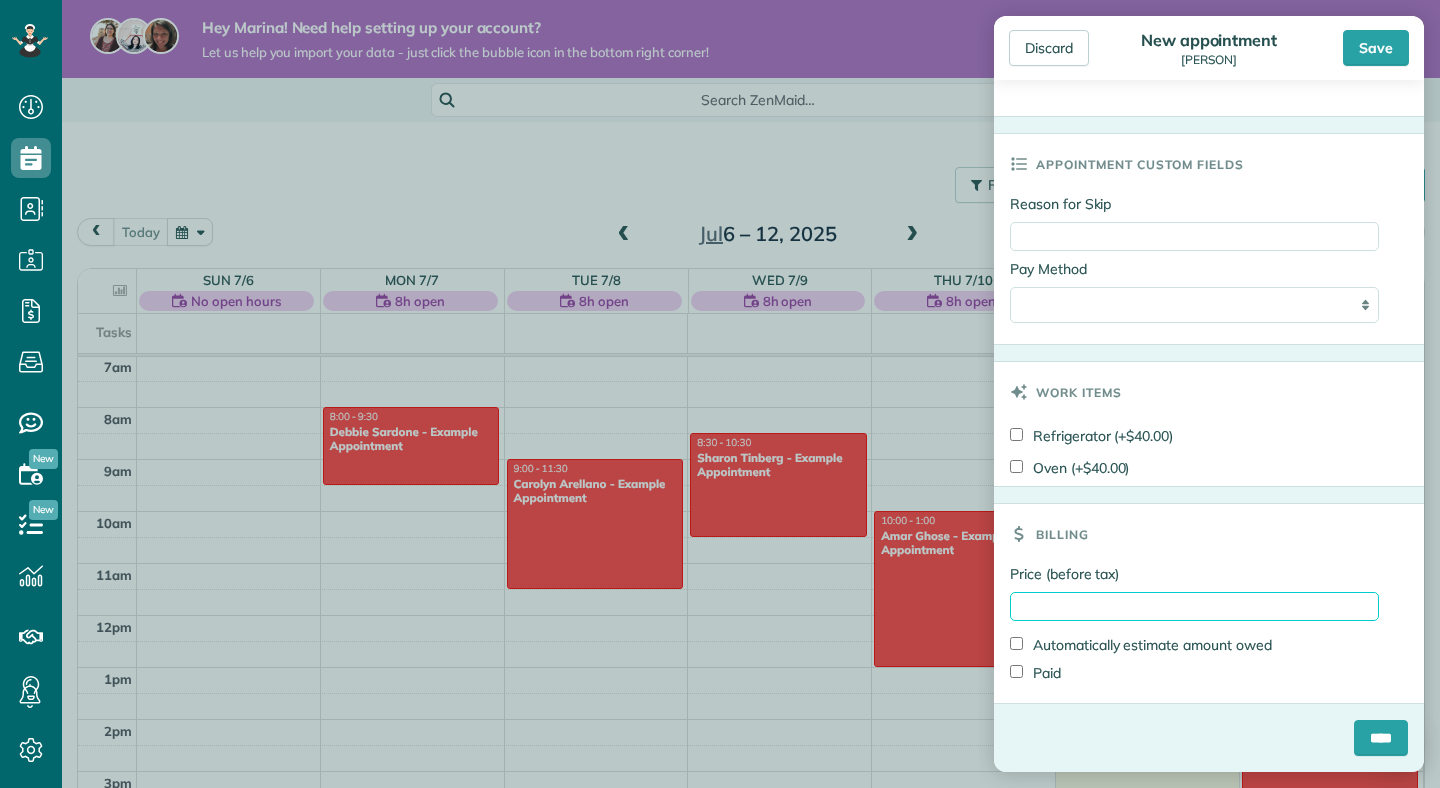 click on "Price (before tax)" at bounding box center (1194, 606) 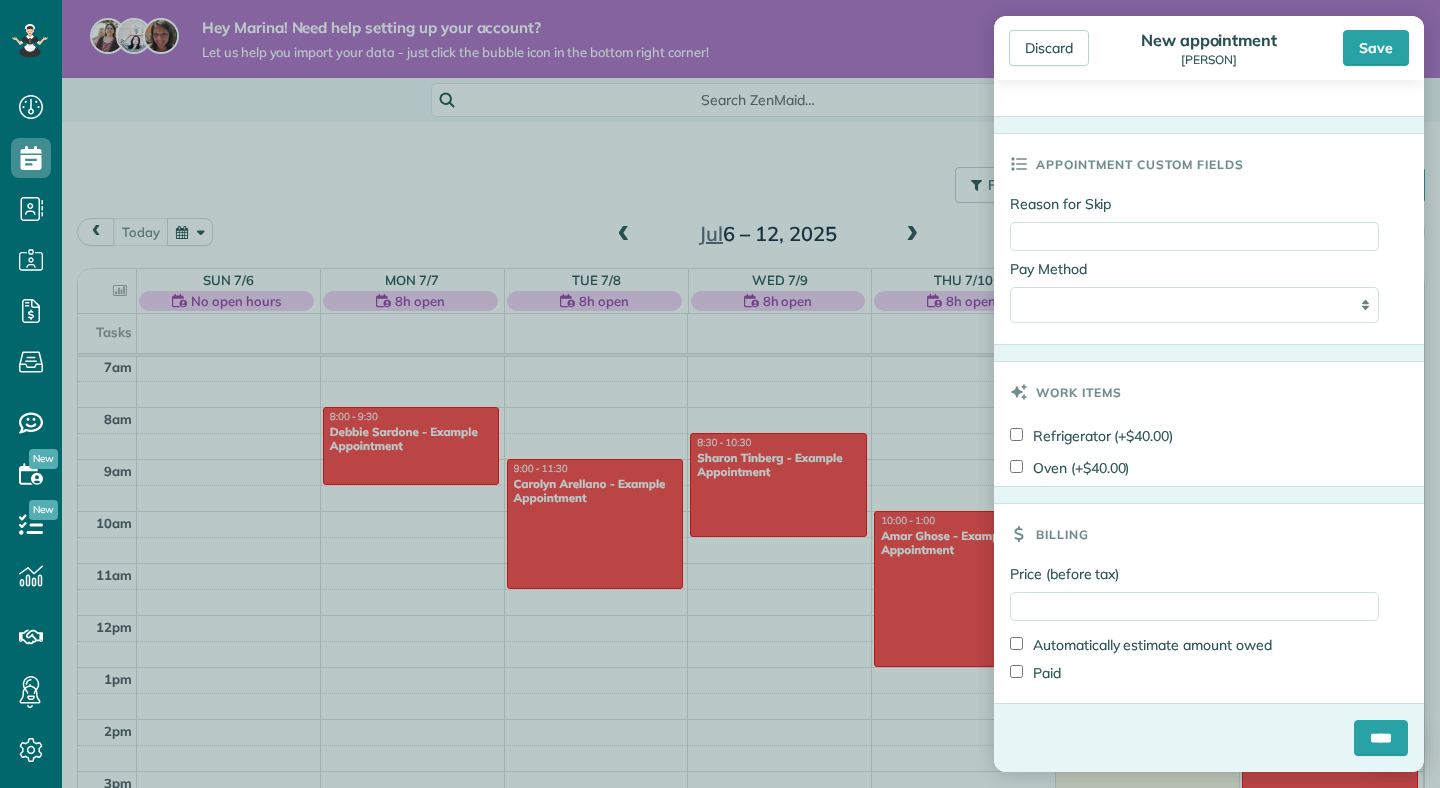 click on "Billing" at bounding box center [1209, 534] 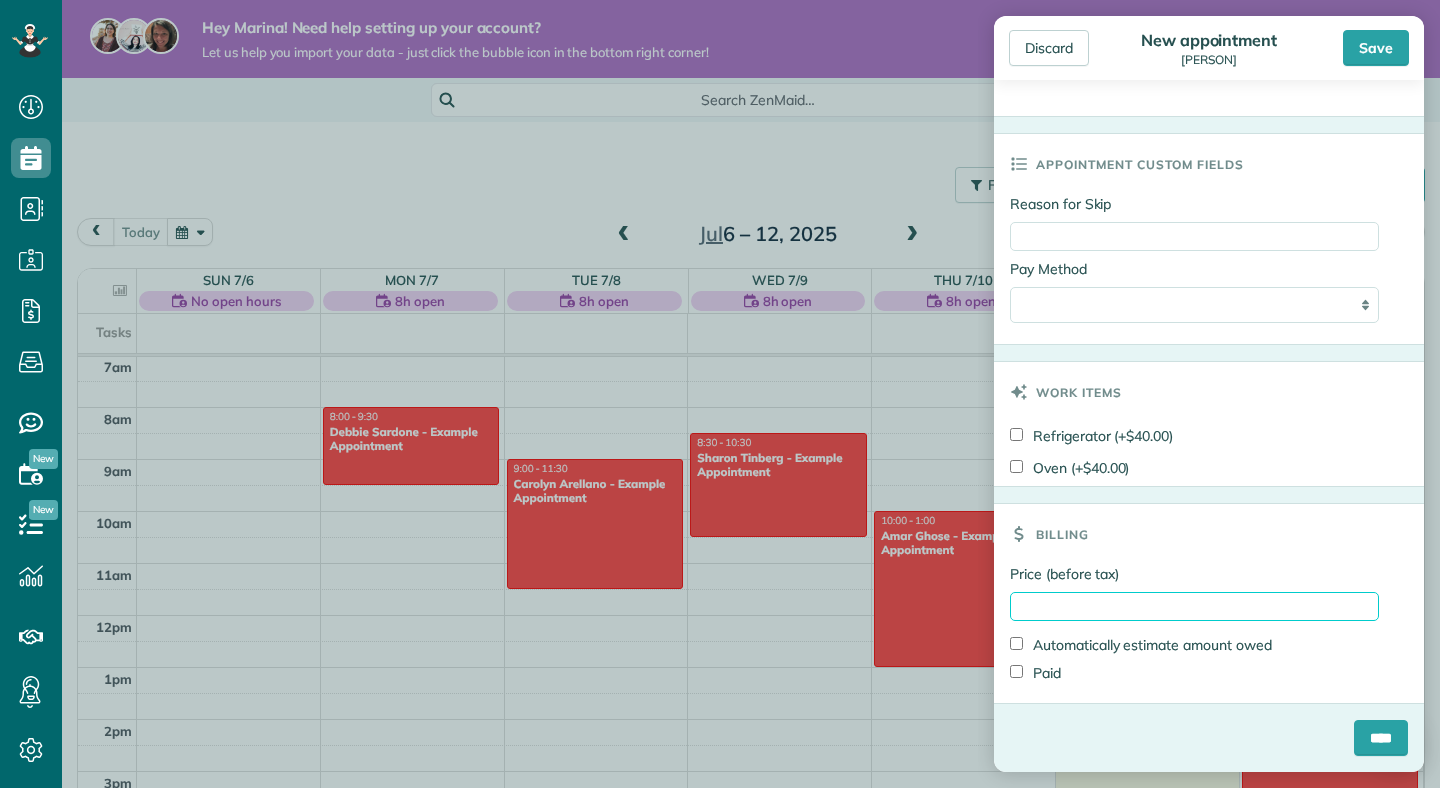click on "Price (before tax)" at bounding box center [1194, 606] 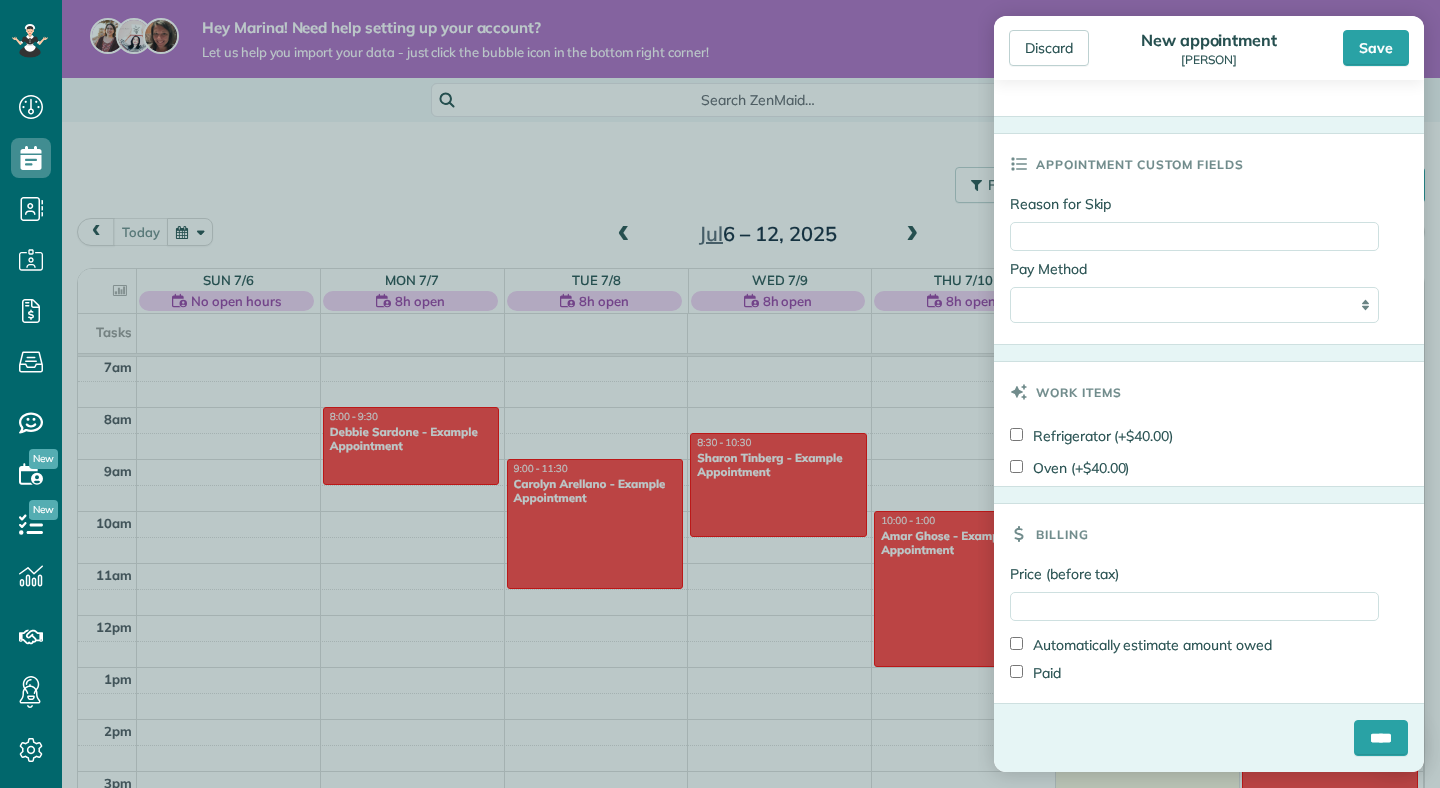 click on "Billing" at bounding box center [1209, 534] 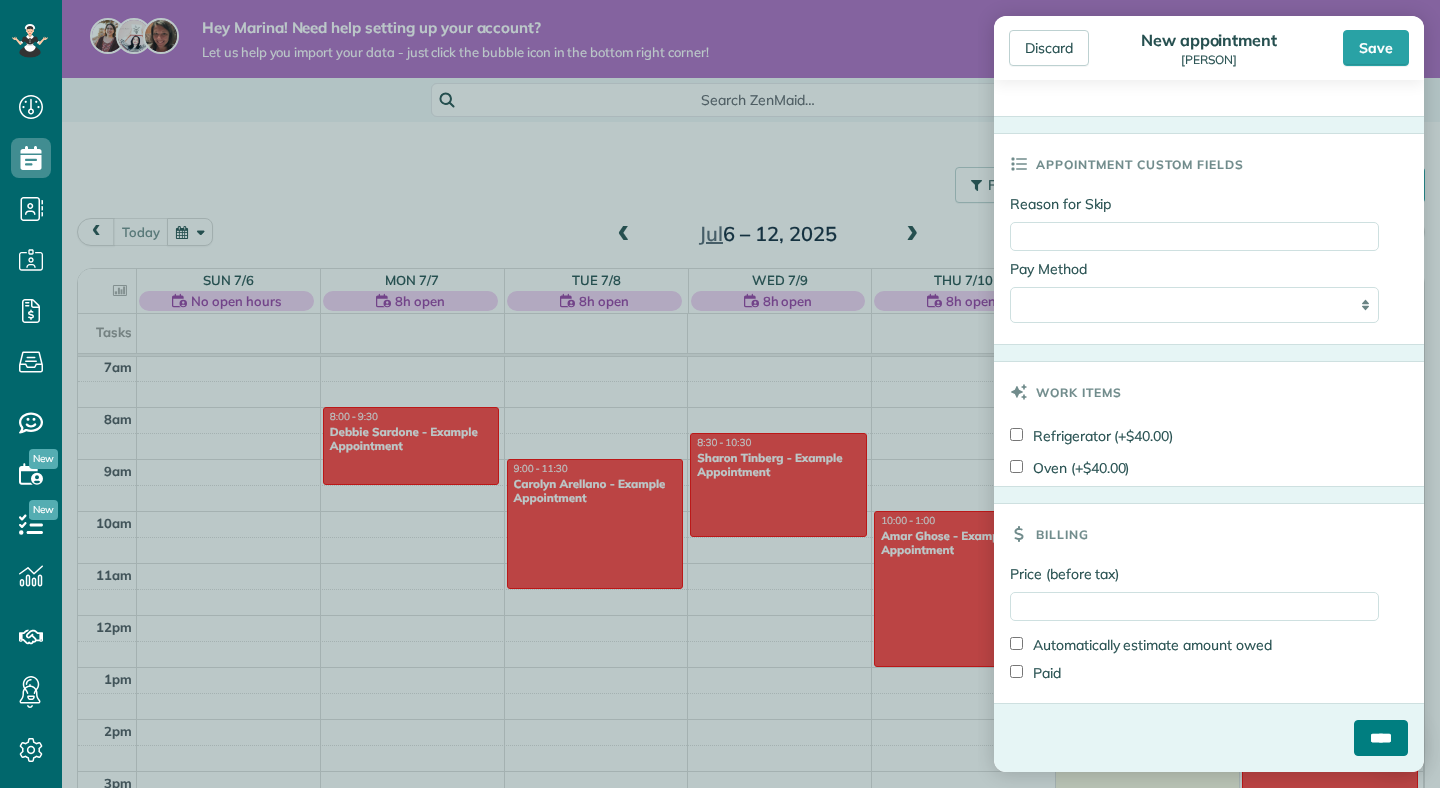 click on "****" at bounding box center [1381, 738] 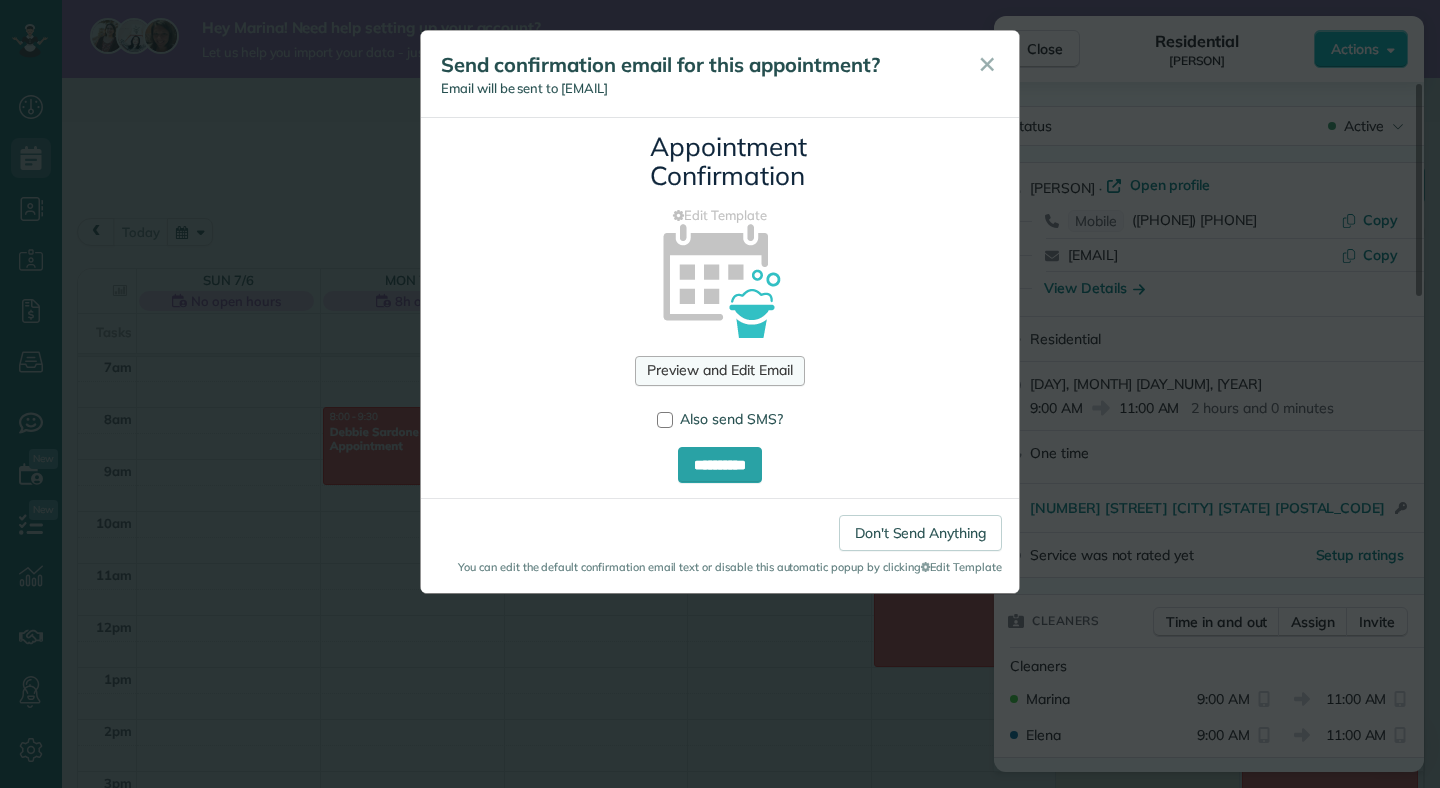 click on "Preview and Edit Email" at bounding box center (719, 371) 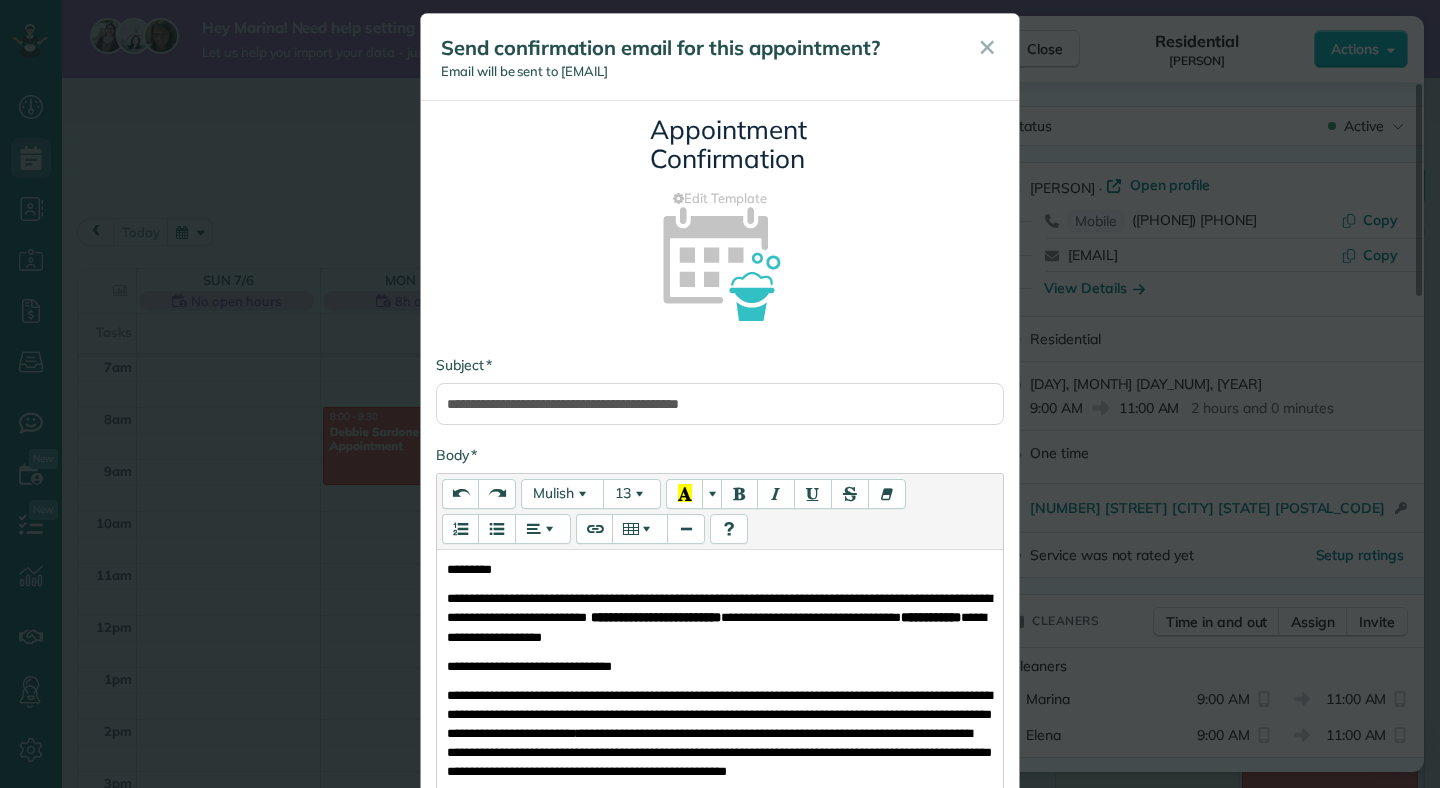 scroll, scrollTop: 0, scrollLeft: 0, axis: both 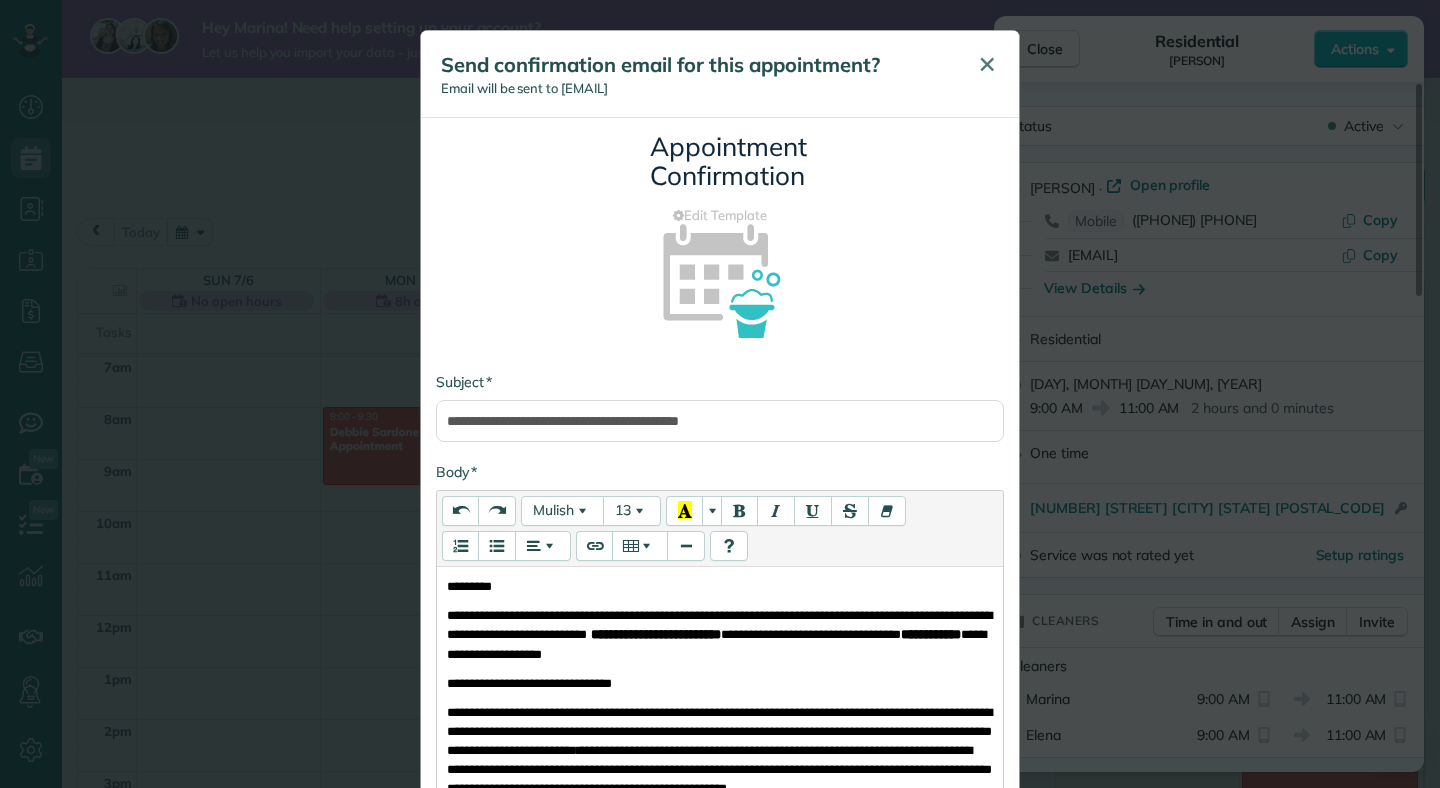 click on "✕" at bounding box center (987, 64) 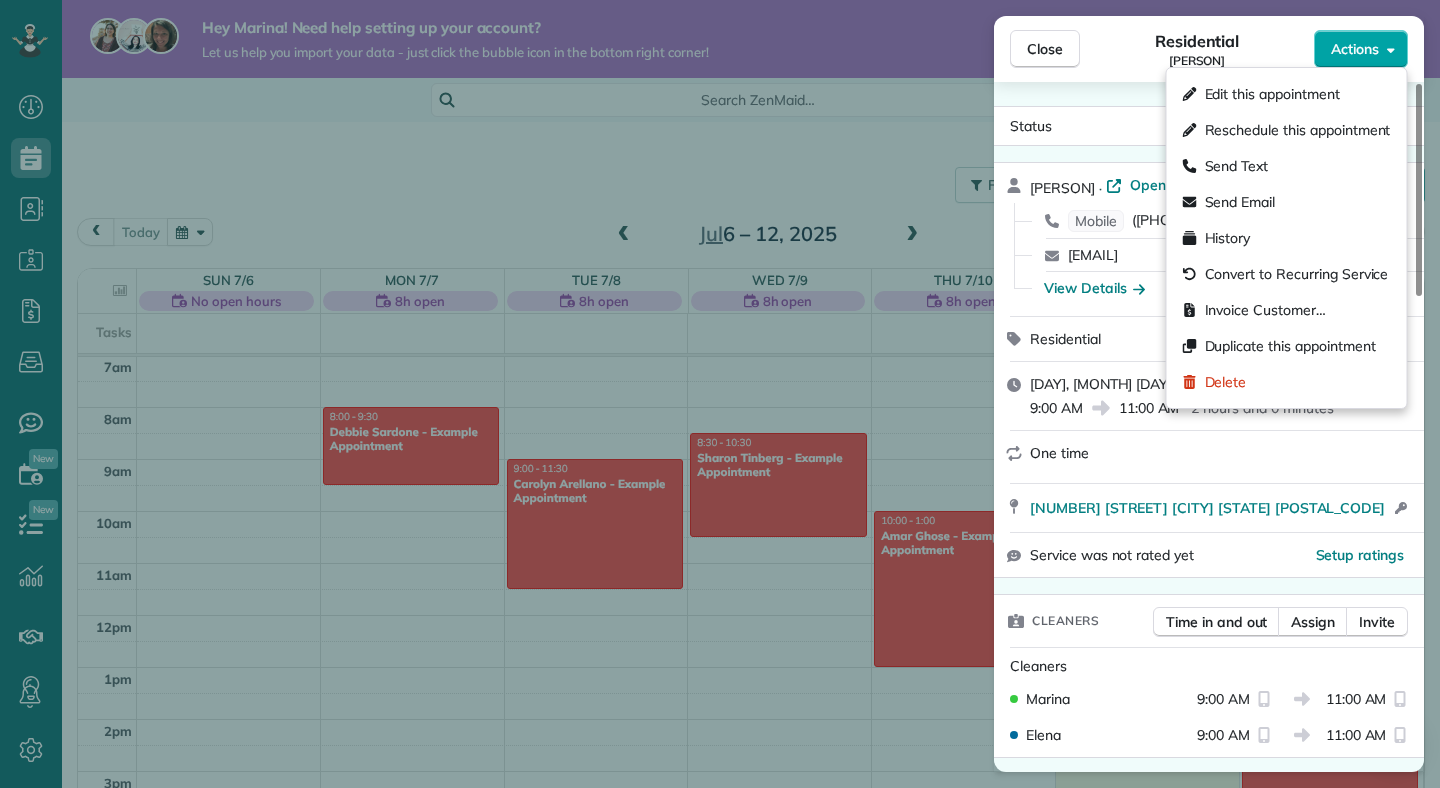 click on "Actions" at bounding box center [1355, 49] 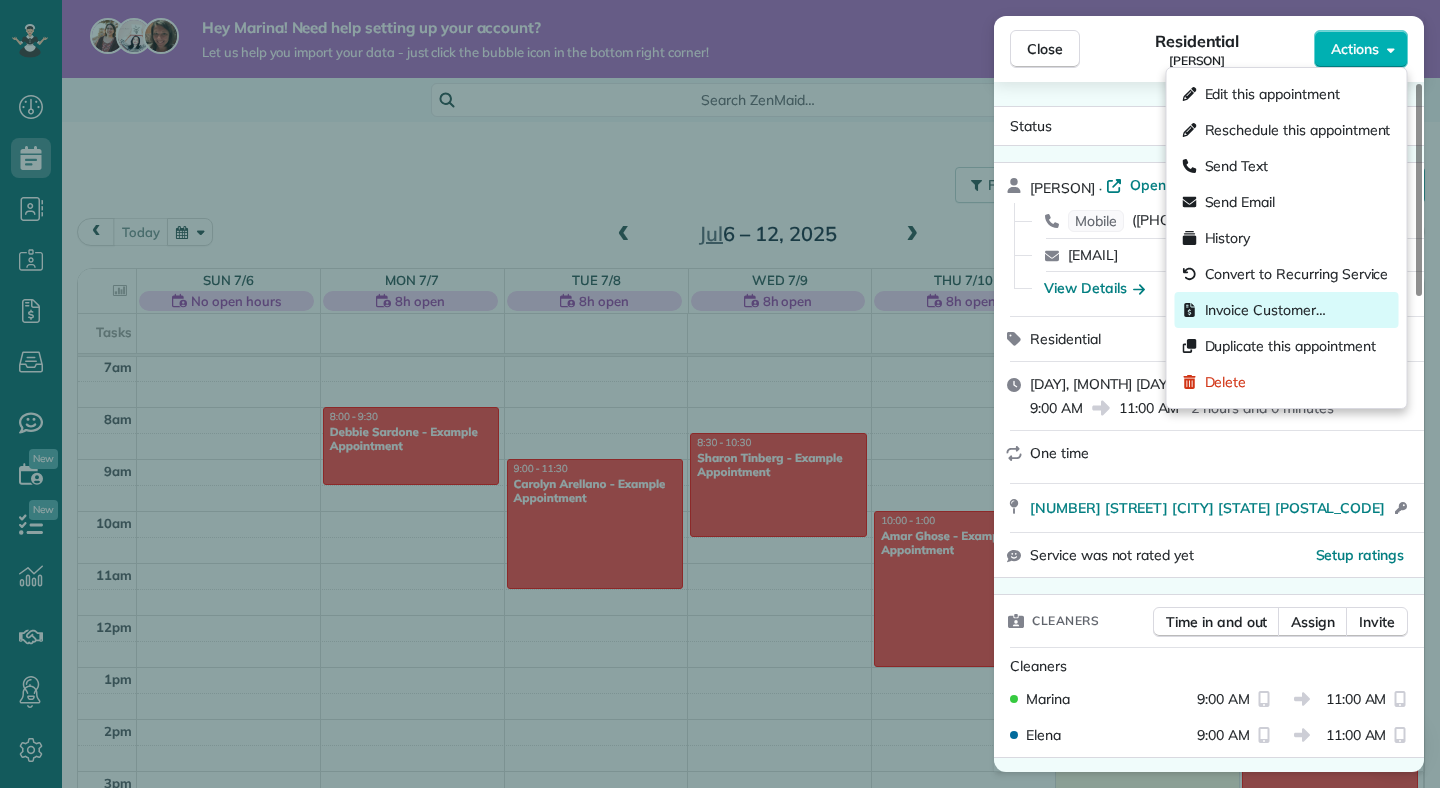 click on "Invoice Customer…" at bounding box center [1265, 310] 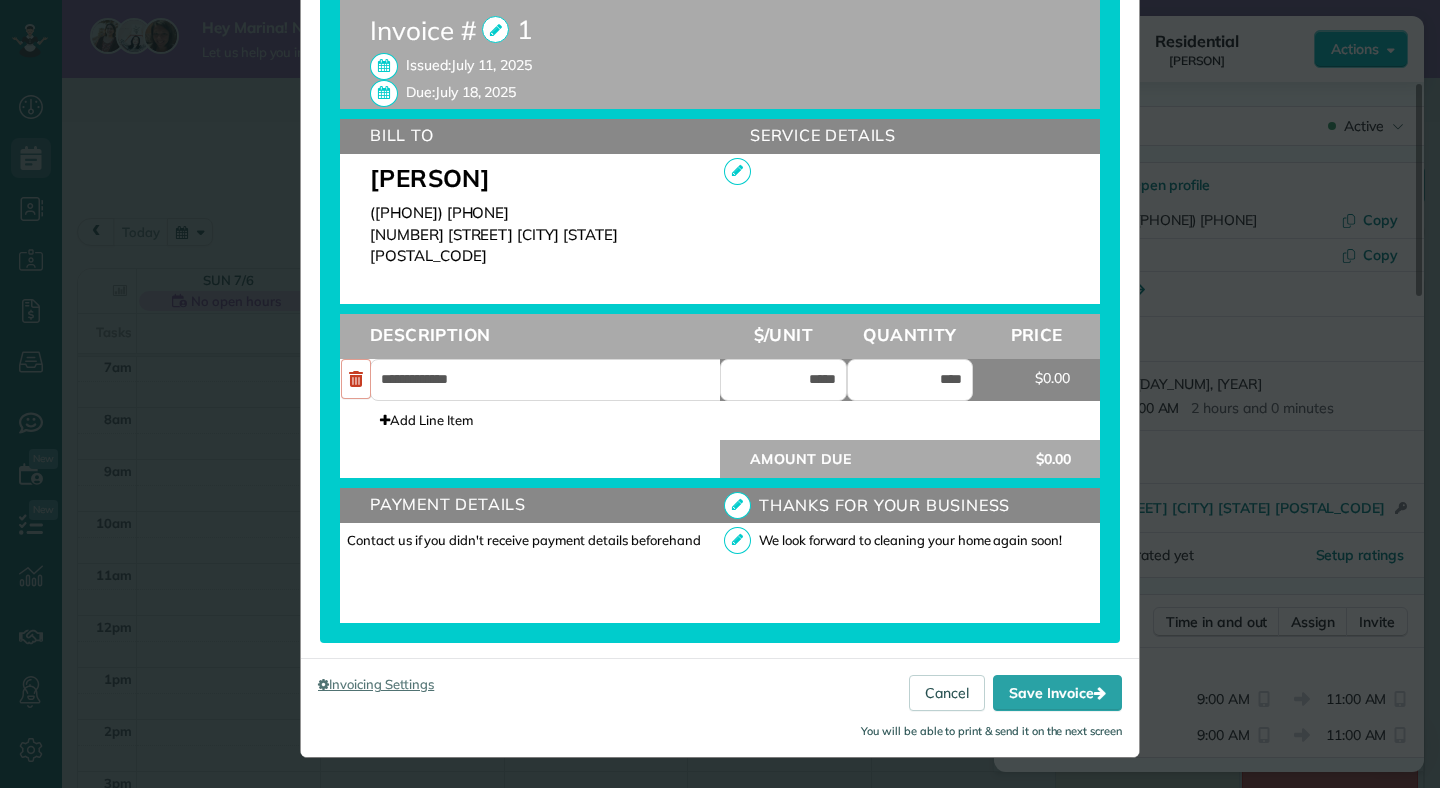 scroll, scrollTop: 506, scrollLeft: 0, axis: vertical 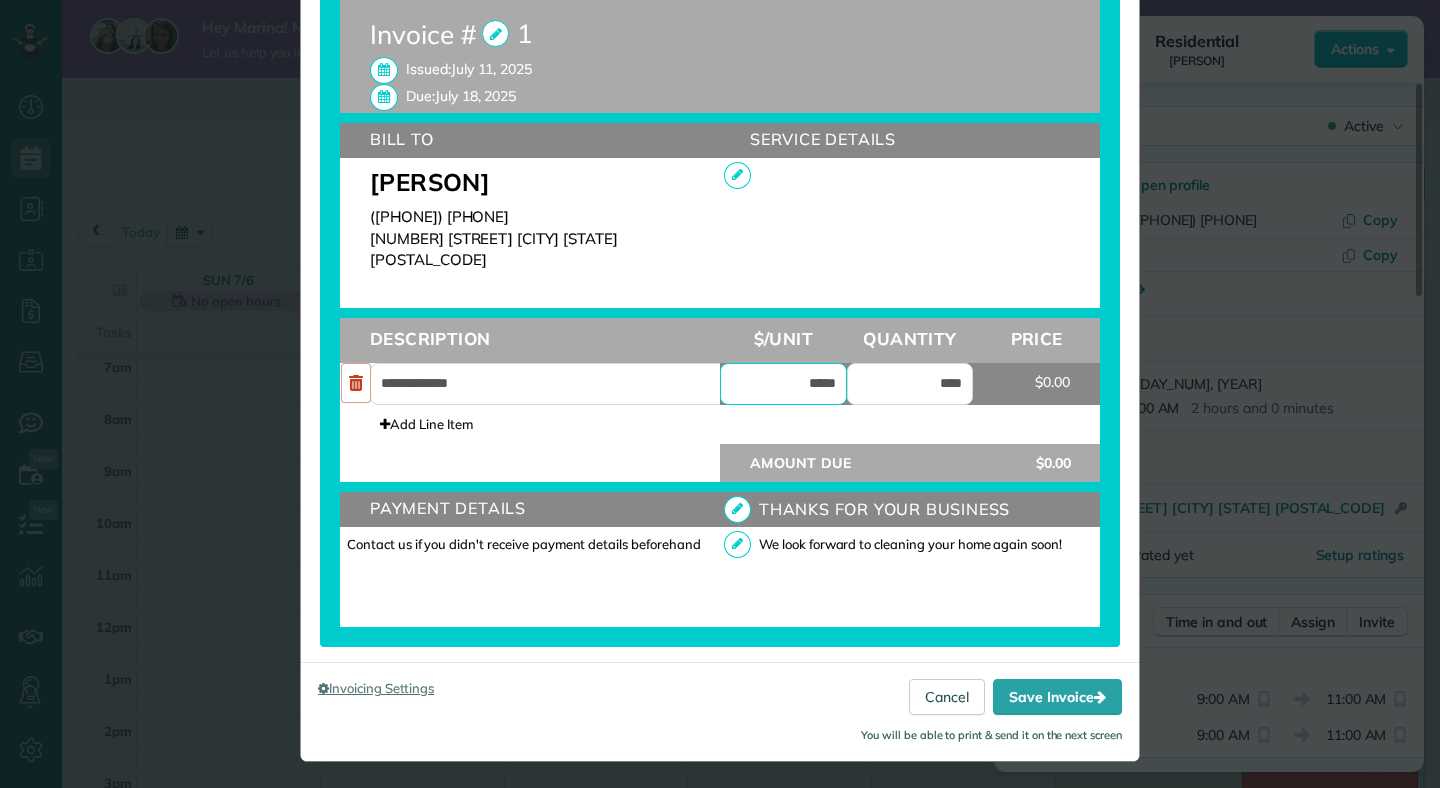 click on "*****" at bounding box center [783, 384] 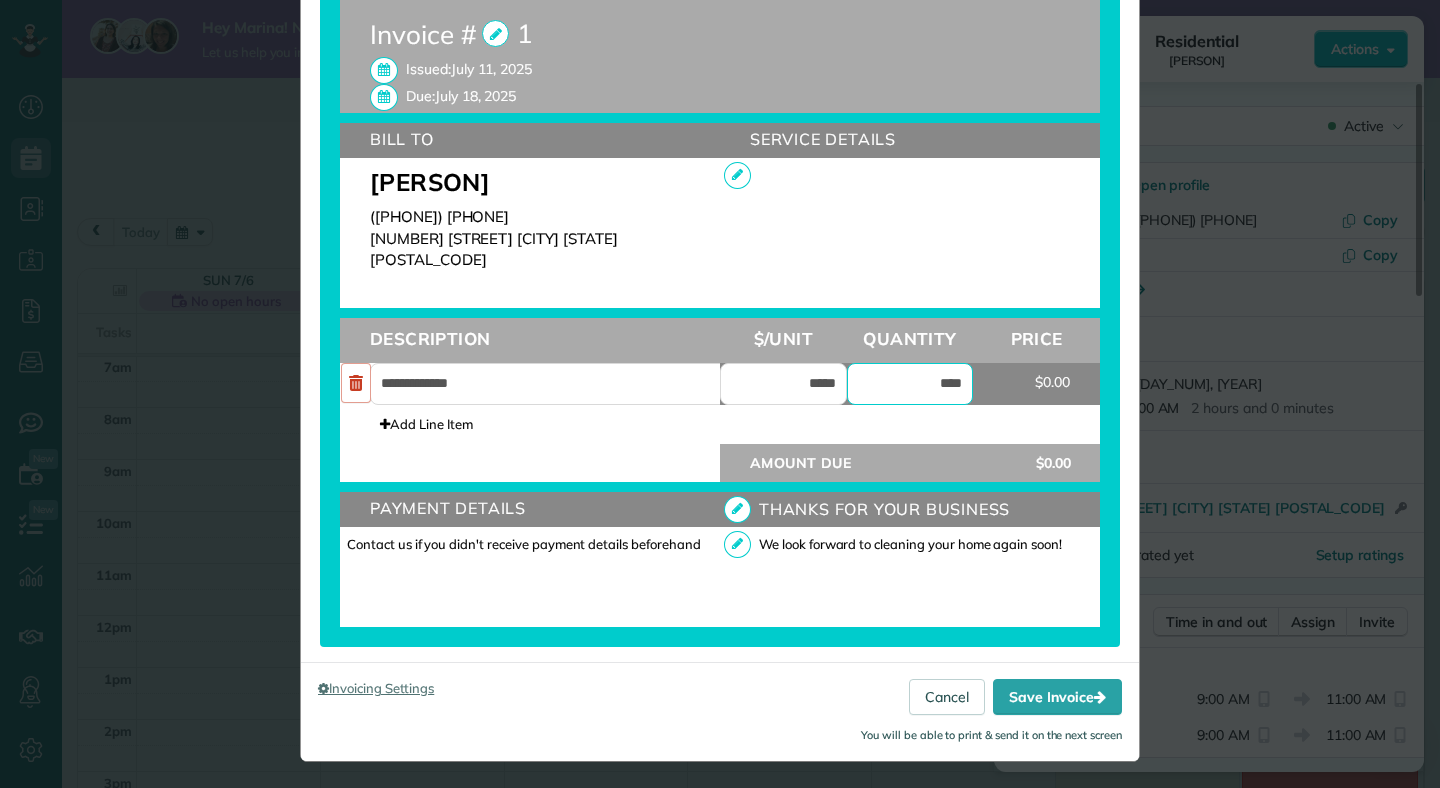 click on "****" at bounding box center (910, 384) 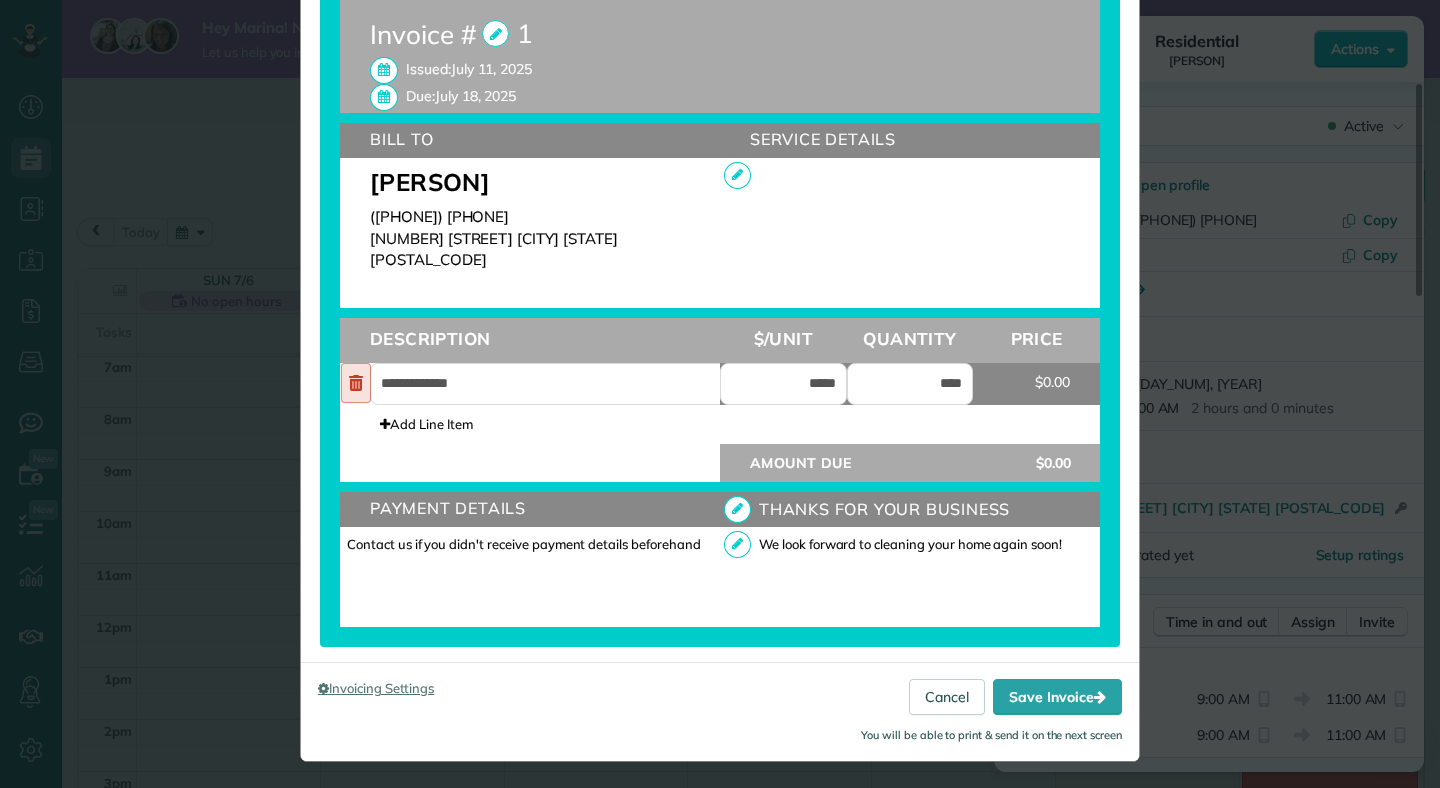 click 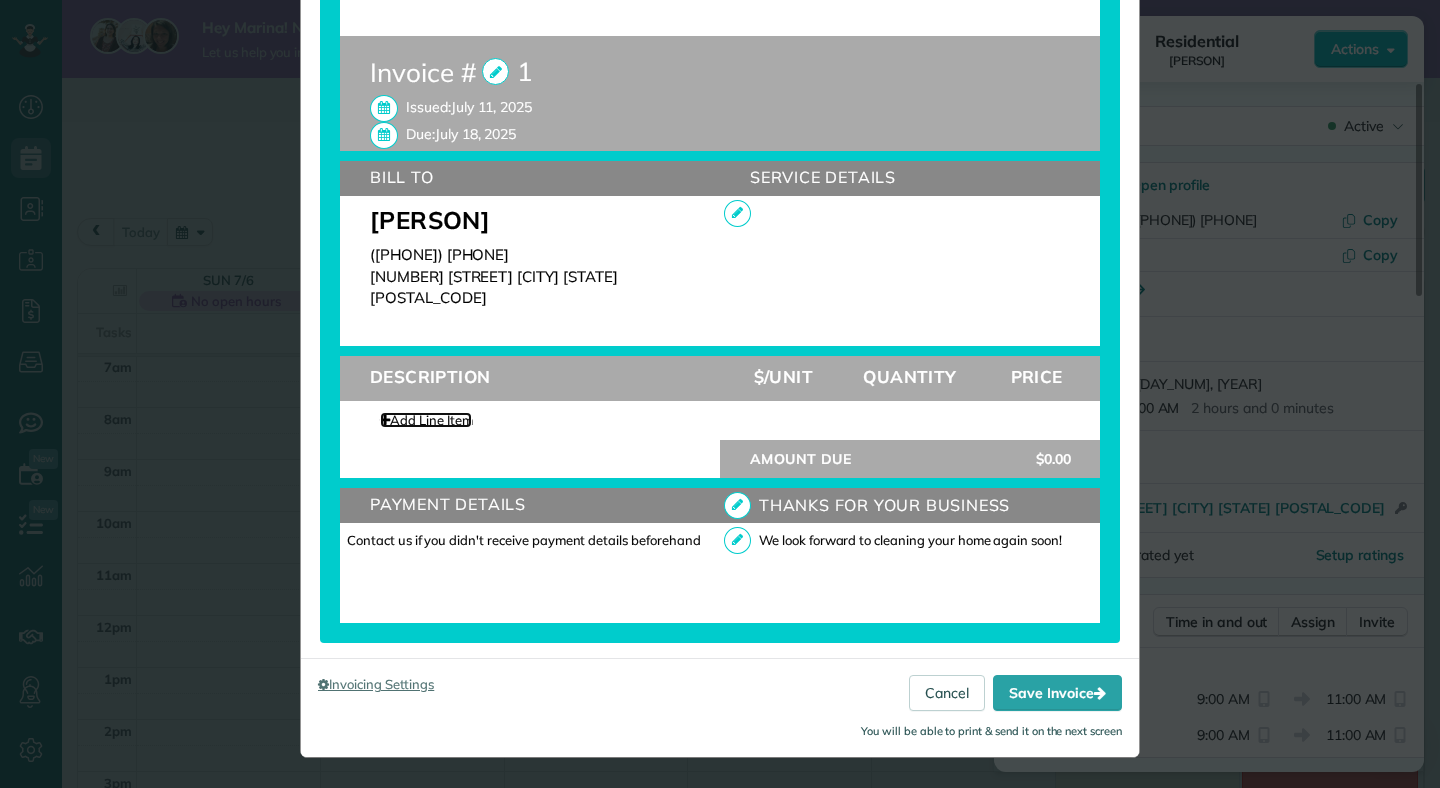 click on "Add Line Item" at bounding box center (426, 420) 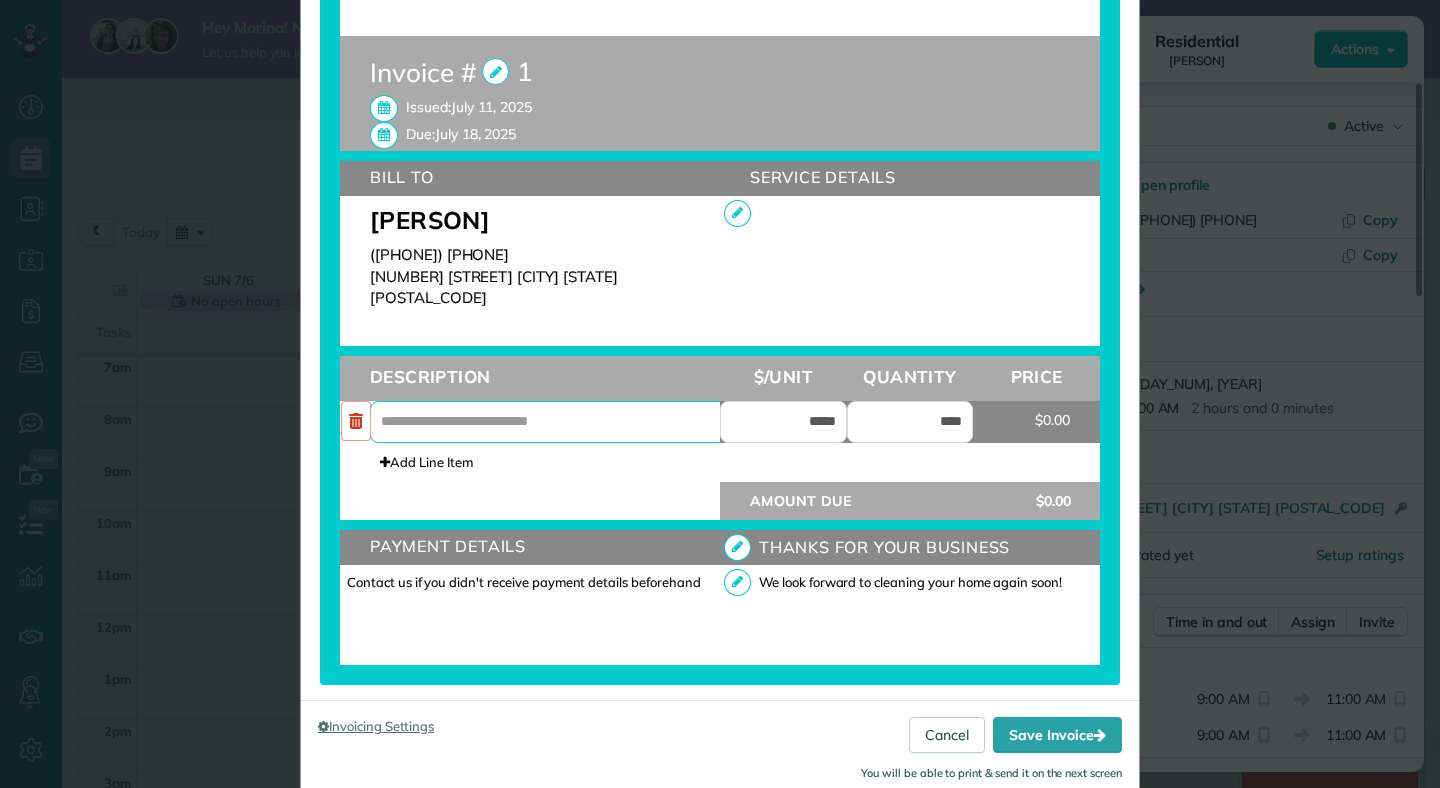 click at bounding box center (560, 422) 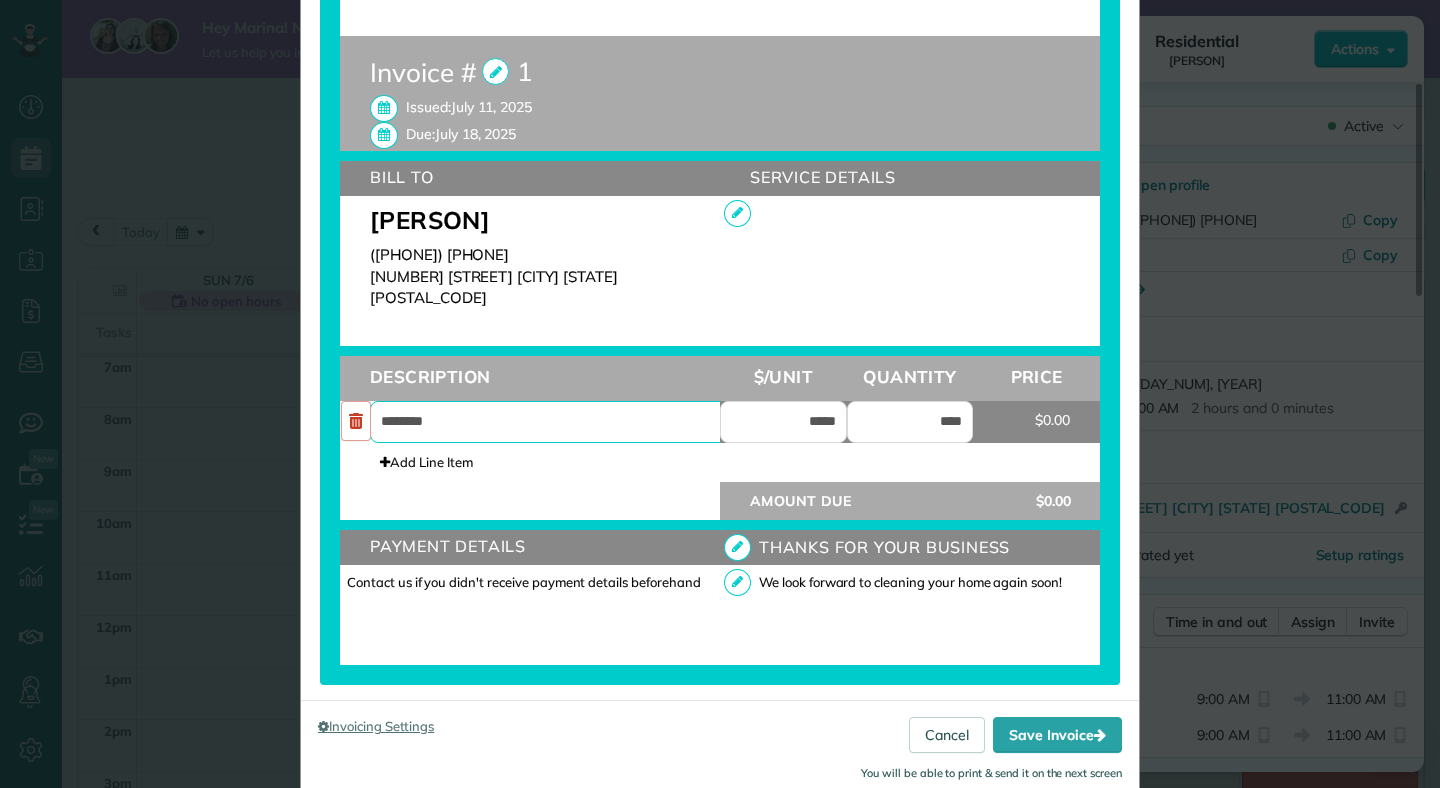 type on "*******" 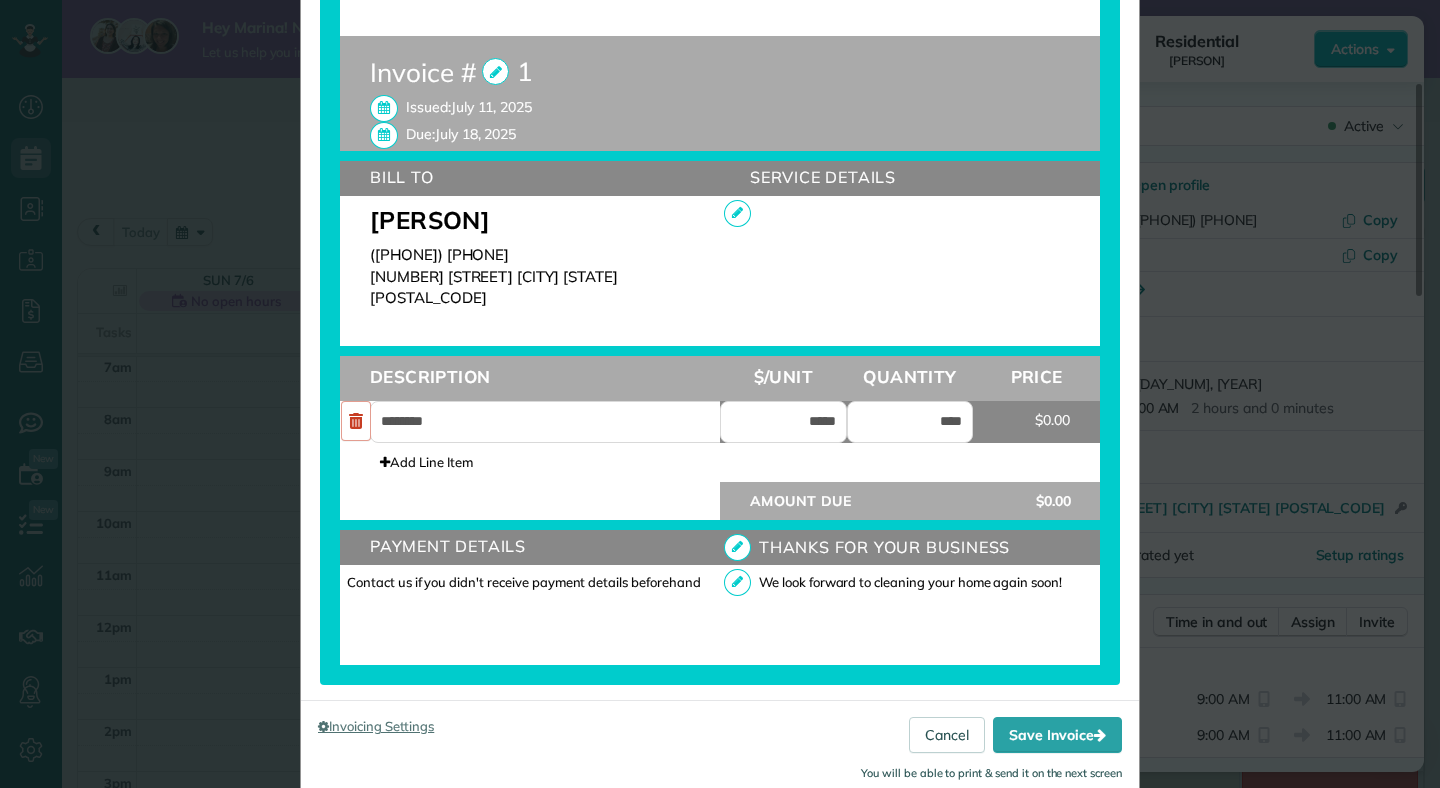 click at bounding box center [737, 213] 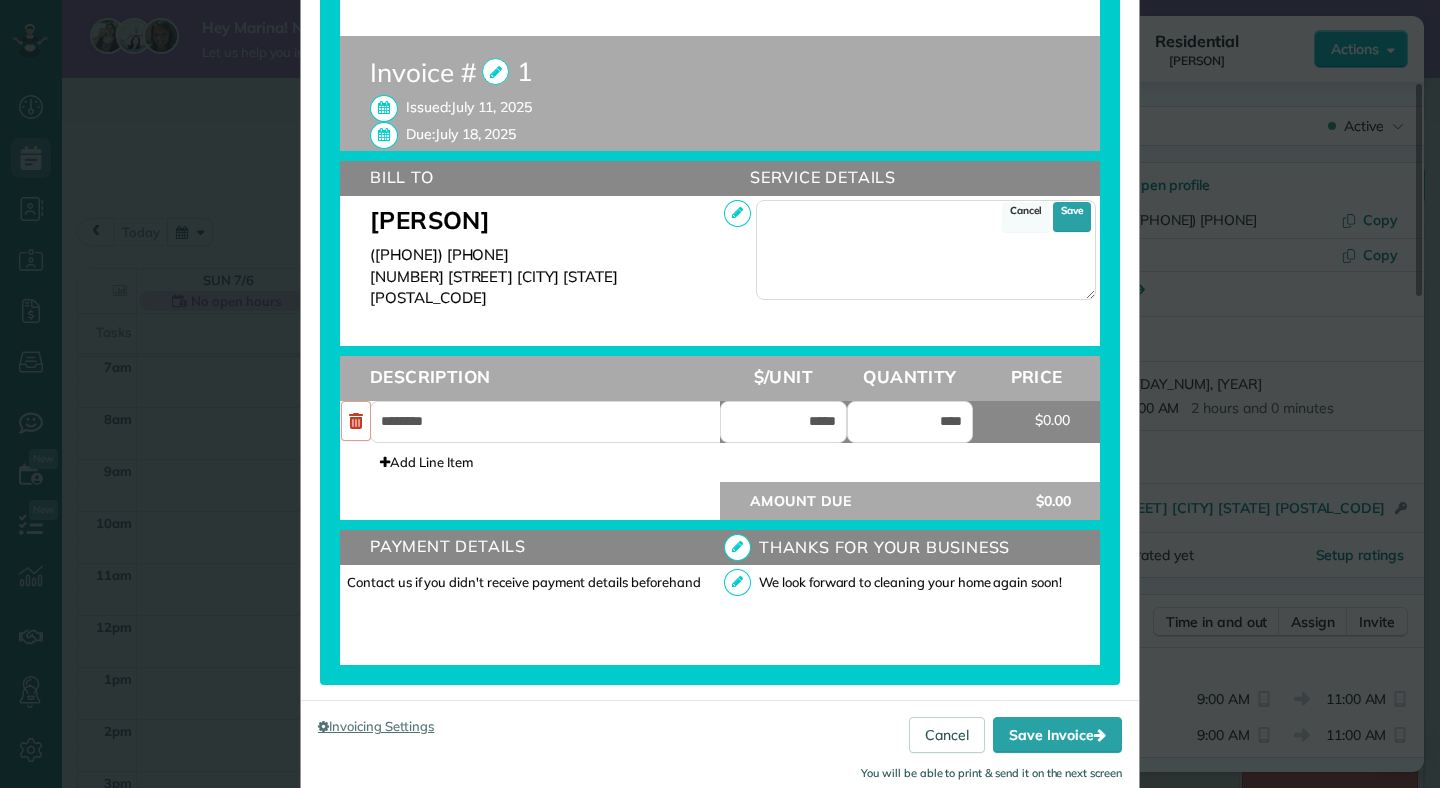 click on "Cancel" at bounding box center [1026, 217] 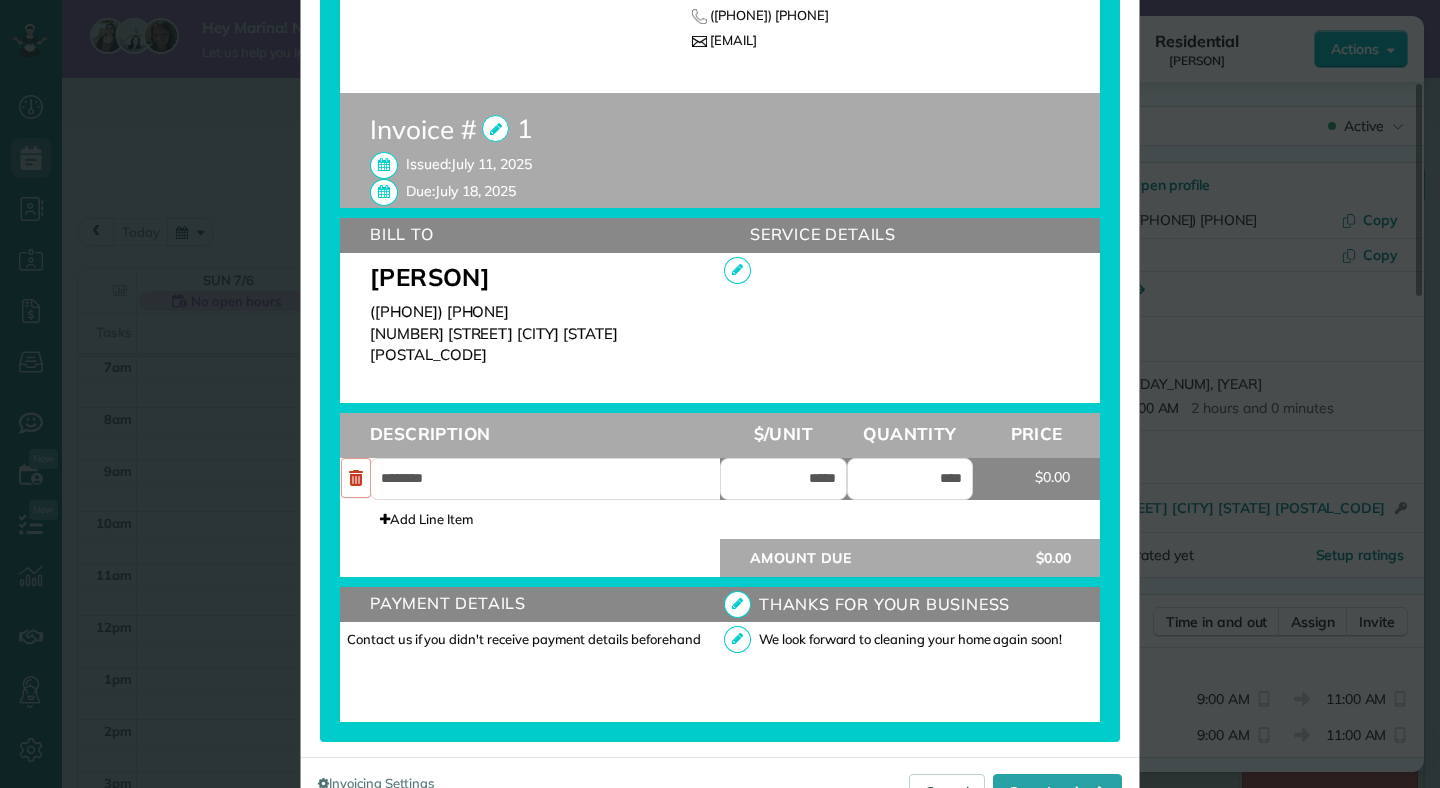 scroll, scrollTop: 510, scrollLeft: 0, axis: vertical 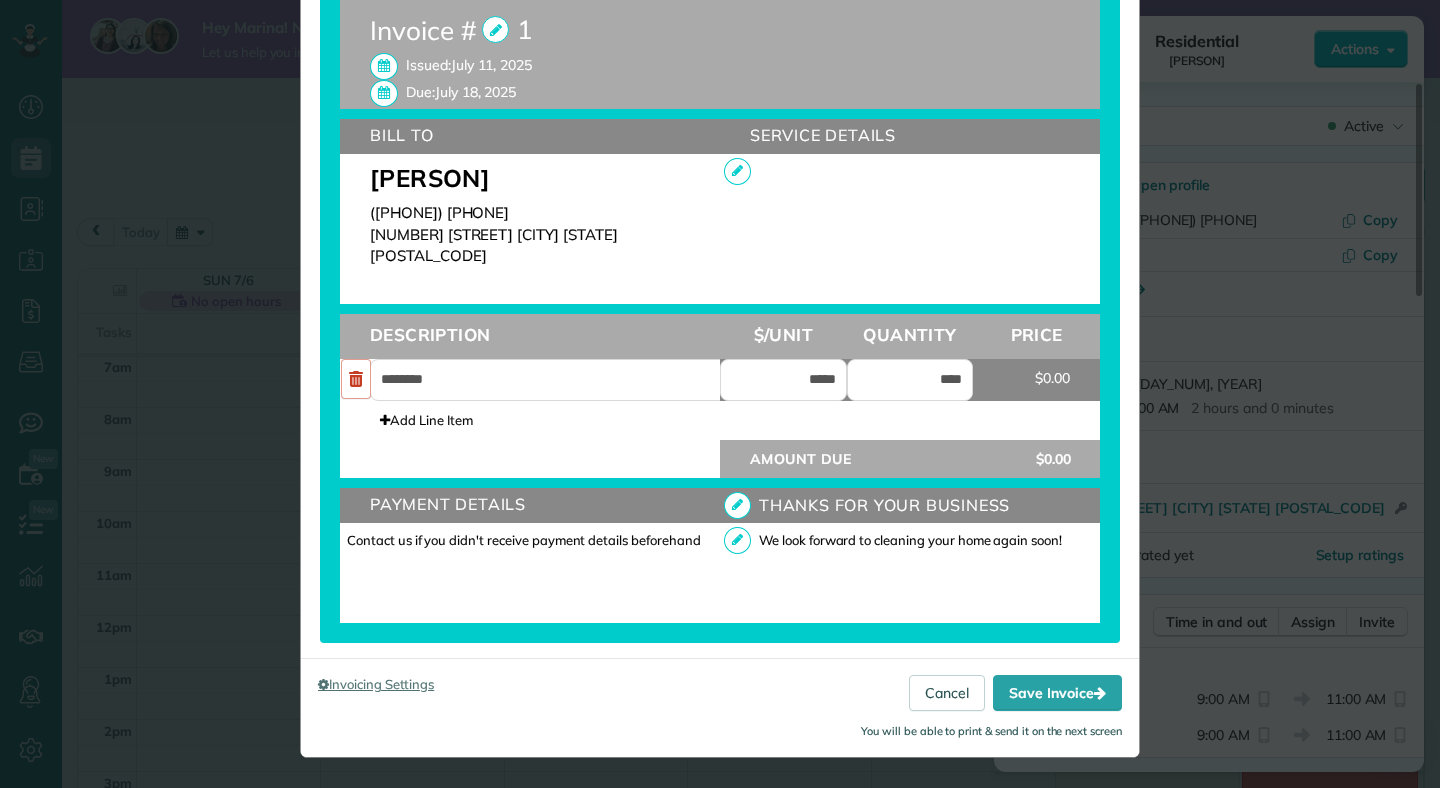 click on "Invoicing Settings
Cancel
Save Invoice
You will be able to print & send it on the next screen" at bounding box center (720, 707) 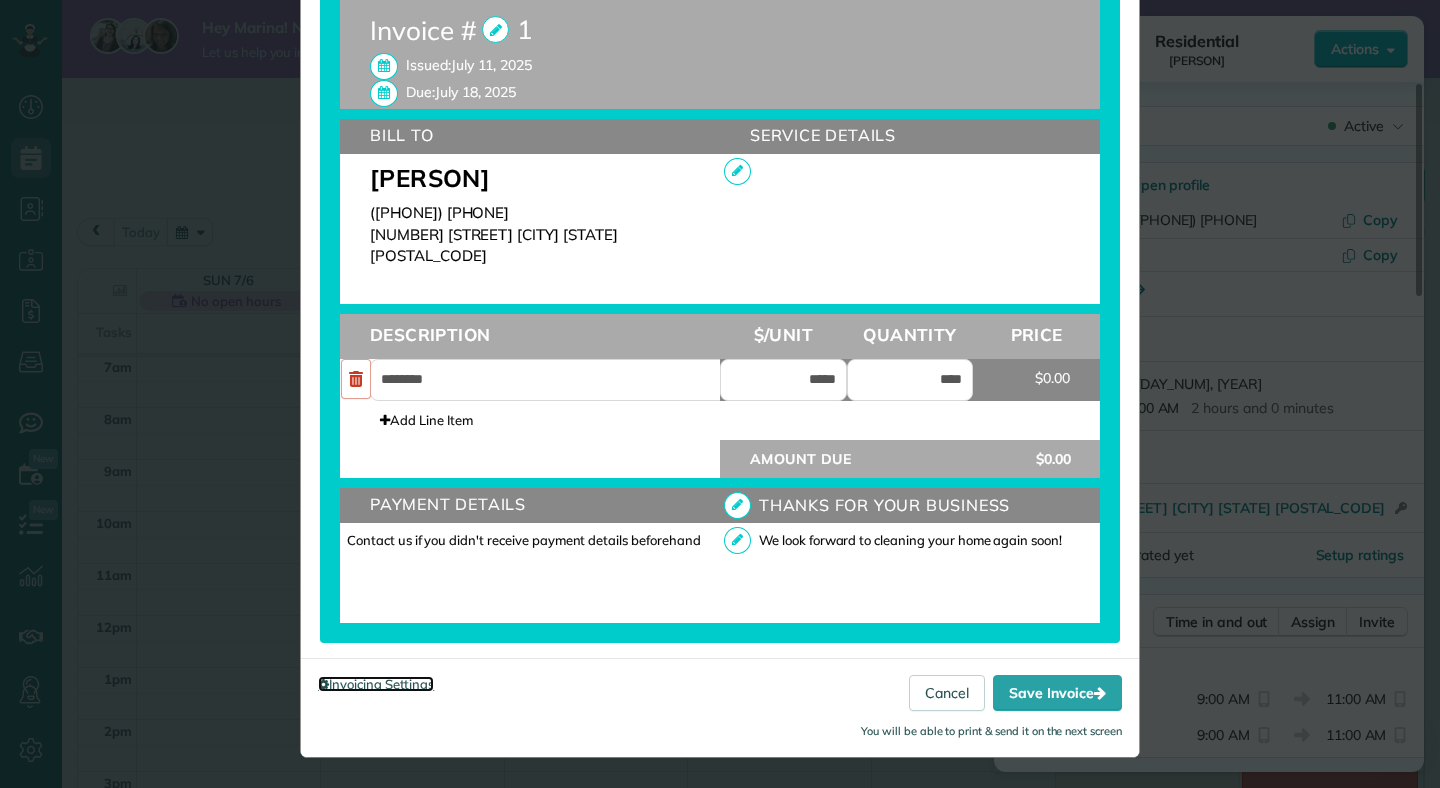 click on "Invoicing Settings" at bounding box center [376, 684] 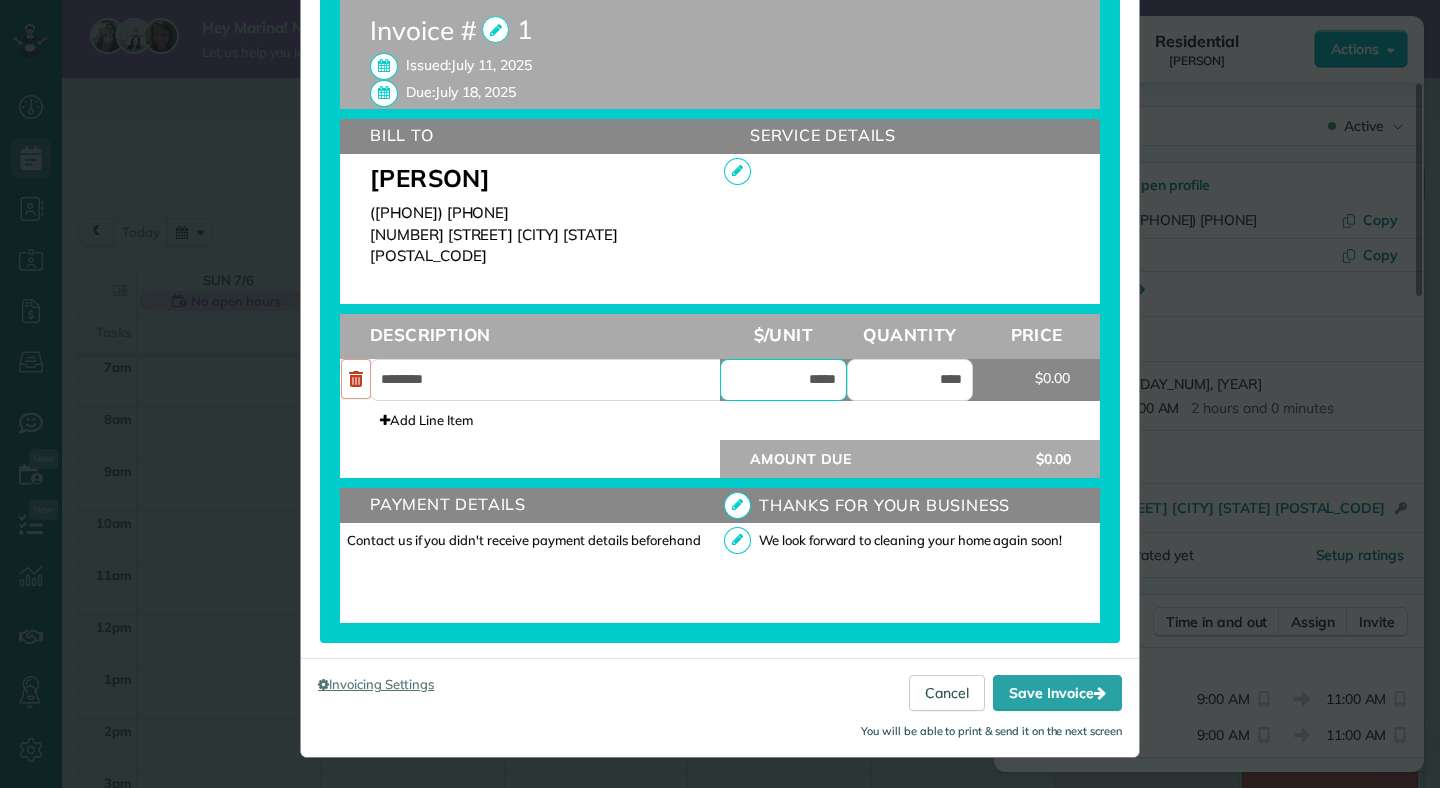click on "*****" at bounding box center (783, 380) 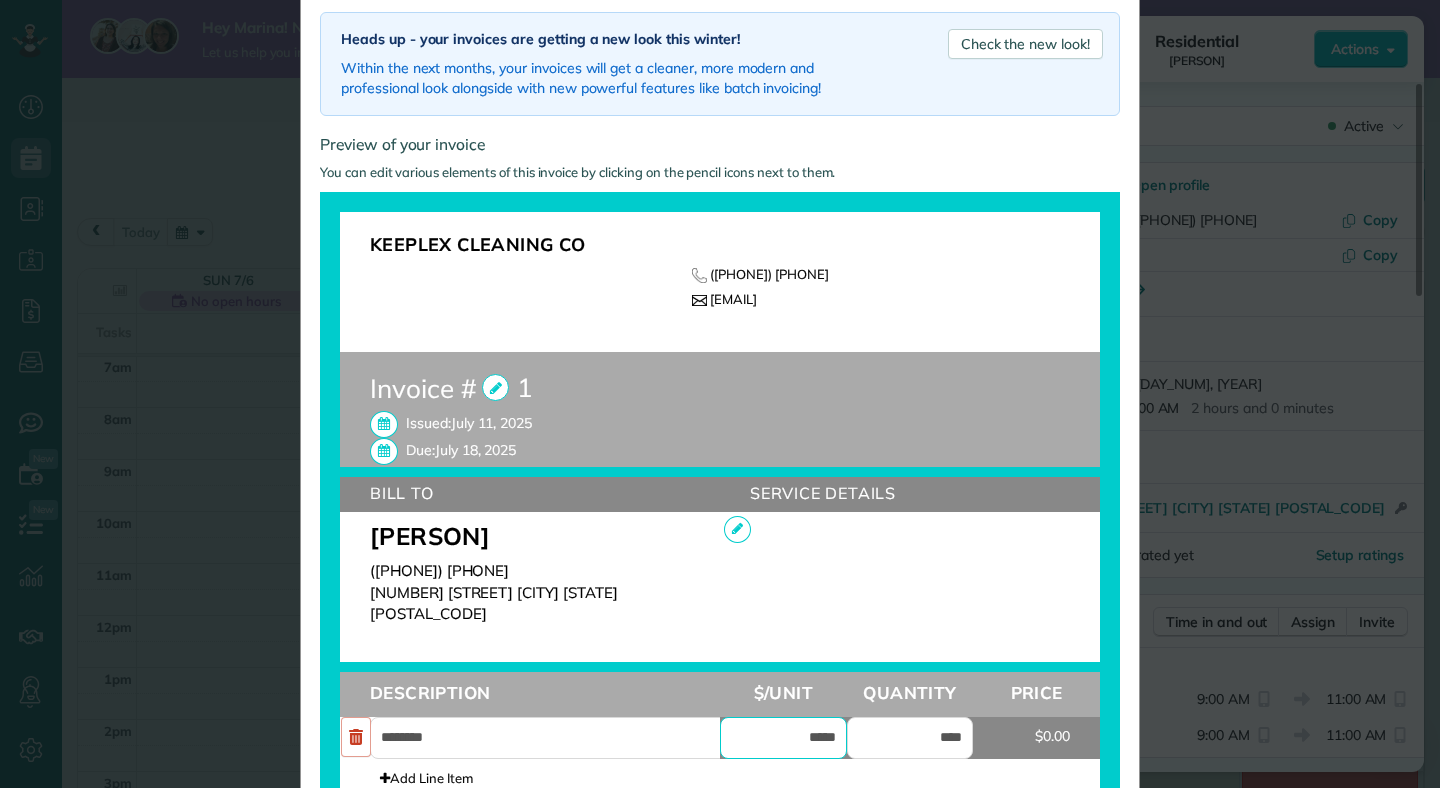 scroll, scrollTop: 0, scrollLeft: 0, axis: both 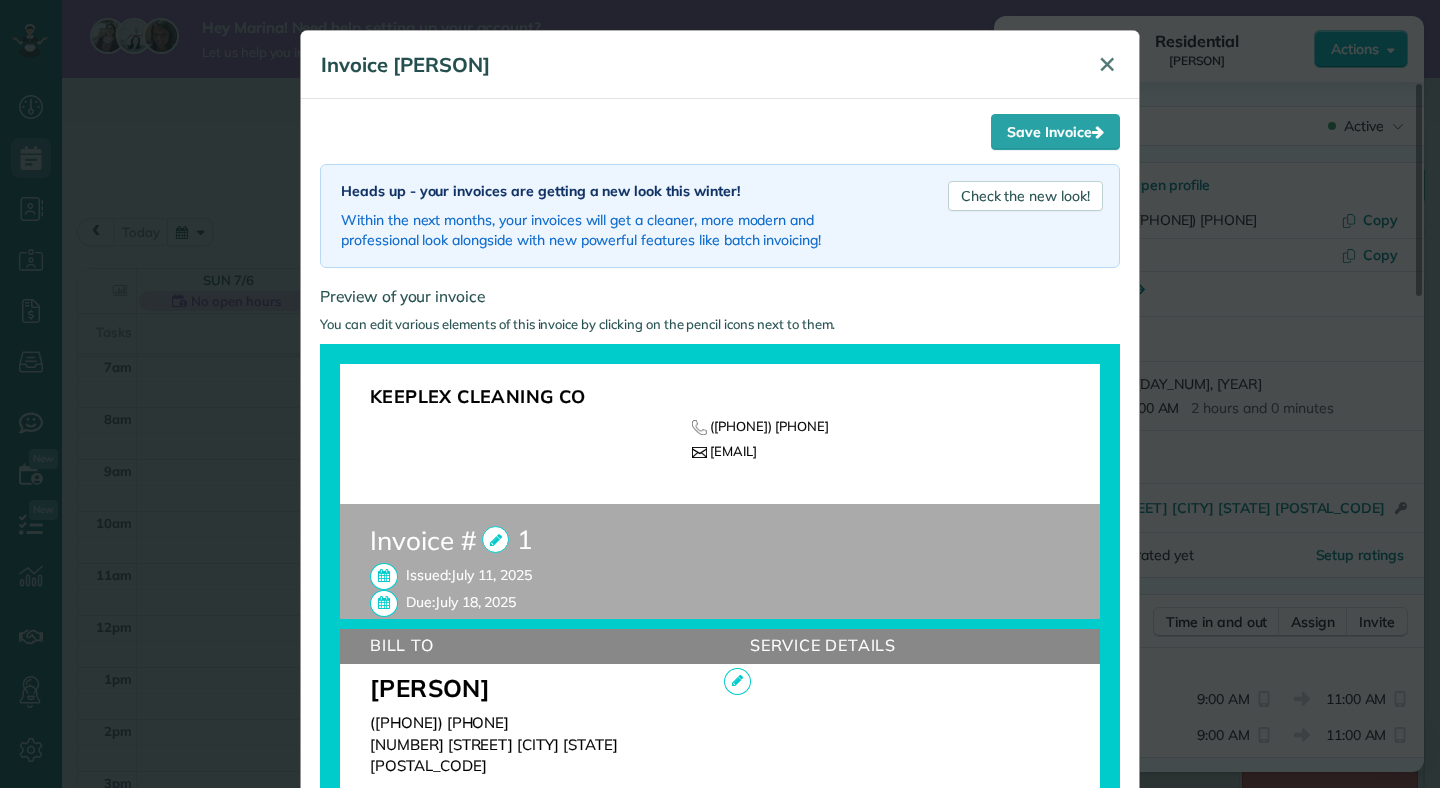 click on "✕" at bounding box center [1107, 64] 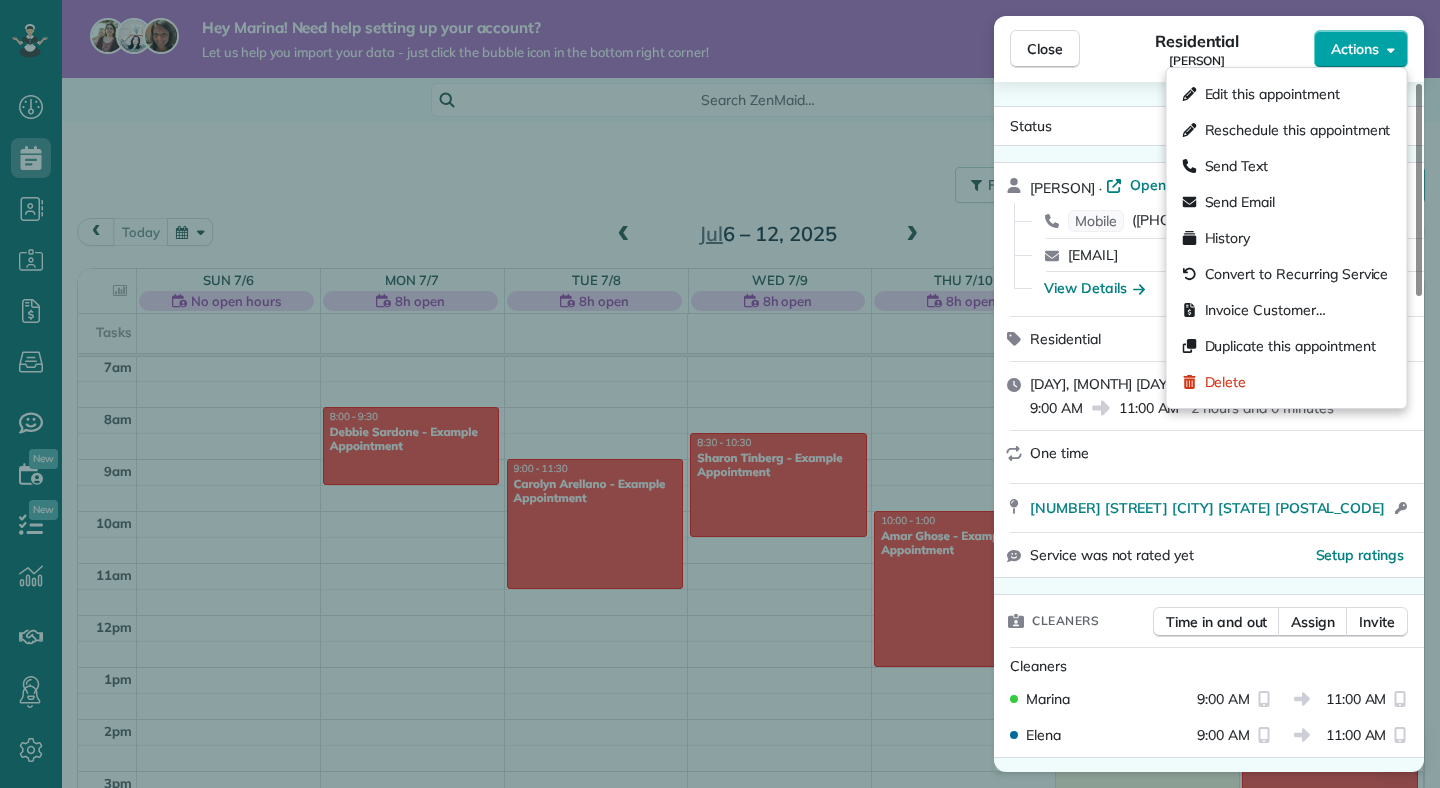 click on "Actions" at bounding box center (1361, 49) 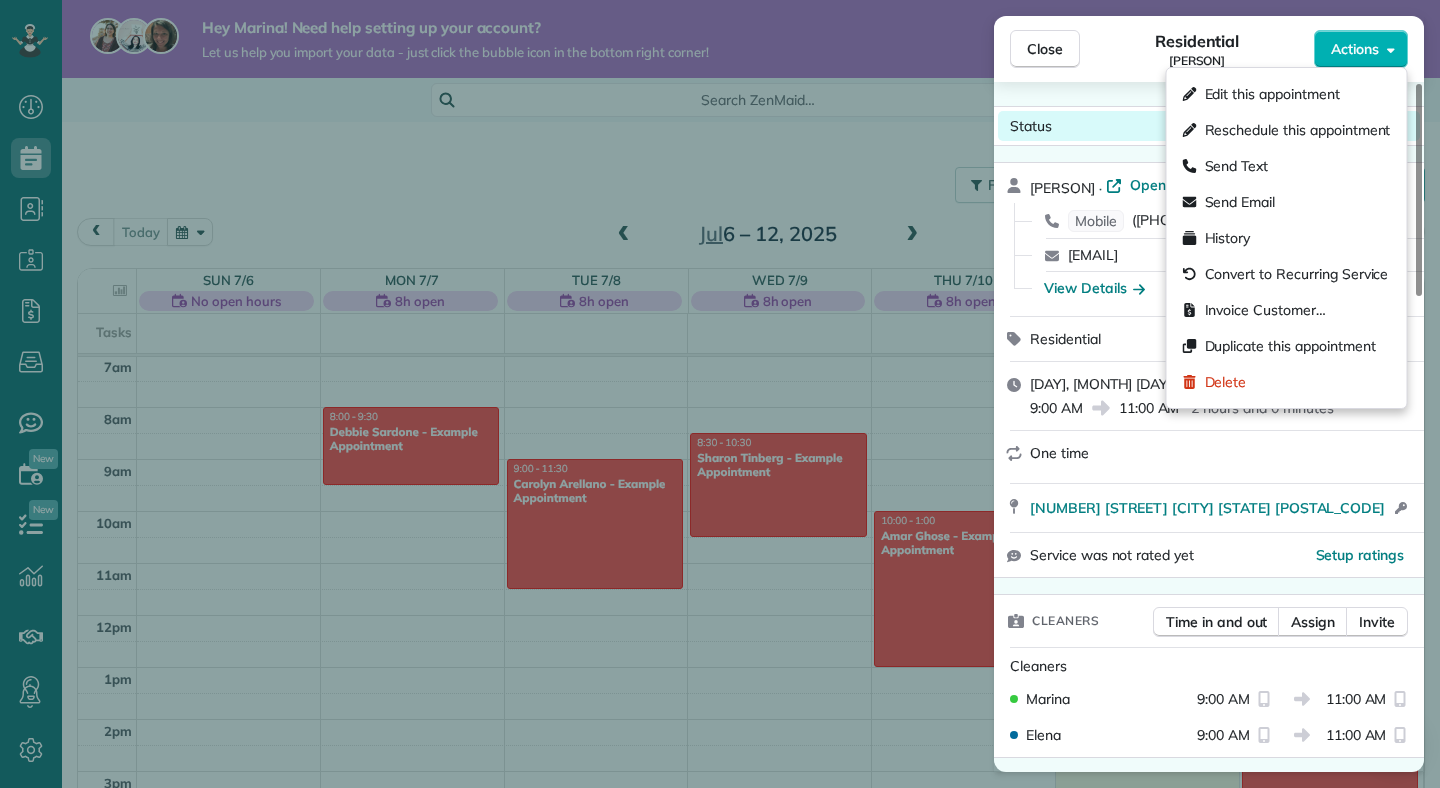 click on "Status Active" at bounding box center [1209, 126] 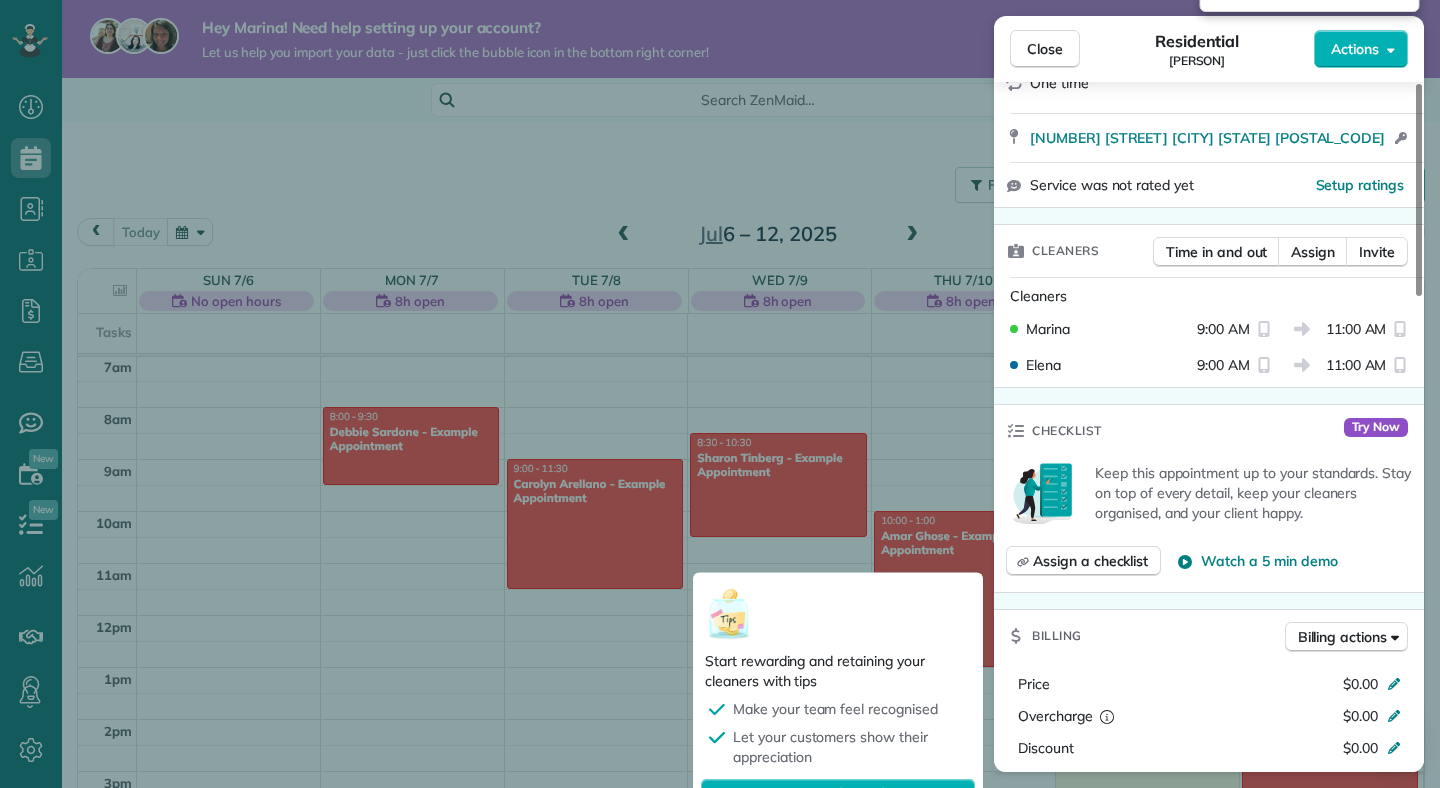 scroll, scrollTop: 0, scrollLeft: 0, axis: both 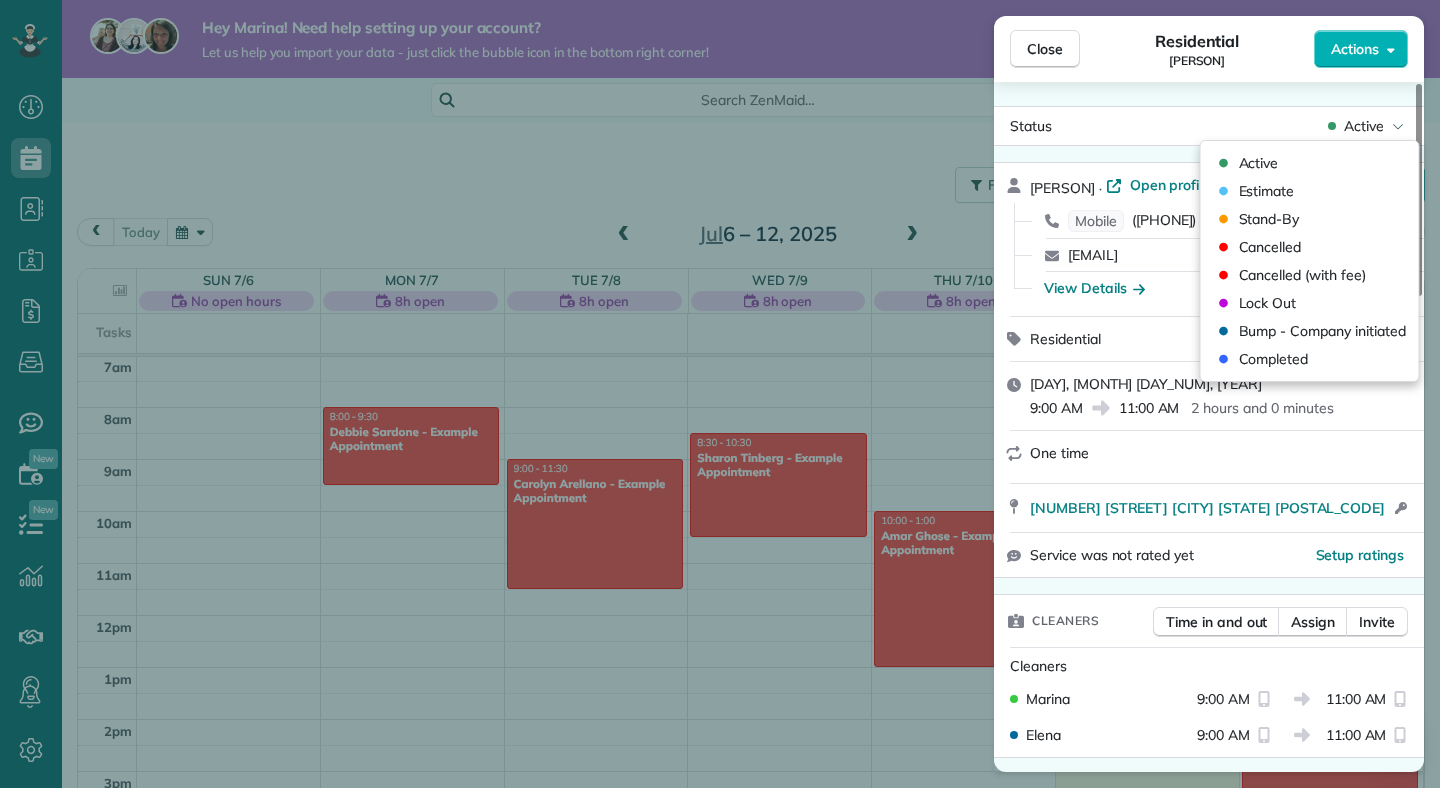 click on "Close Residential [PERSON] Actions Status Active [PERSON] · Open profile Mobile ([PHONE]) [PHONE] Copy [EMAIL] Copy View Details Residential [DAY], [MONTH] [DAY_NUM] [YEAR] 9:00 AM 11:00 AM 2 hours and 0 minutes One time [NUMBER] [STREET] [CITY] [STATE] [POSTAL_CODE] Open access information Service was not rated yet Setup ratings Cleaners Time in and out Assign Invite Cleaners Marina   9:00 AM 11:00 AM Elena   9:00 AM 11:00 AM Checklist Try Now Keep this appointment up to your standards. Stay on top of every detail, keep your cleaners organised, and your client happy. Assign a checklist Watch a 5 min demo Billing Billing actions Price $0.00 Overcharge $0.00 Discount $0.00 Coupon discount - Primary tax - Secondary tax - Total appointment price $0.00 Tips collected New feature! $0.00 Mark as paid Total including tip $0.00 Get paid online in no-time! Send an invoice and reward your cleaners with tips Charge customer credit card Appointment custom fields Reason for Skip - Hidden from cleaners Pay Method -" at bounding box center [720, 394] 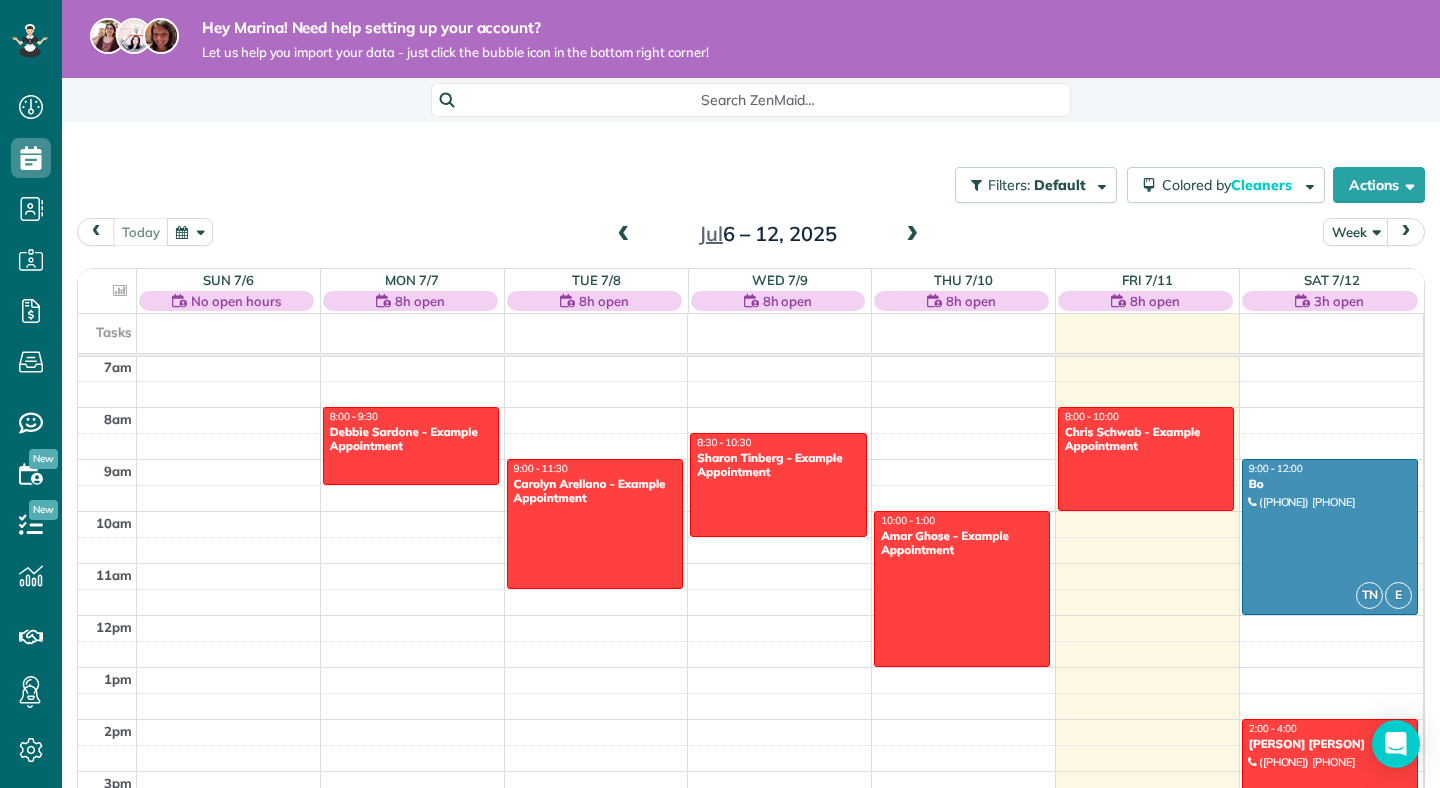 click on "Search ZenMaid…" at bounding box center [758, 100] 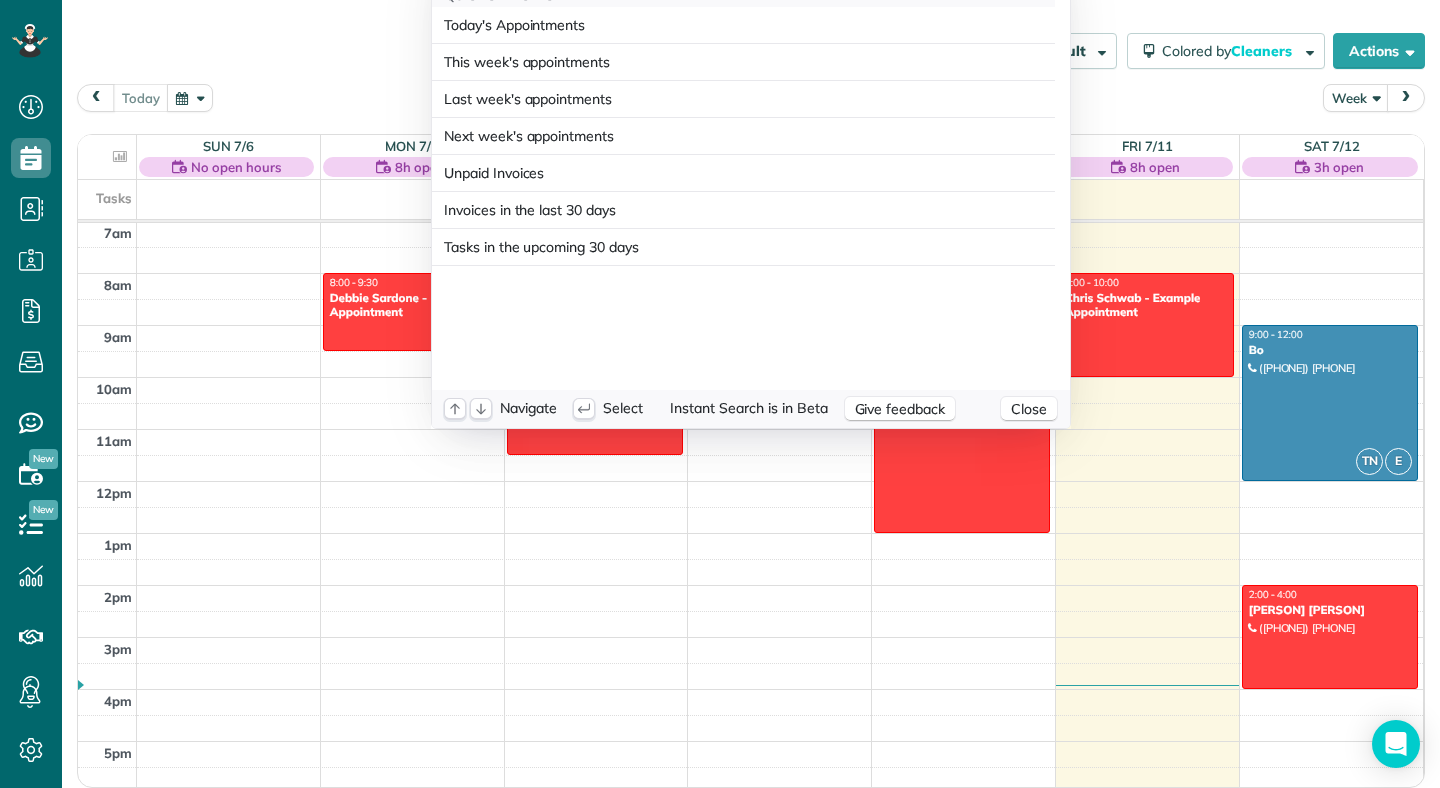 scroll, scrollTop: 0, scrollLeft: 0, axis: both 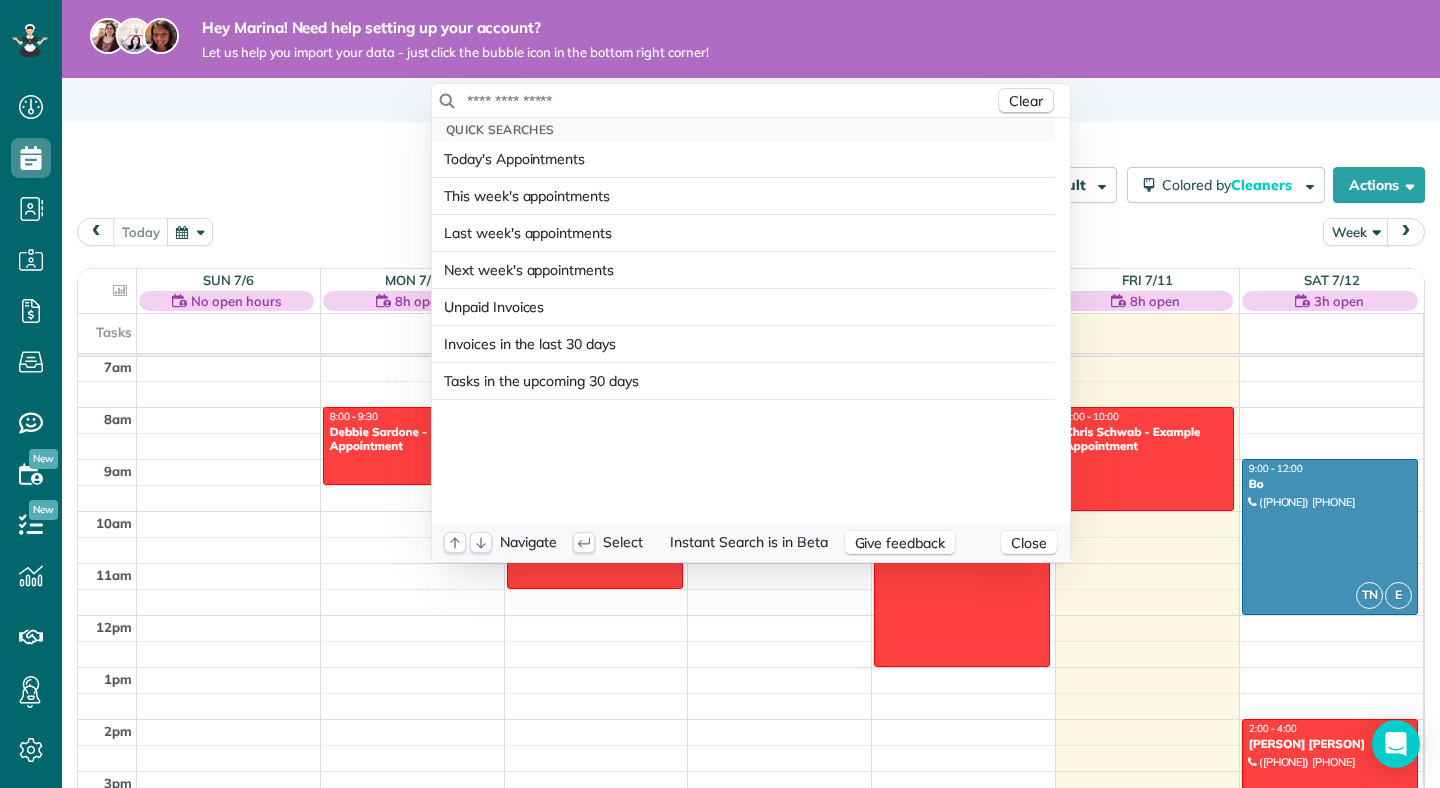 click at bounding box center (730, 101) 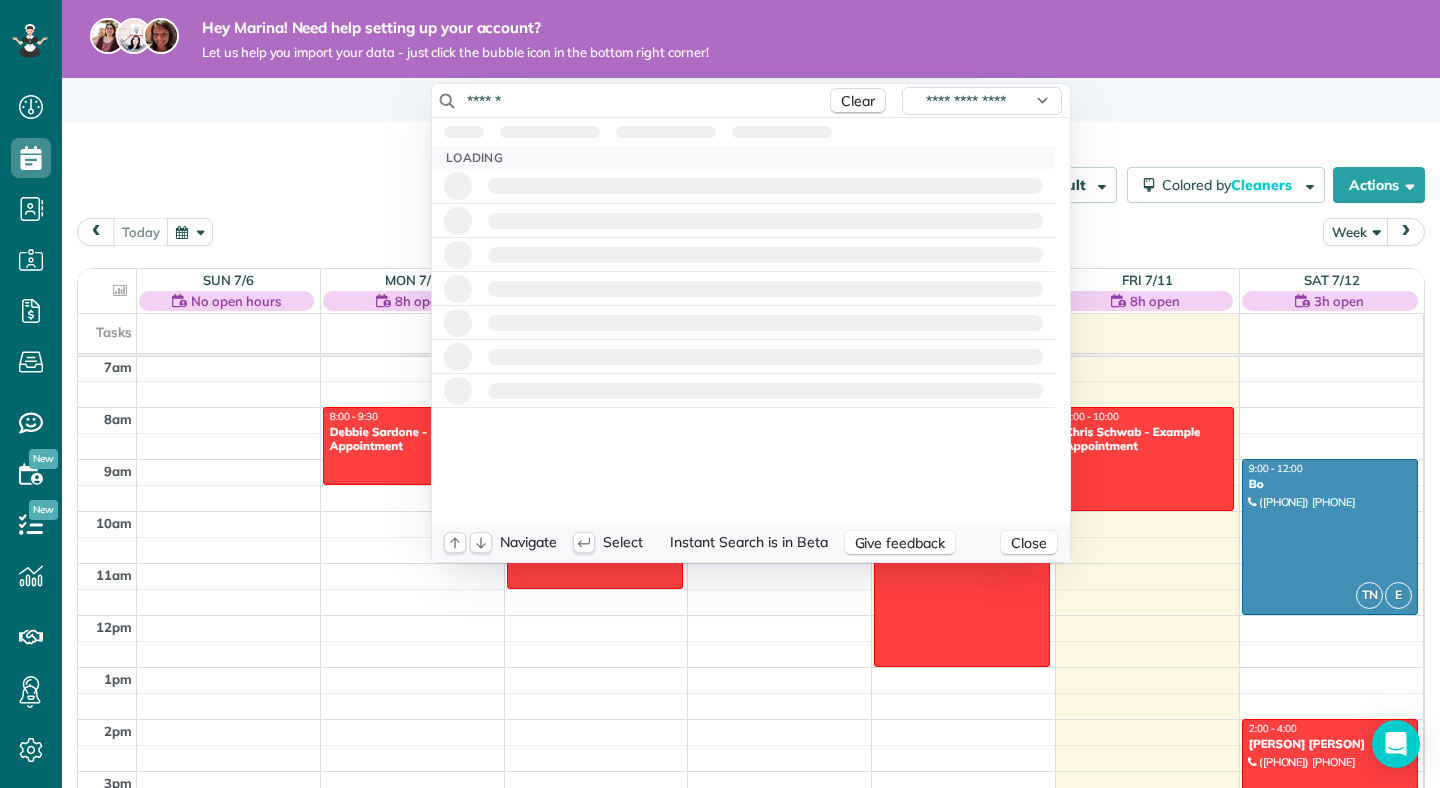 type on "*******" 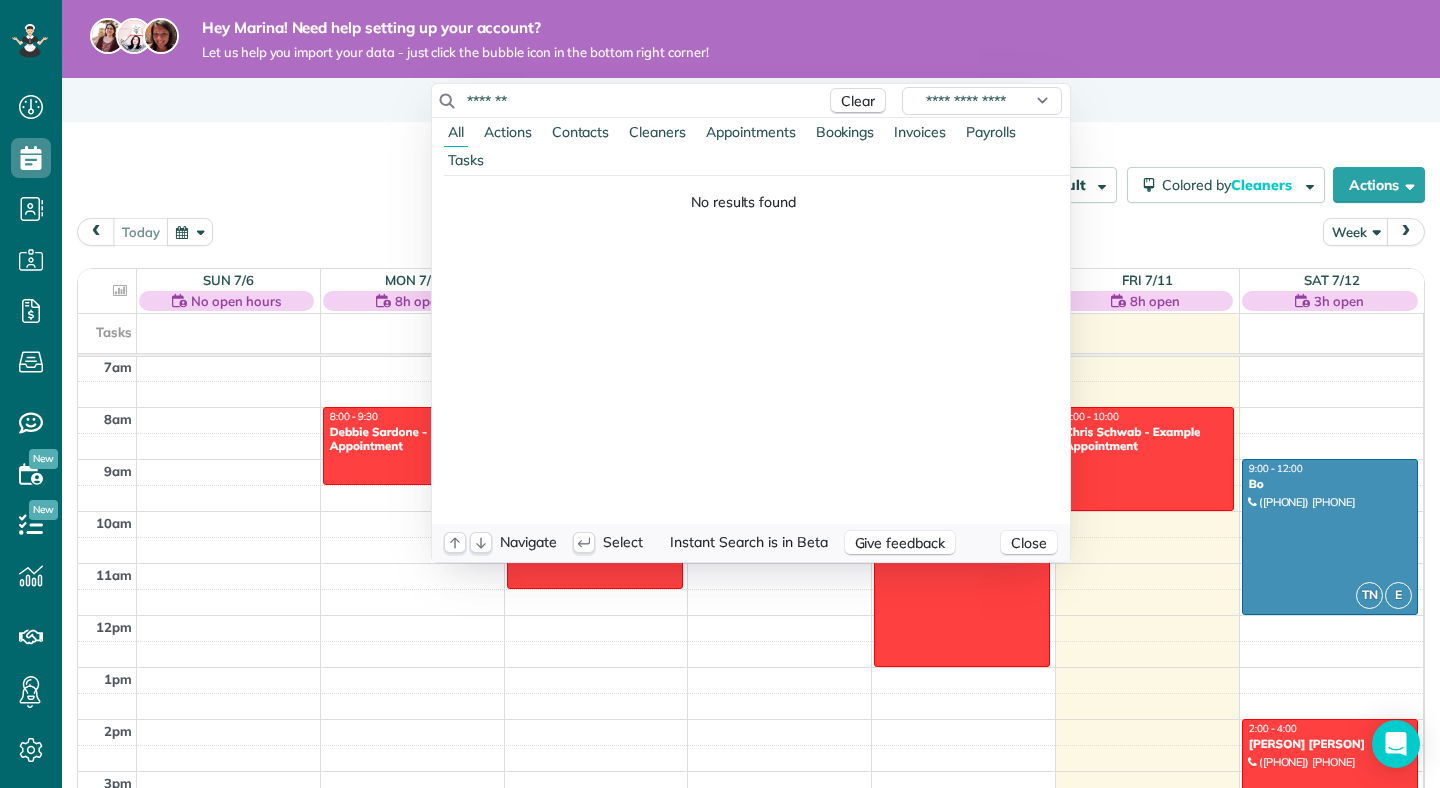 click on "Dashboard
Scheduling
Calendar View
List View
Dispatch View - Weekly scheduling (Beta)" at bounding box center [720, 394] 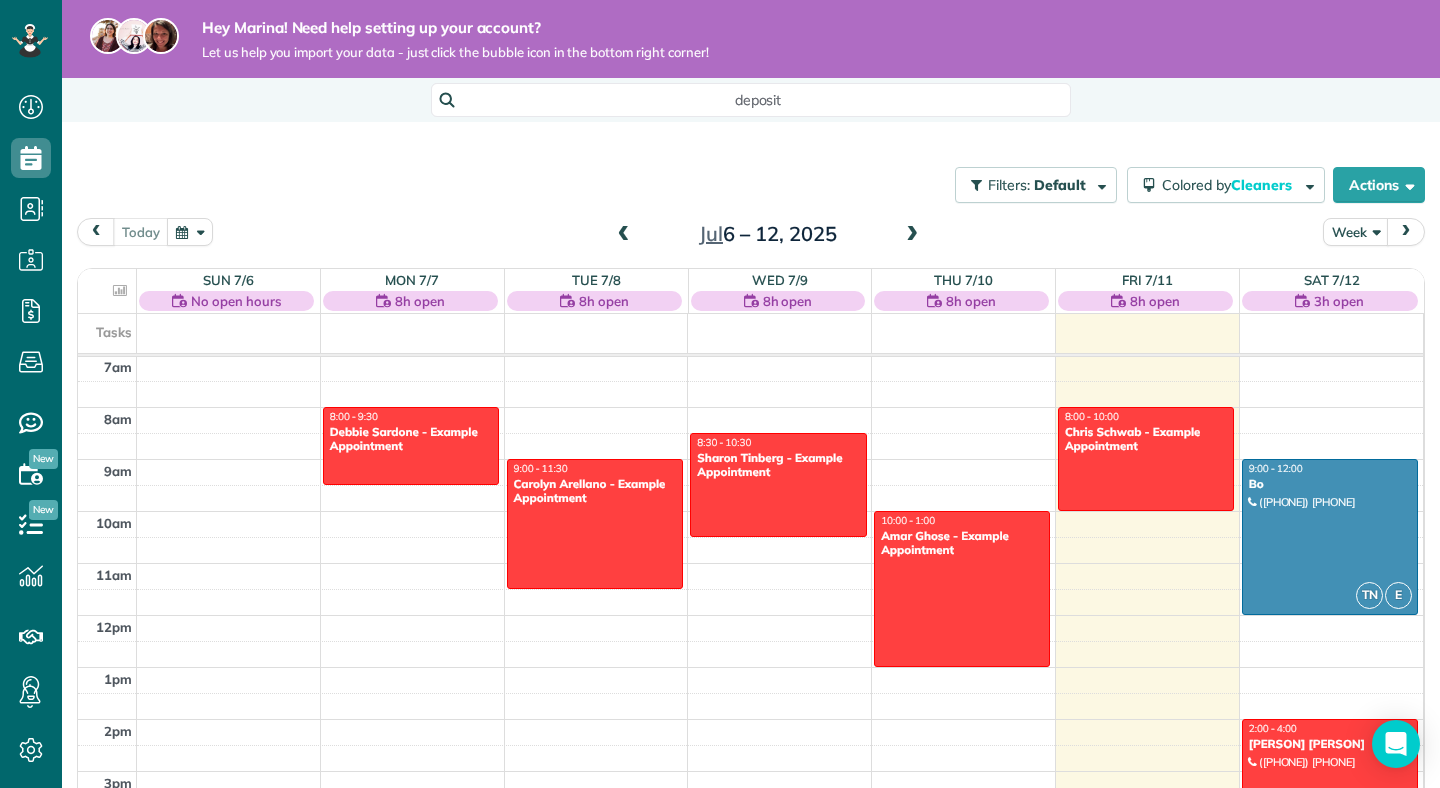 click 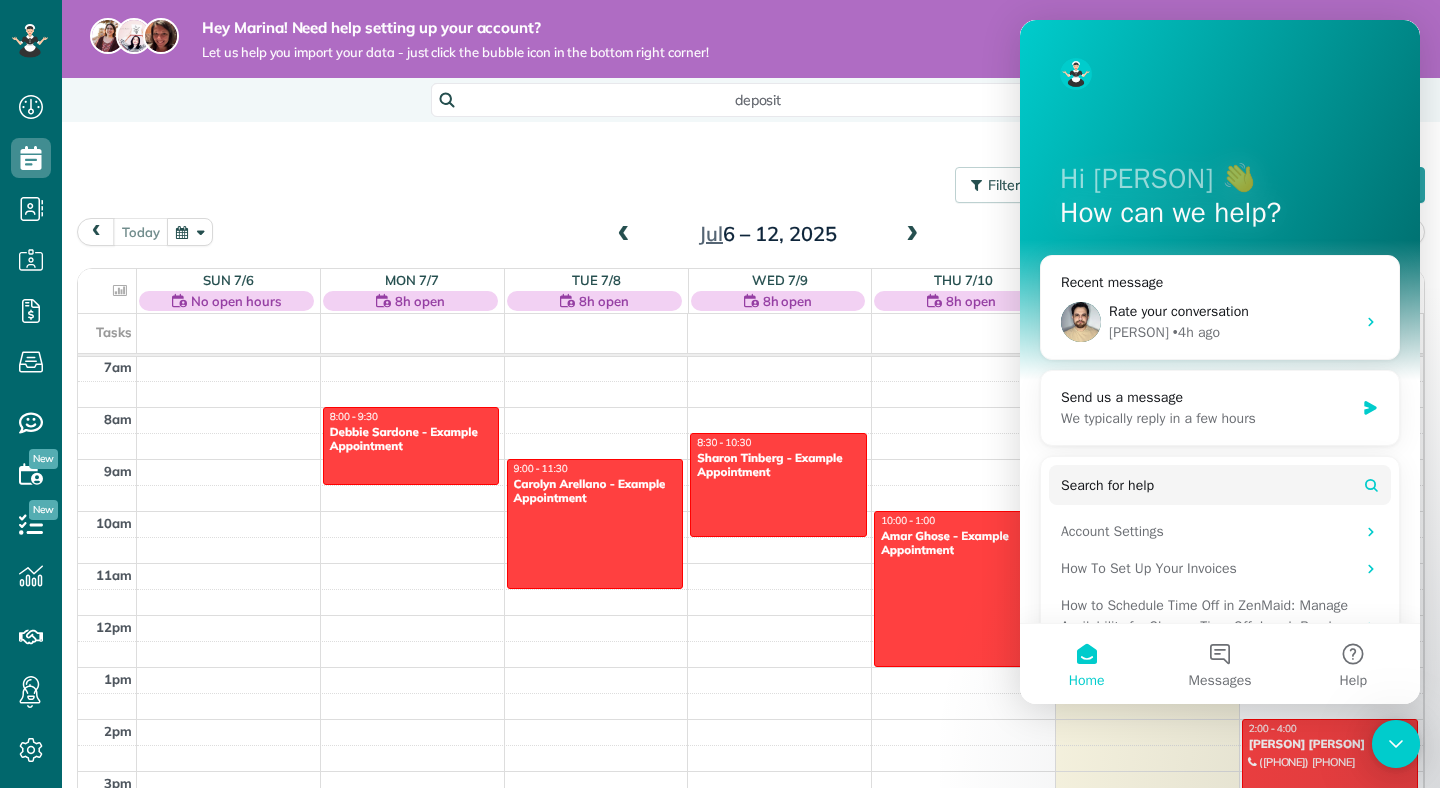 scroll, scrollTop: 0, scrollLeft: 0, axis: both 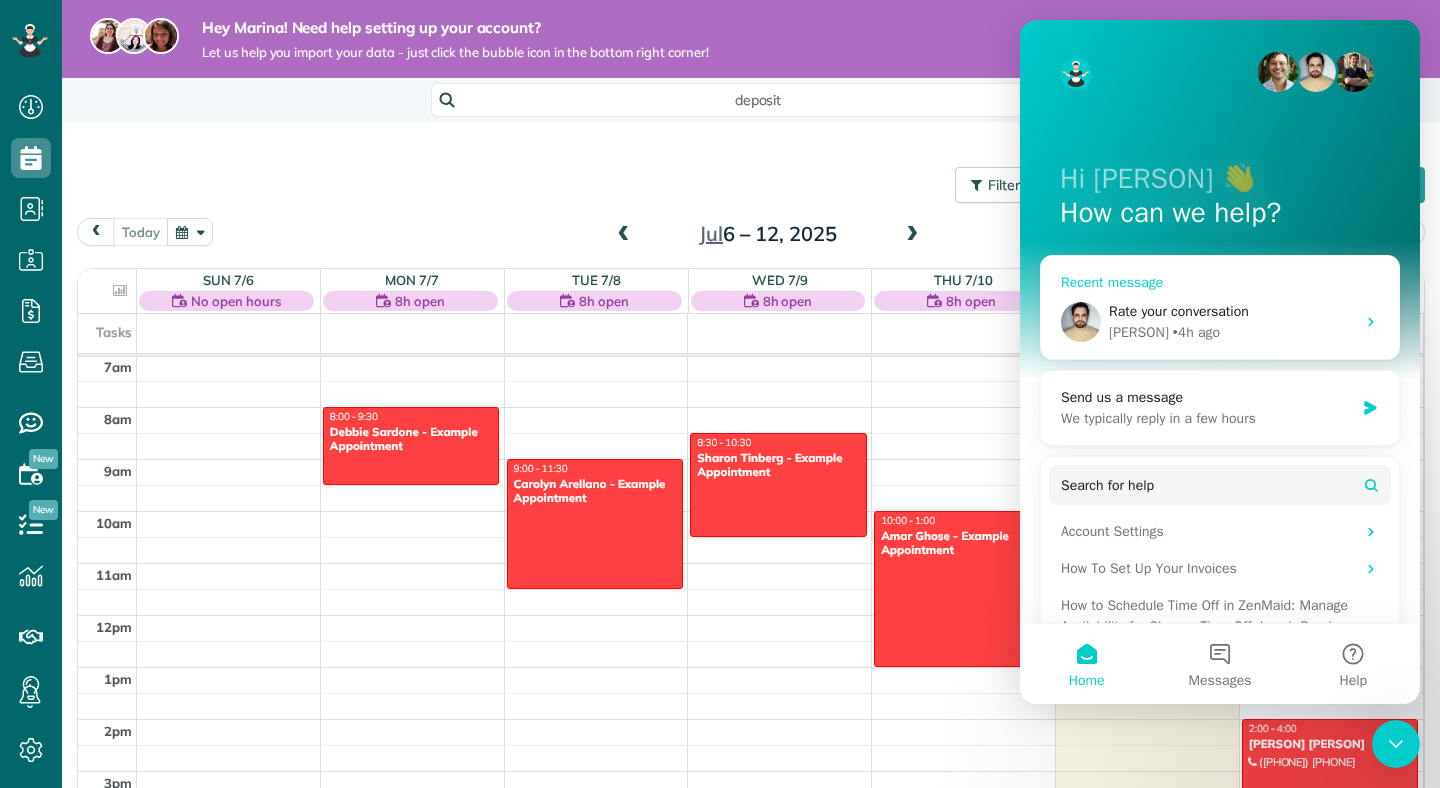 click on "•  4h ago" at bounding box center (1196, 332) 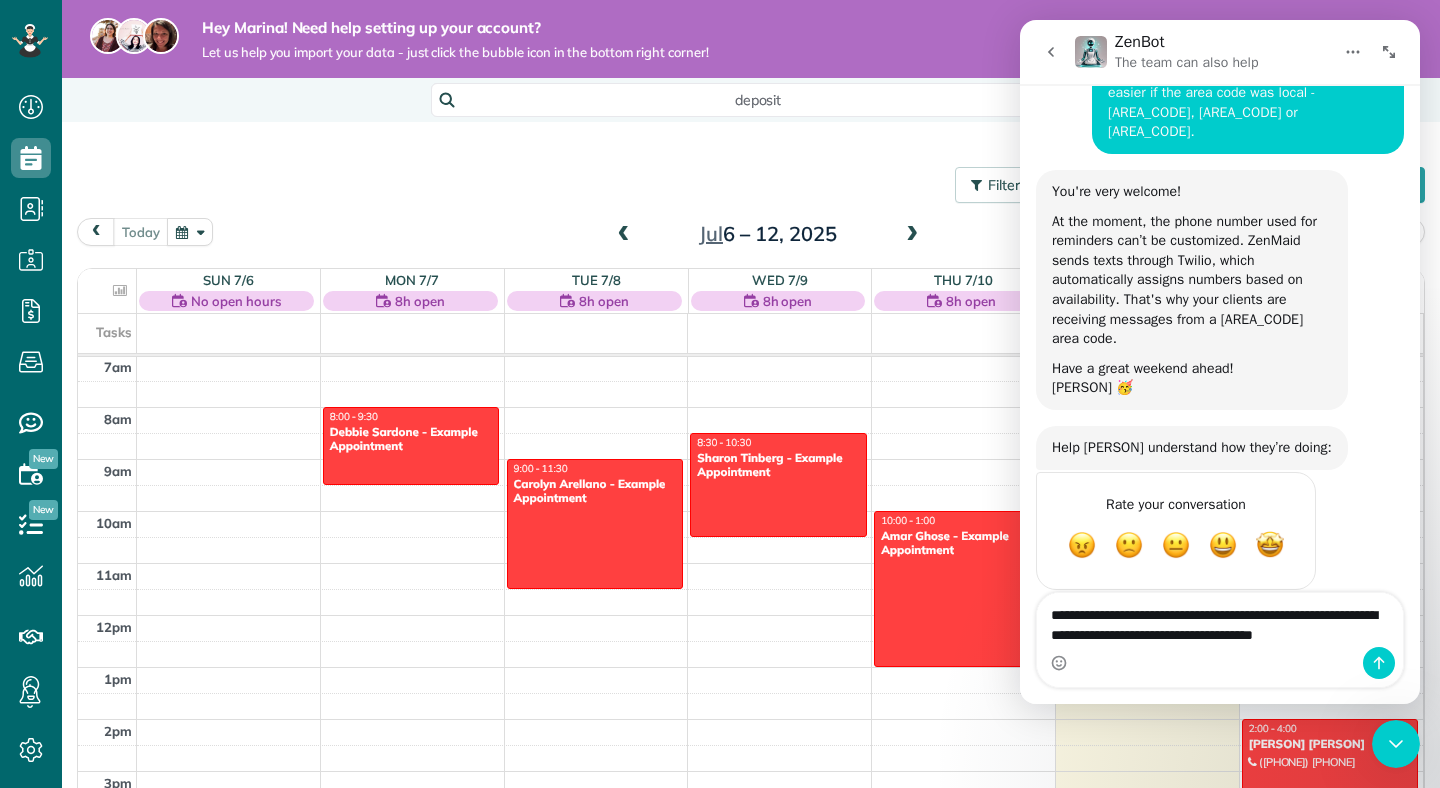 scroll, scrollTop: 983, scrollLeft: 0, axis: vertical 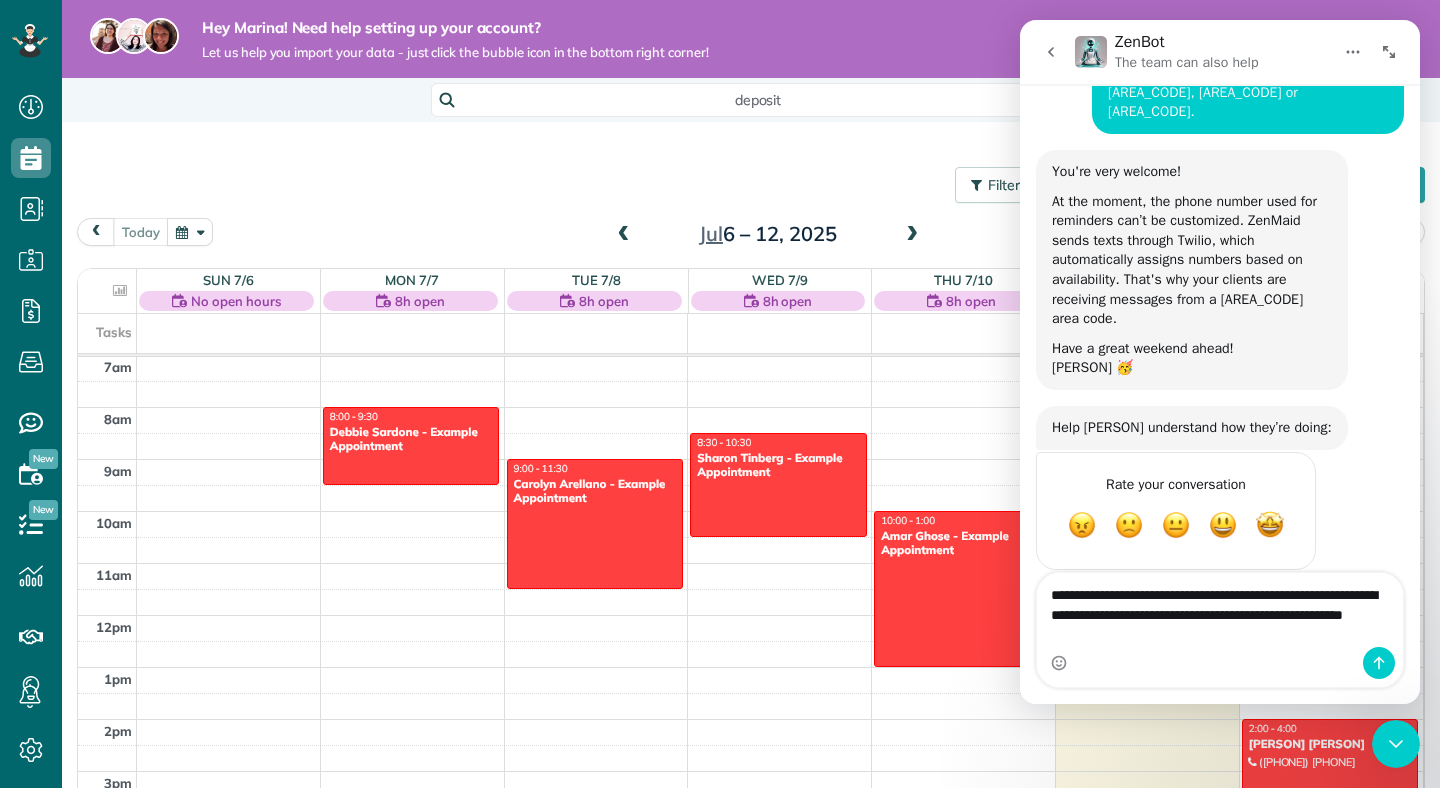 type on "**********" 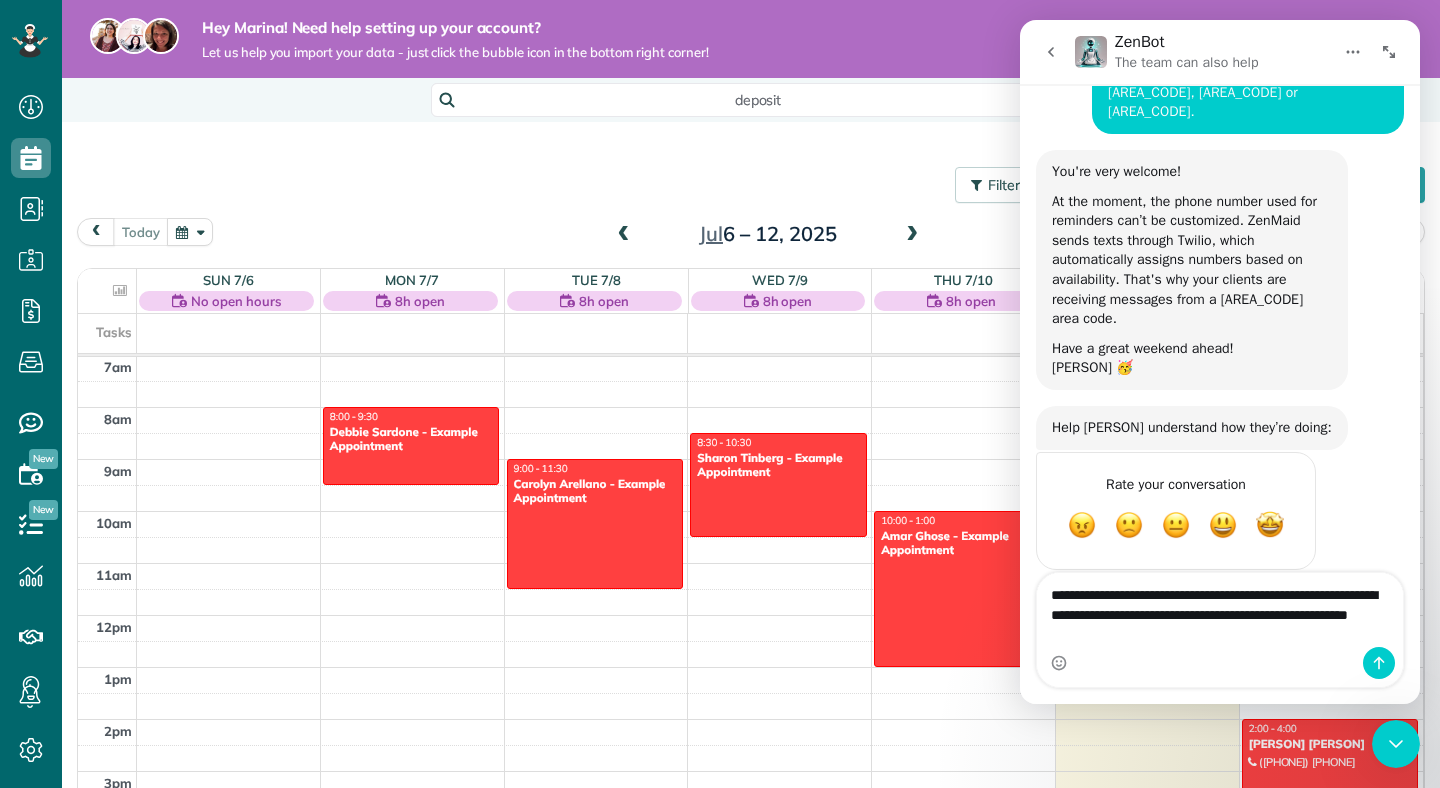 type 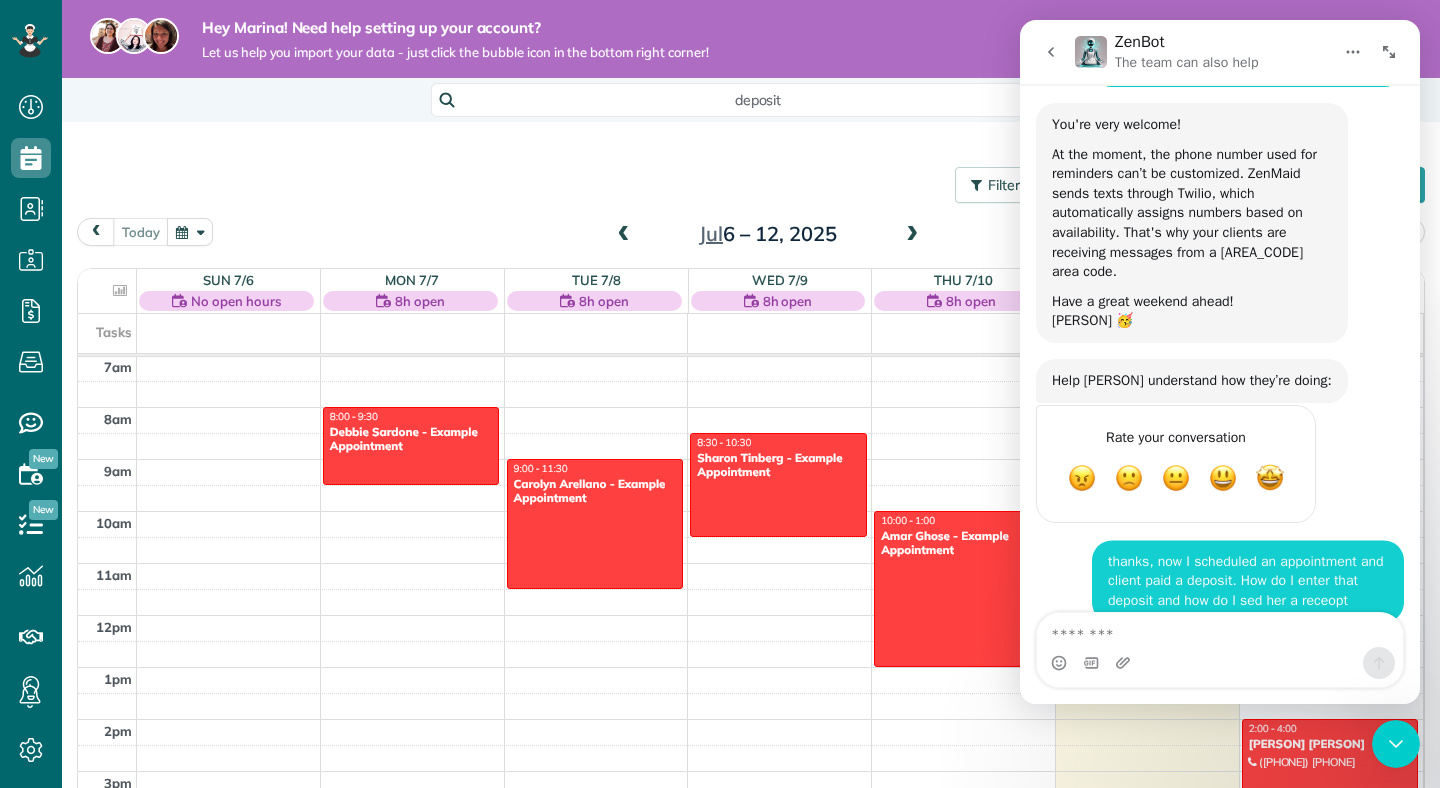scroll, scrollTop: 1062, scrollLeft: 0, axis: vertical 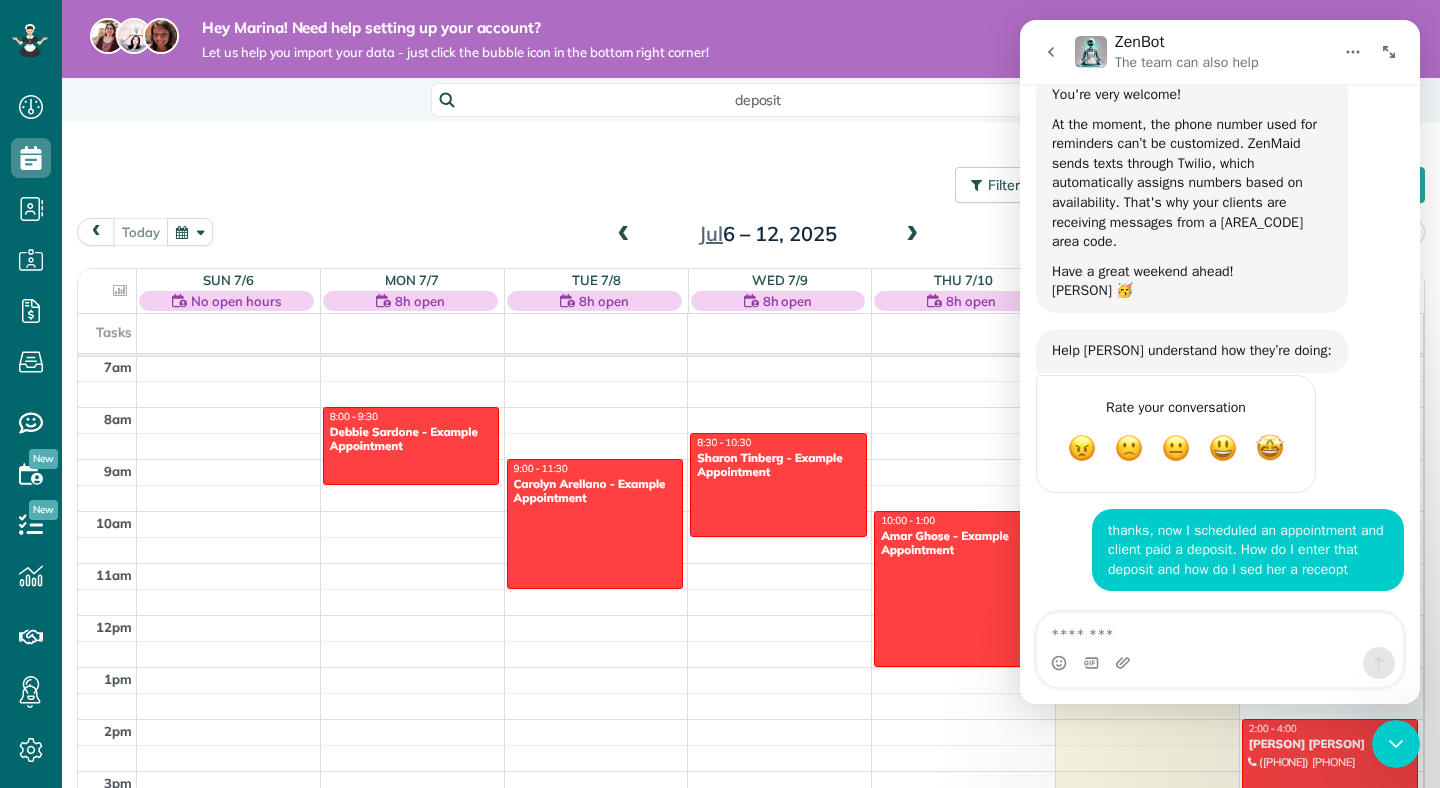 click on "Let us help you import your data - just click the bubble icon in the bottom right corner!" at bounding box center [455, 52] 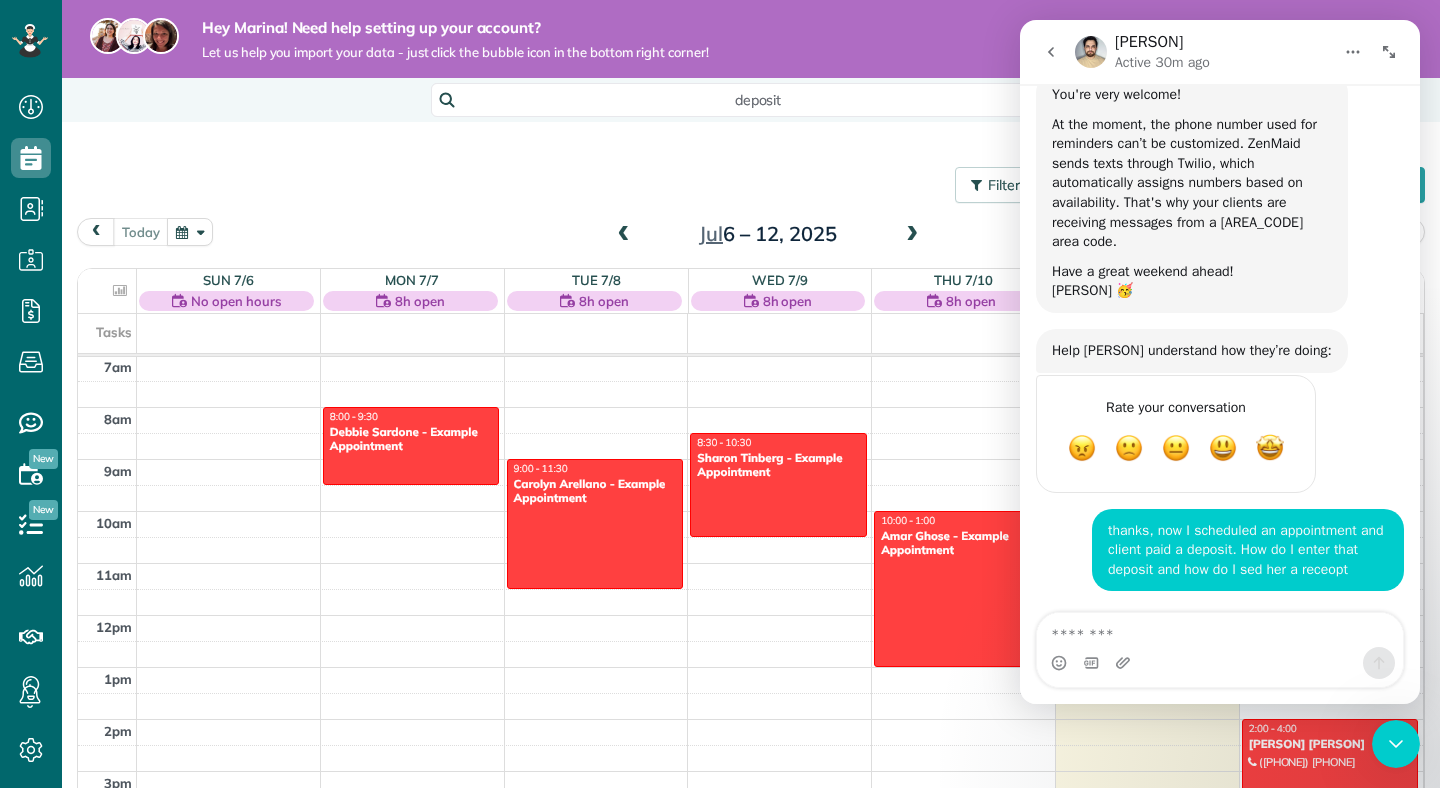 click on "Filters:   Default
Colored by  Cleaners
Color by Cleaner
Color by Team
Color by Status
Color by Recurrence
Color by Paid/Unpaid
Filters  Default
Schedule Changes
Actions
Create Appointment
Create Task
Clock In/Out
Send Work Orders
Print Route Sheets
Today's Emails/Texts
View Metrics" at bounding box center [751, 185] 